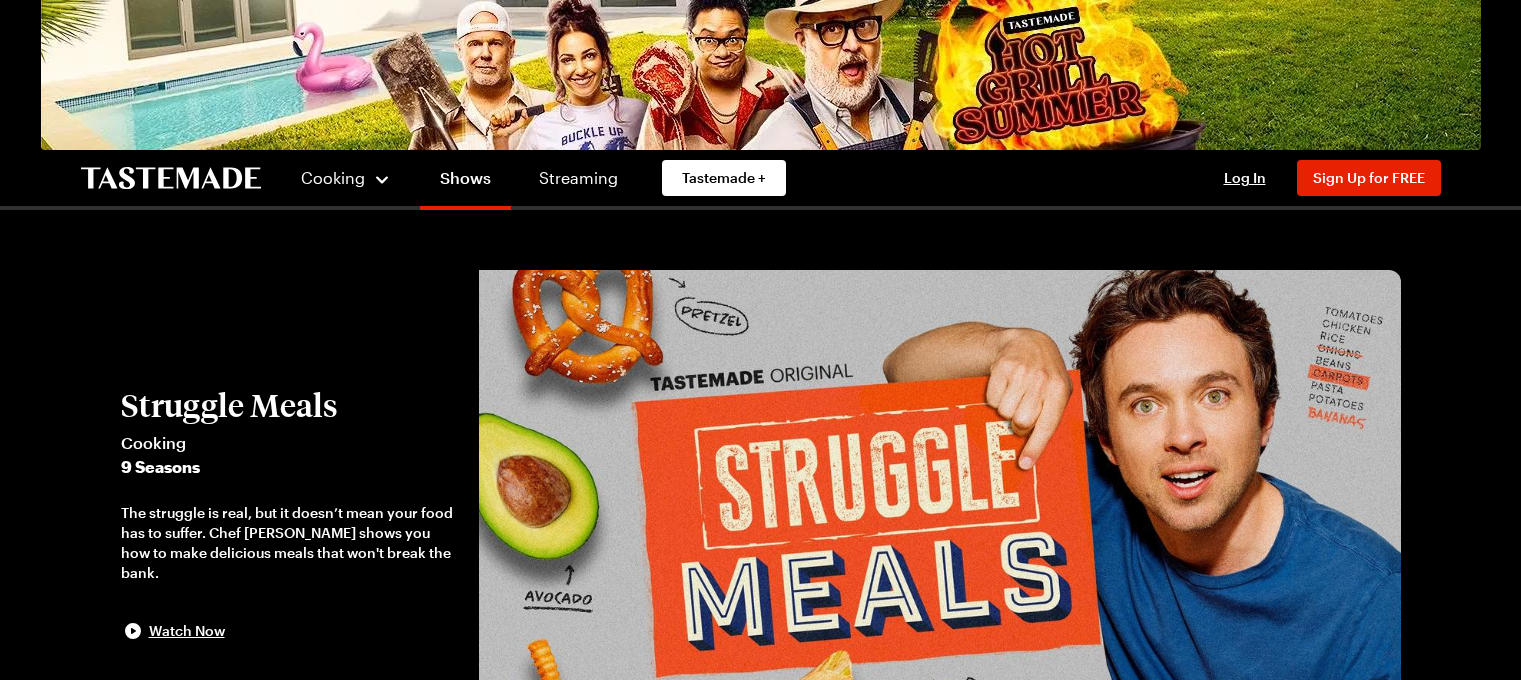 scroll, scrollTop: 0, scrollLeft: 0, axis: both 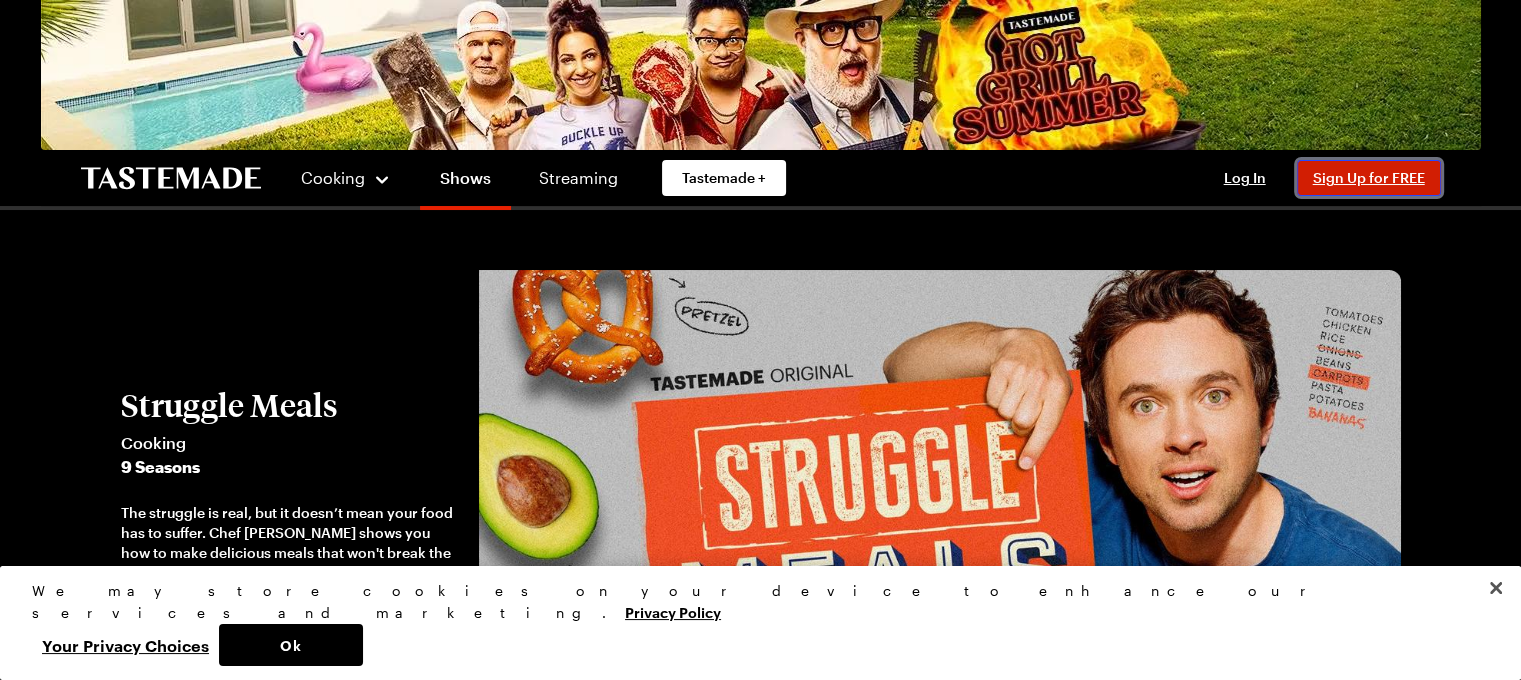 click on "Sign Up for FREE" at bounding box center [1369, 177] 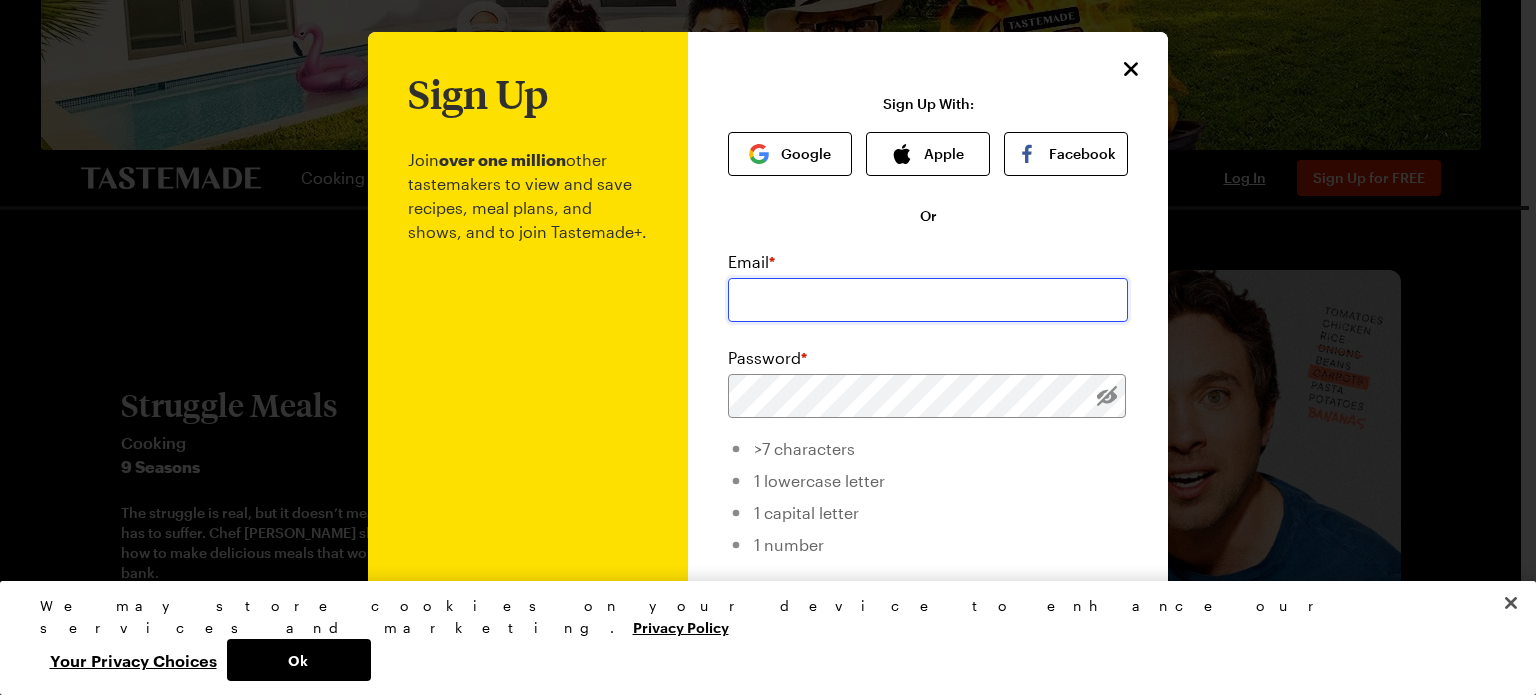 click at bounding box center (928, 300) 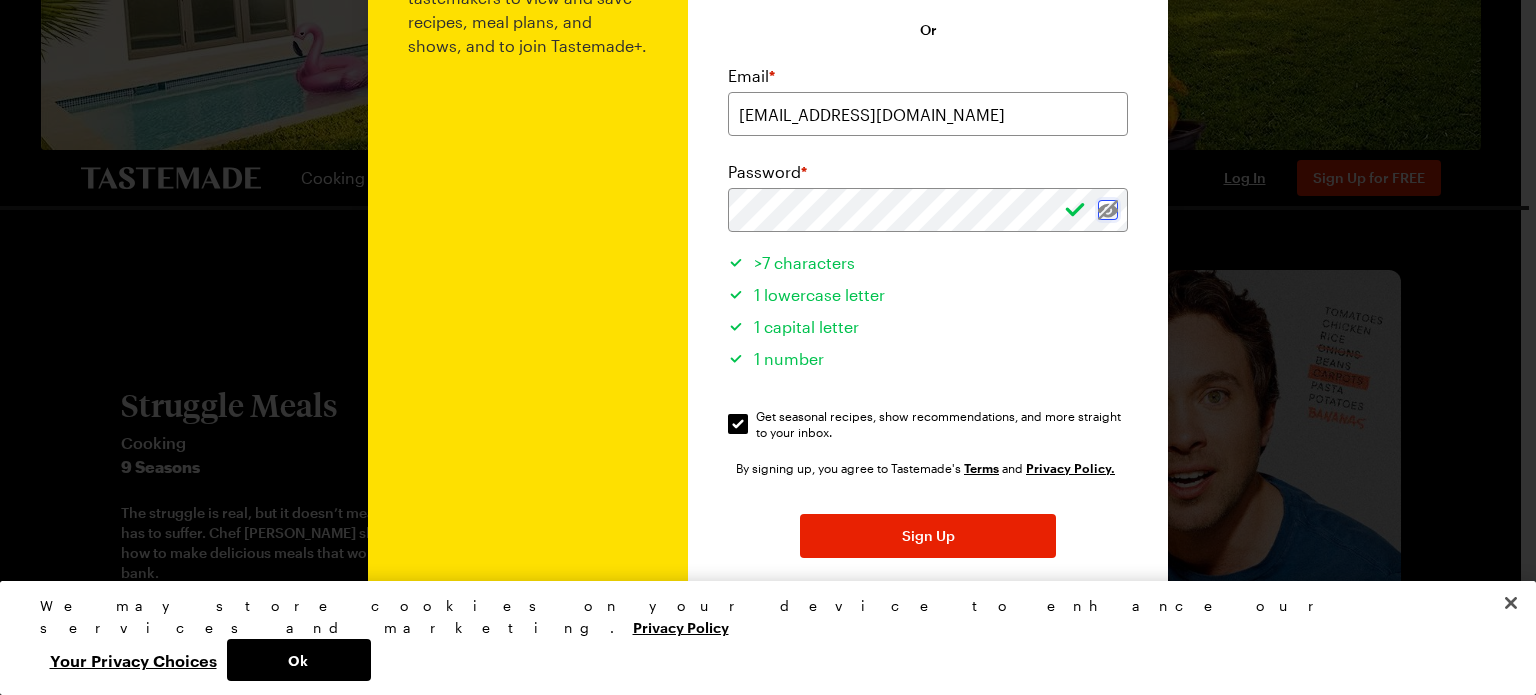 scroll, scrollTop: 188, scrollLeft: 0, axis: vertical 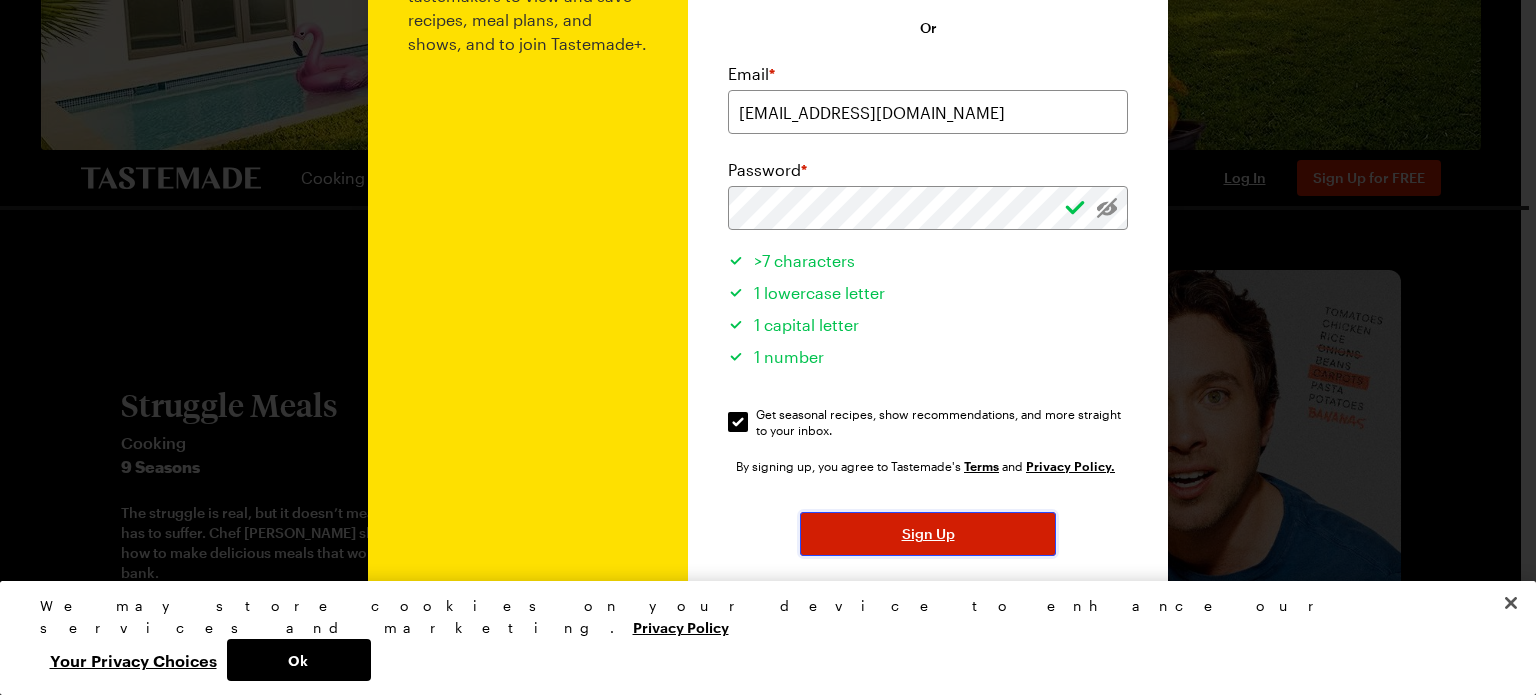 click on "Sign Up" at bounding box center [928, 534] 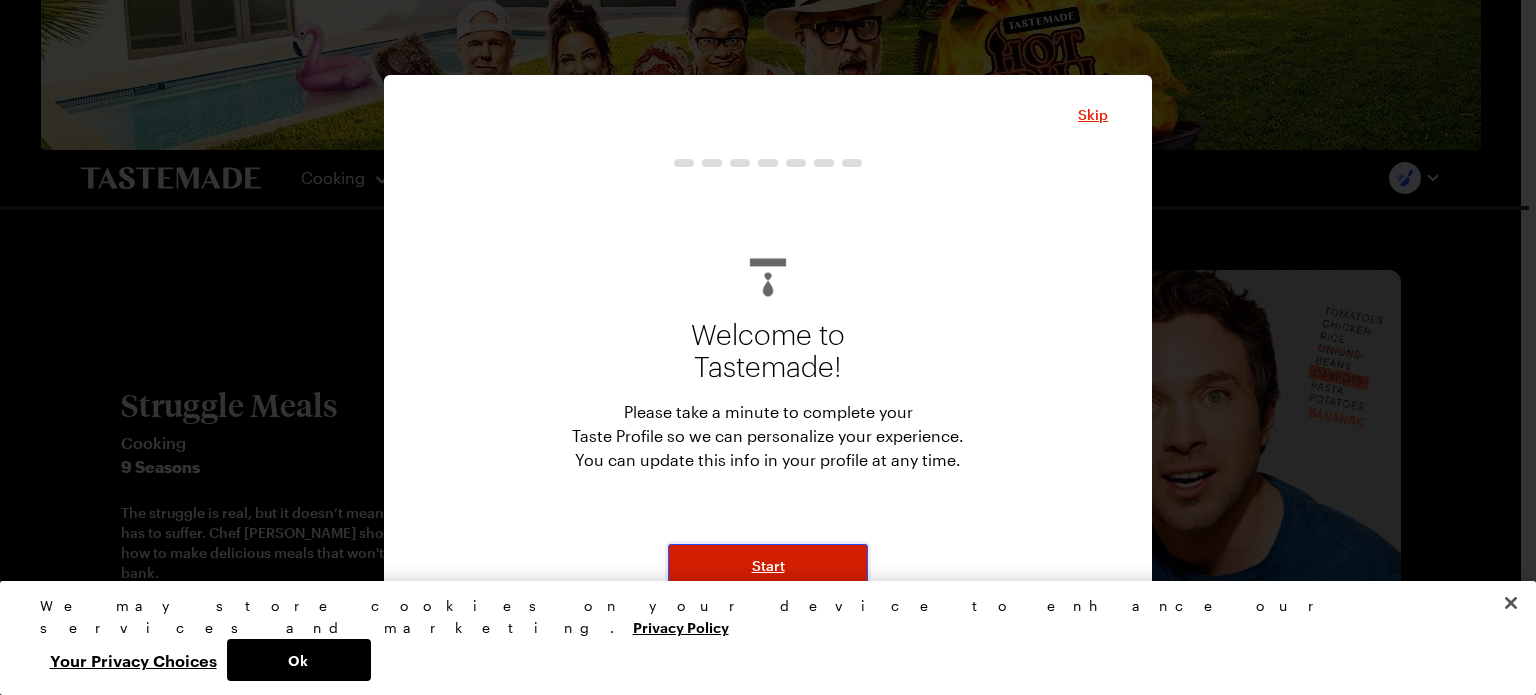 click on "Start" at bounding box center [768, 566] 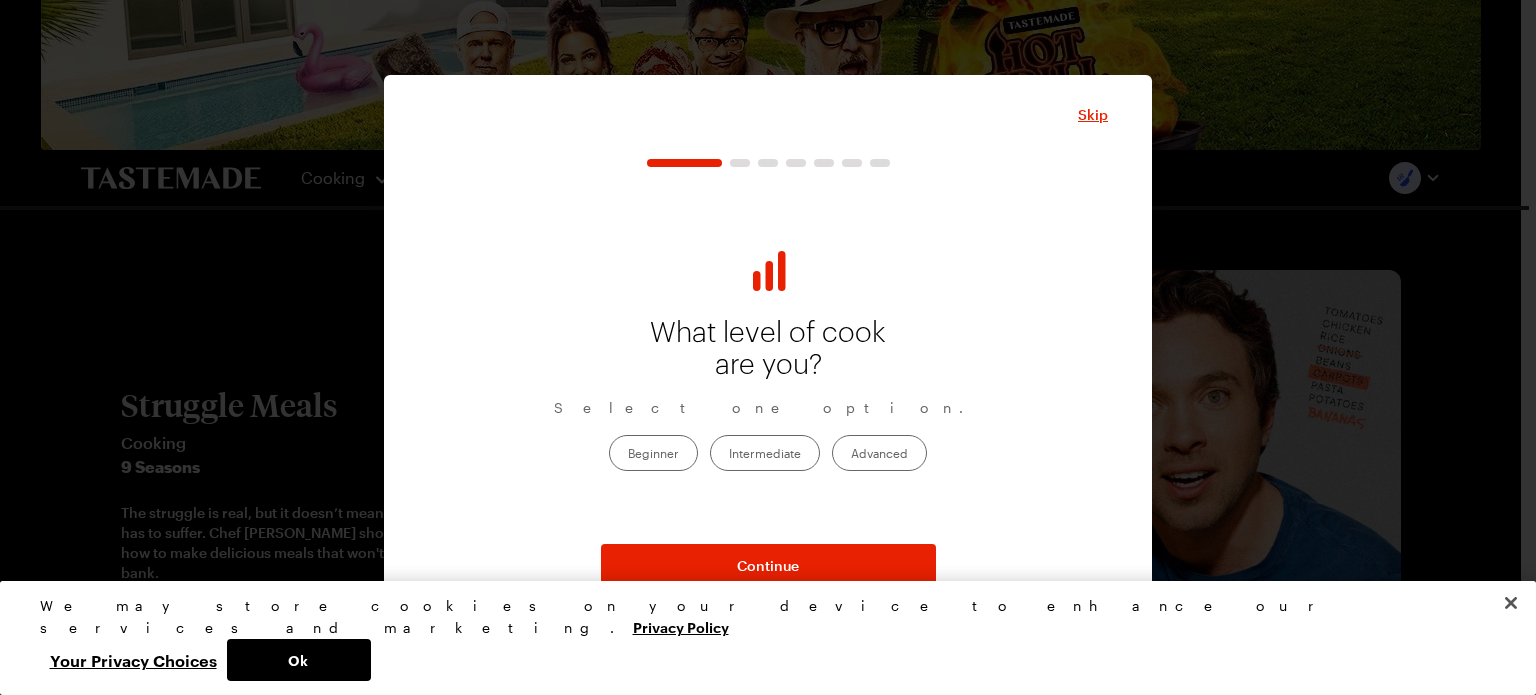 click on "Intermediate" at bounding box center [765, 453] 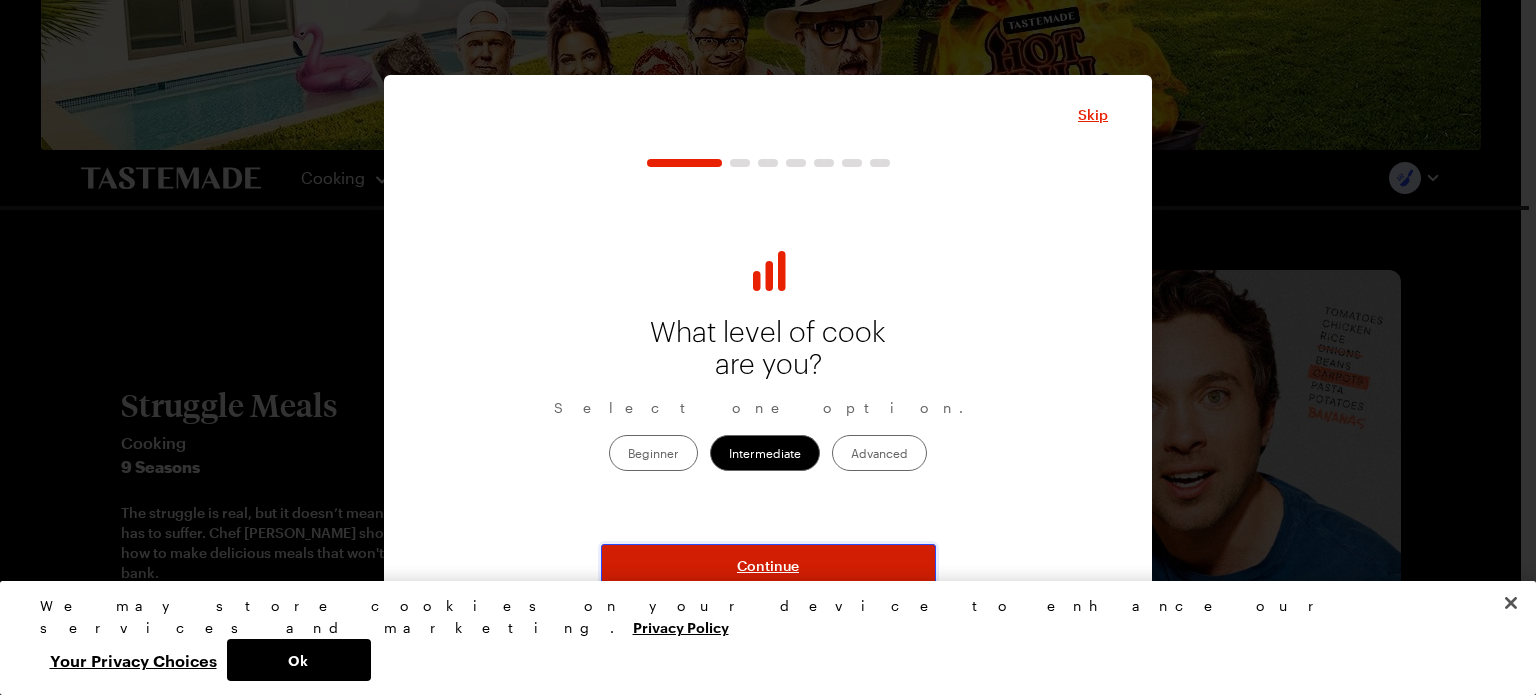 click on "Continue" at bounding box center [768, 566] 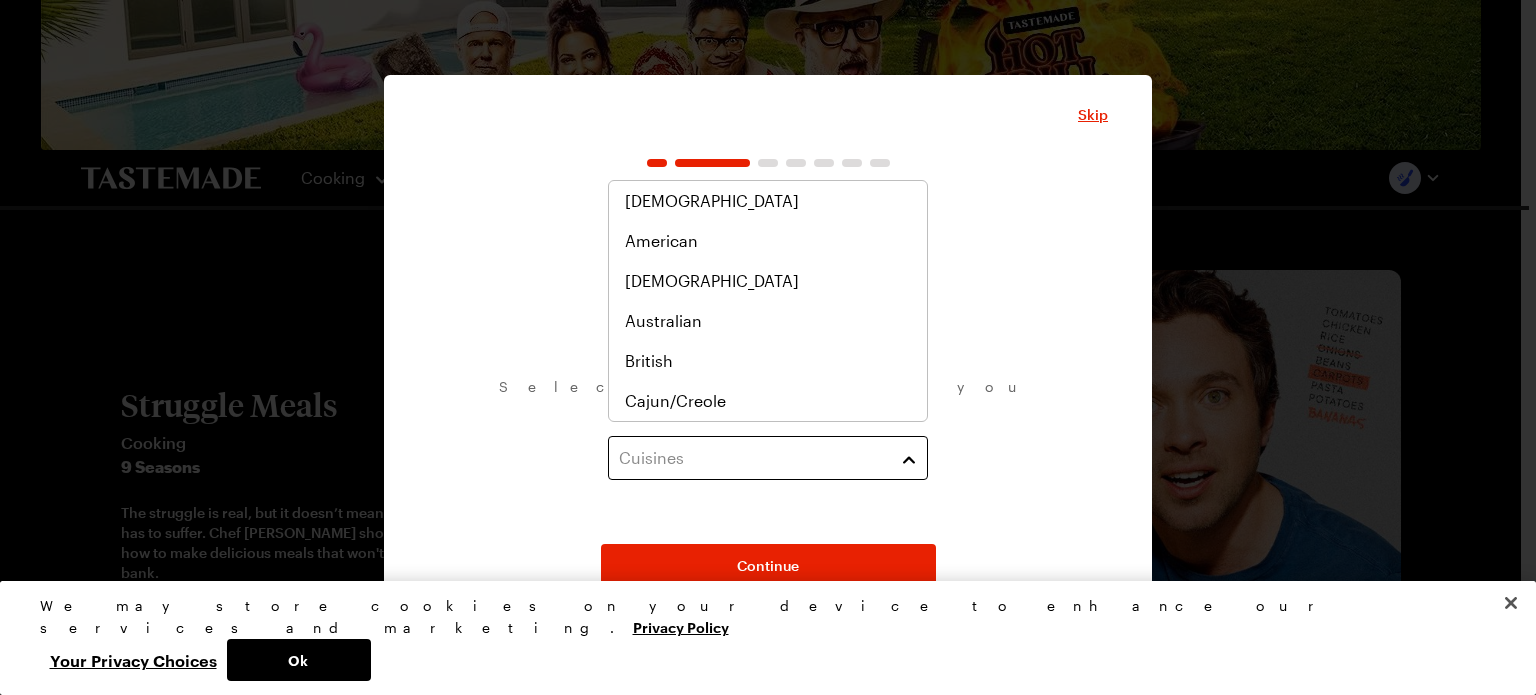 click on "Cuisines" at bounding box center (768, 458) 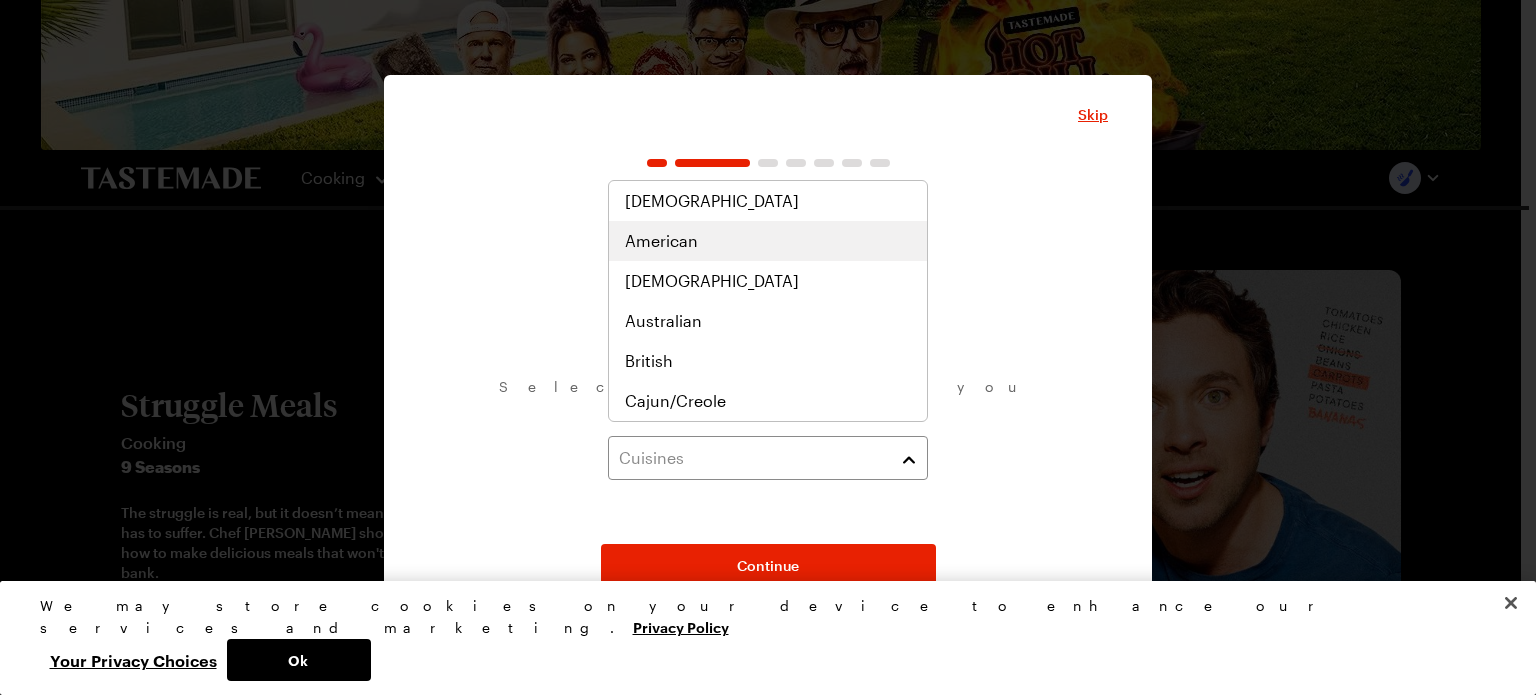 click on "American" at bounding box center (661, 241) 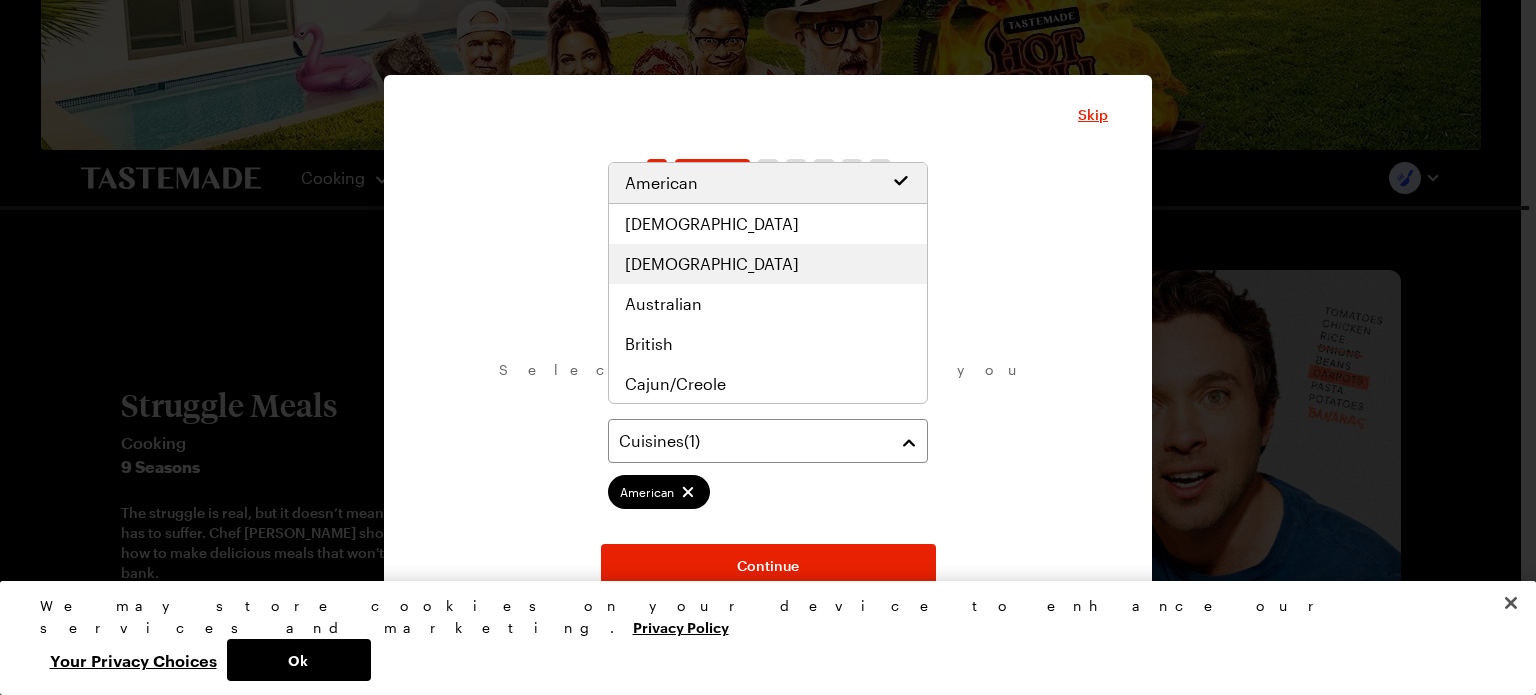 click on "[DEMOGRAPHIC_DATA]" at bounding box center (712, 264) 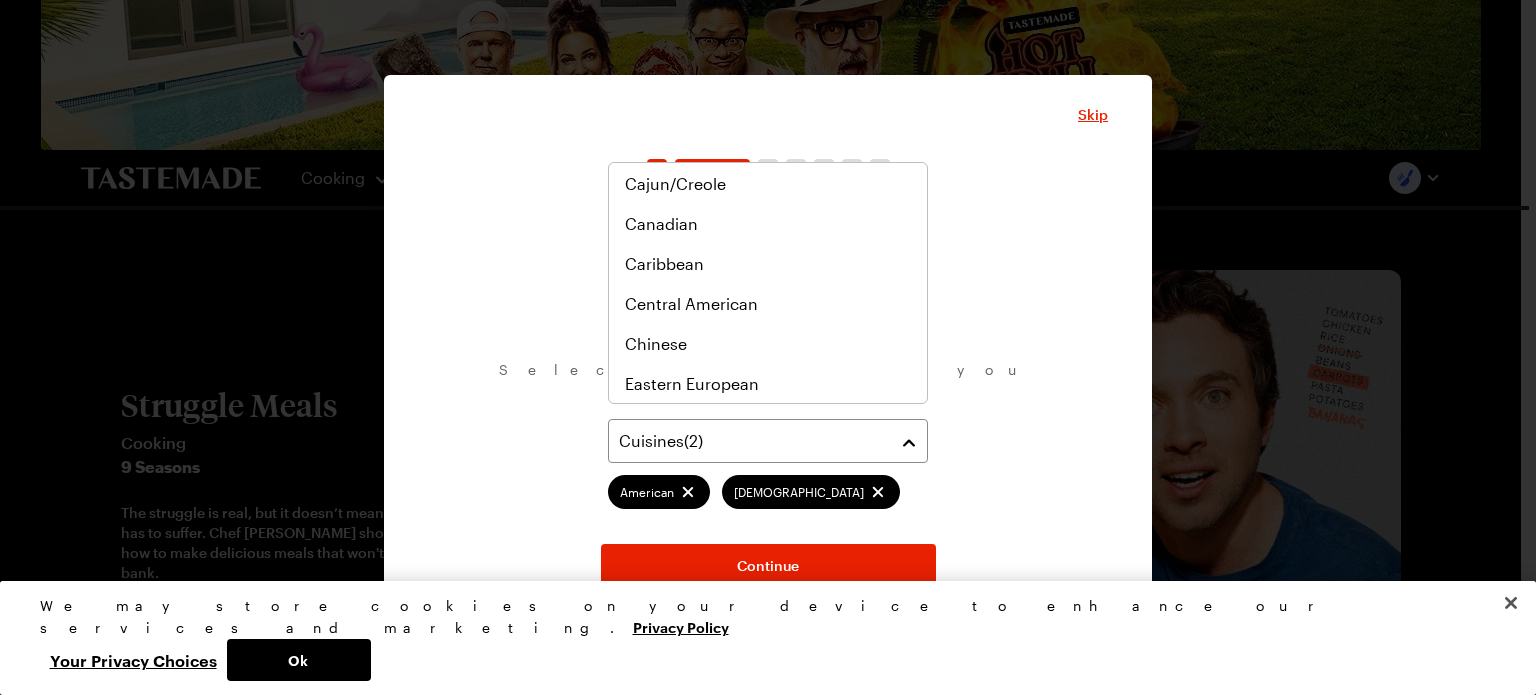 scroll, scrollTop: 240, scrollLeft: 0, axis: vertical 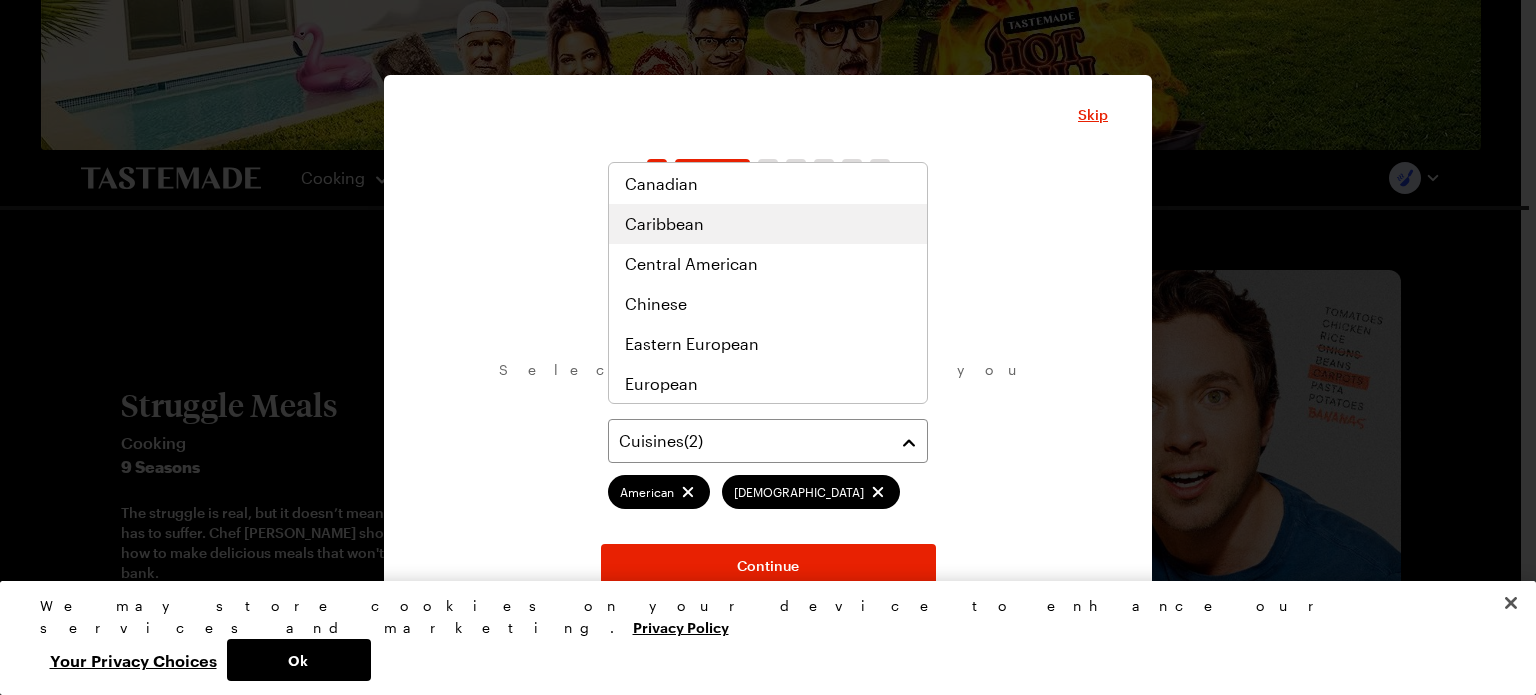 click on "Caribbean" at bounding box center (664, 224) 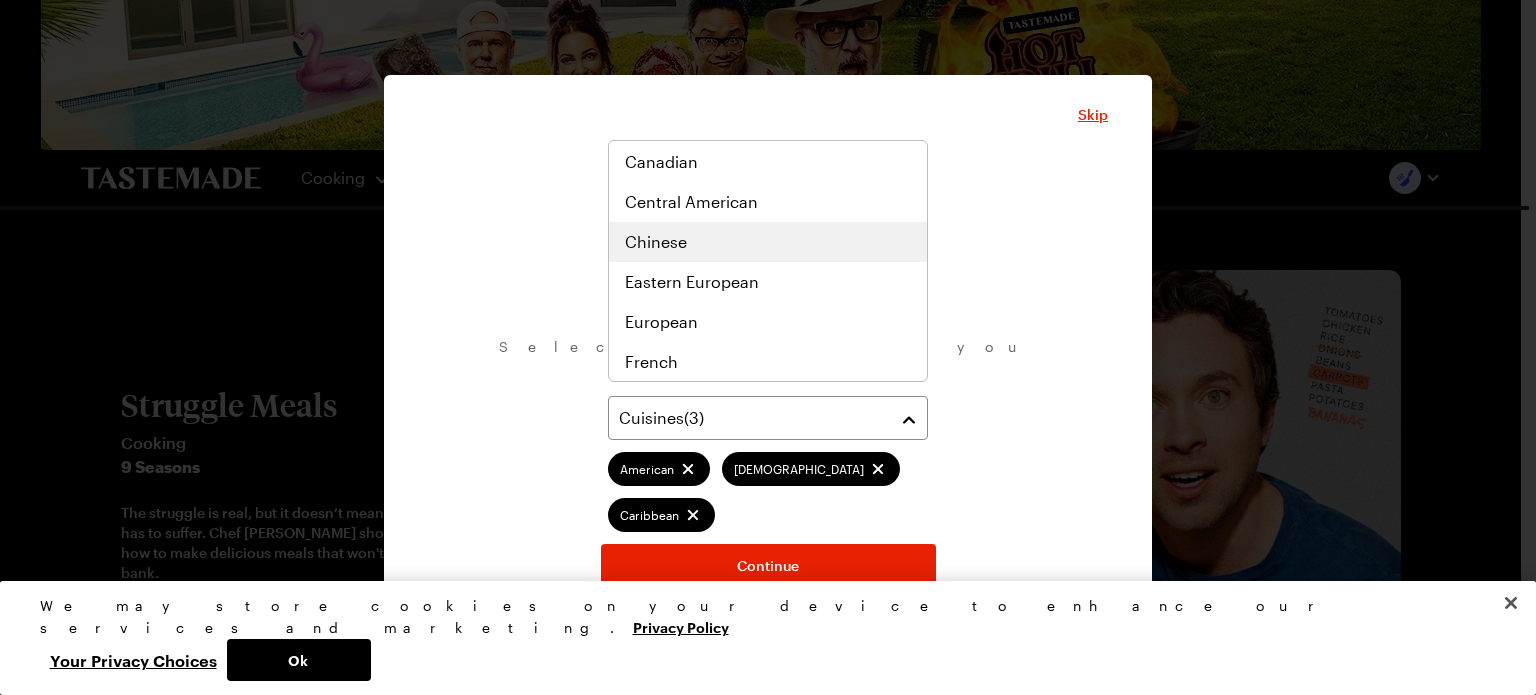 click on "Chinese" at bounding box center [656, 242] 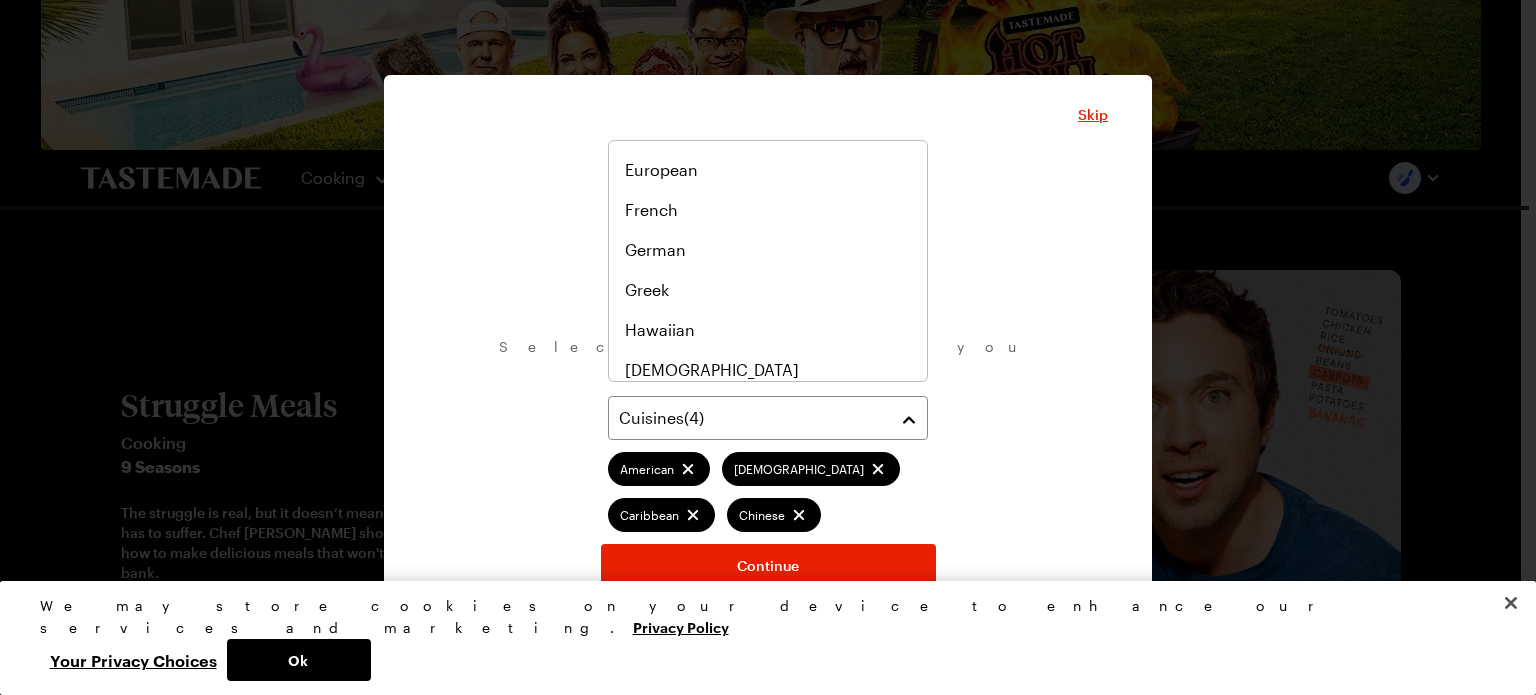 scroll, scrollTop: 440, scrollLeft: 0, axis: vertical 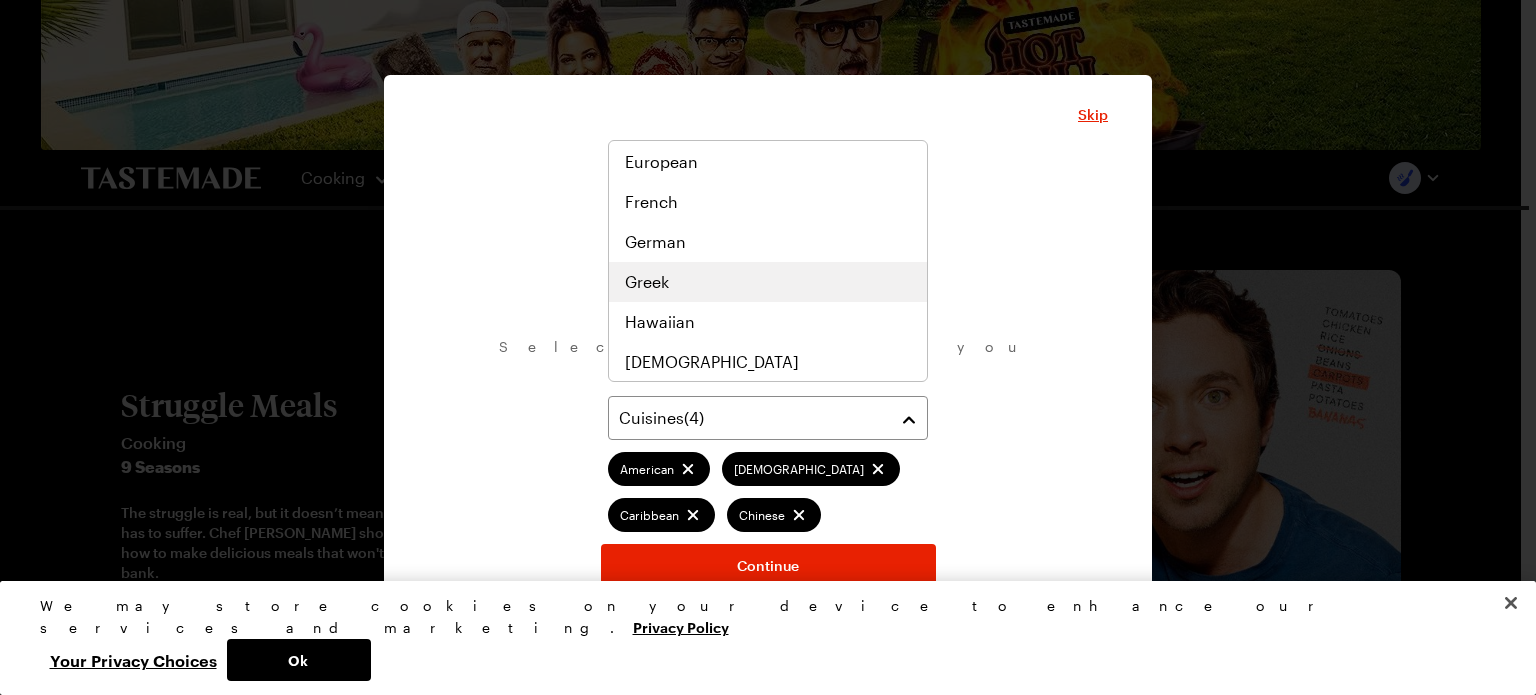 click on "Greek" at bounding box center (647, 282) 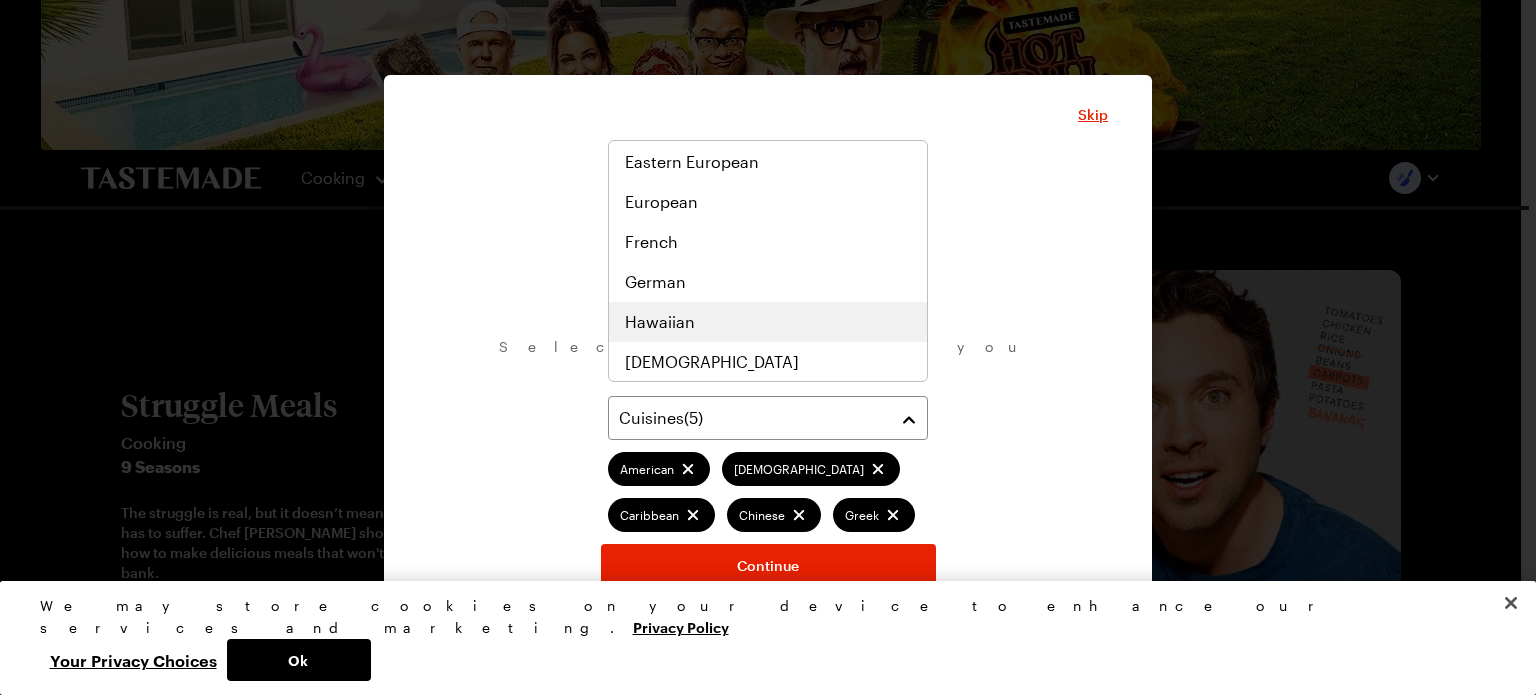 scroll, scrollTop: 480, scrollLeft: 0, axis: vertical 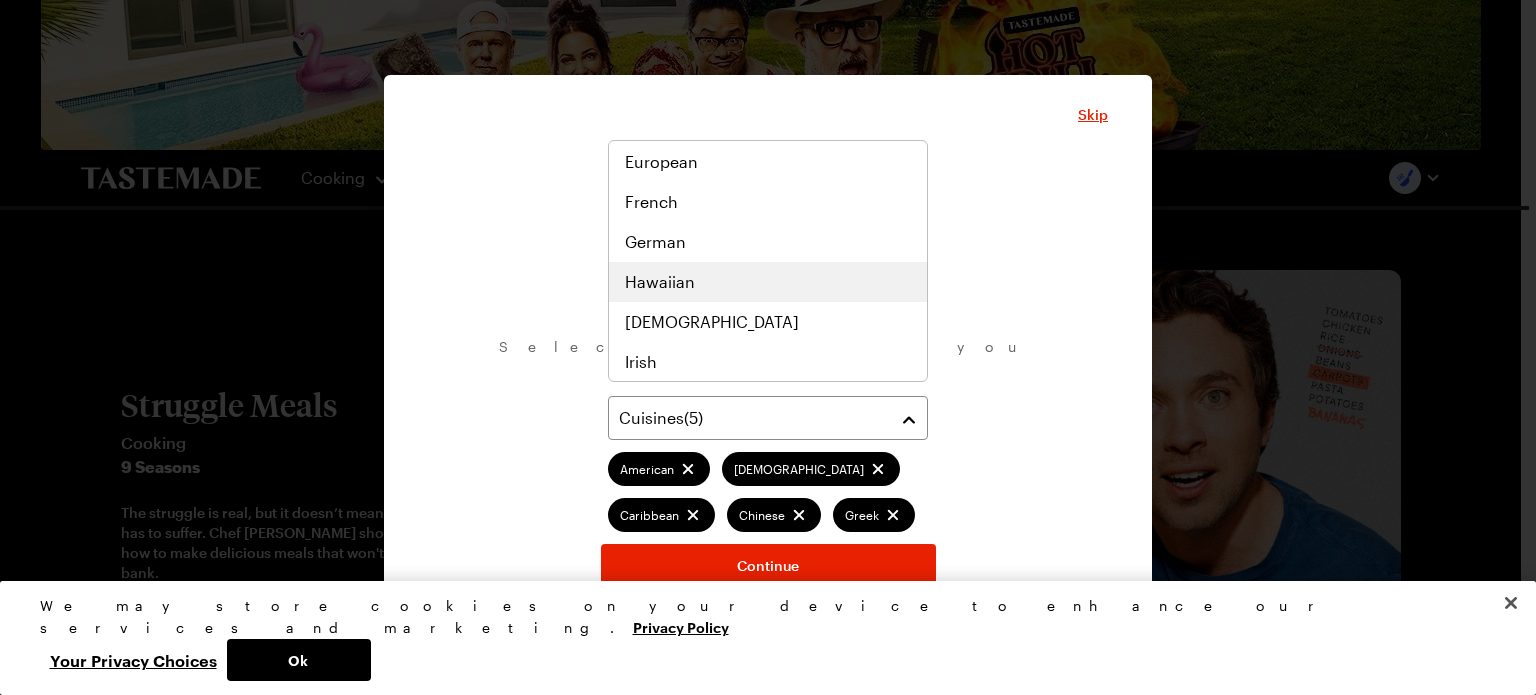 click on "Hawaiian" at bounding box center [660, 282] 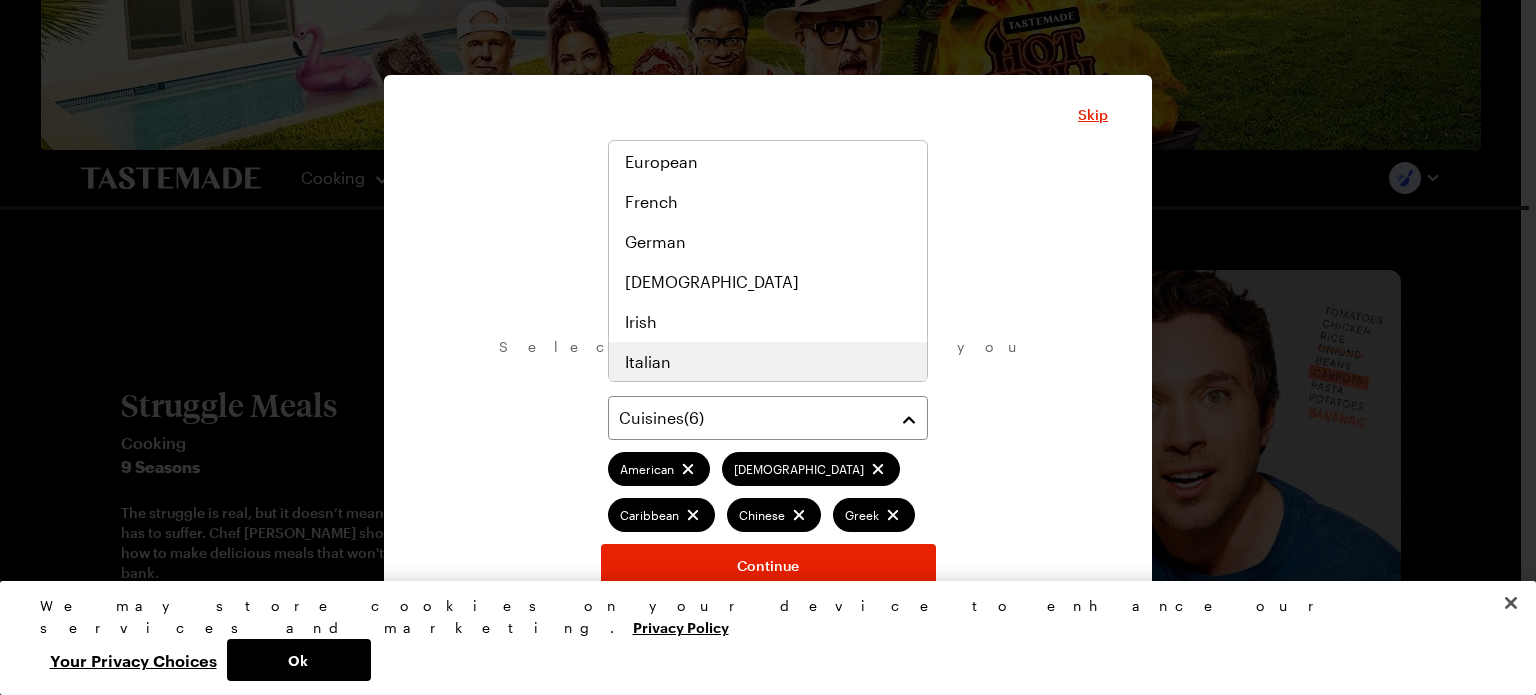 click on "Italian" at bounding box center (648, 362) 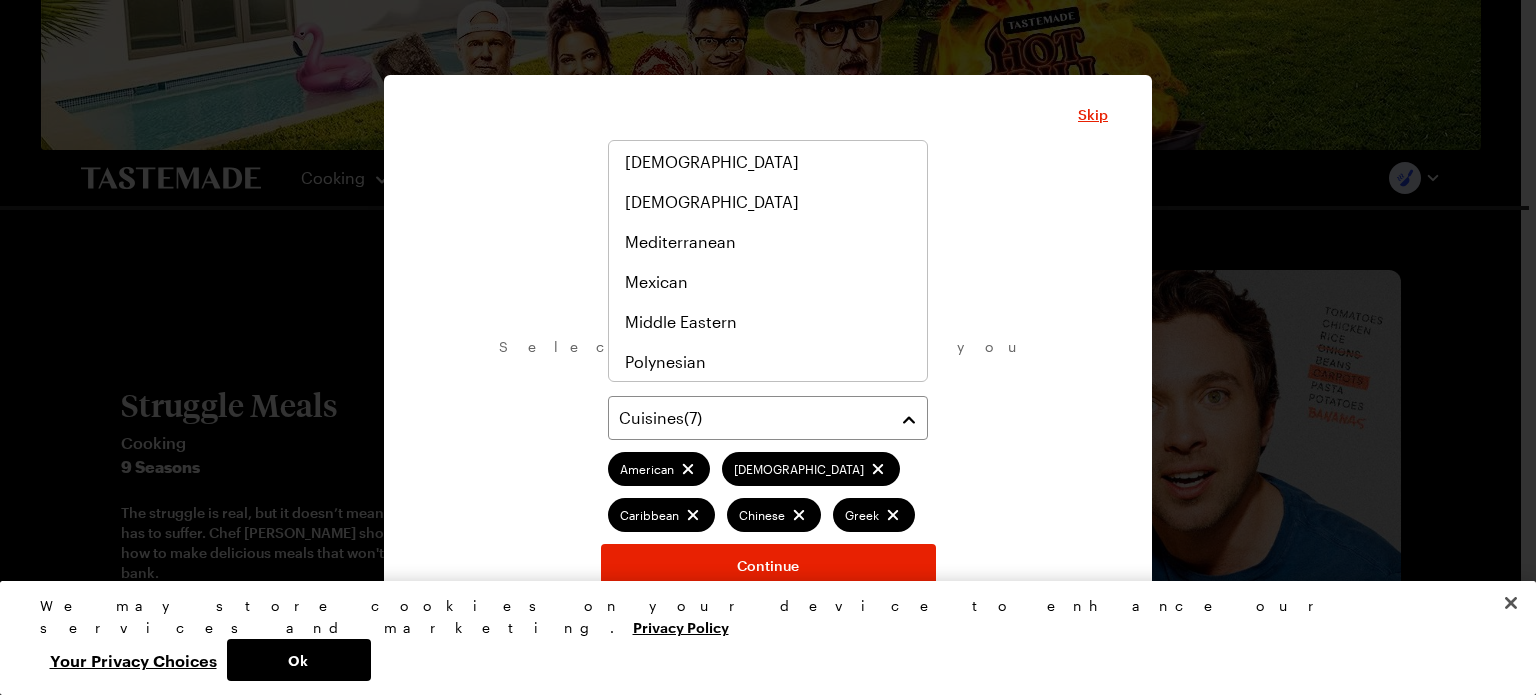 scroll, scrollTop: 840, scrollLeft: 0, axis: vertical 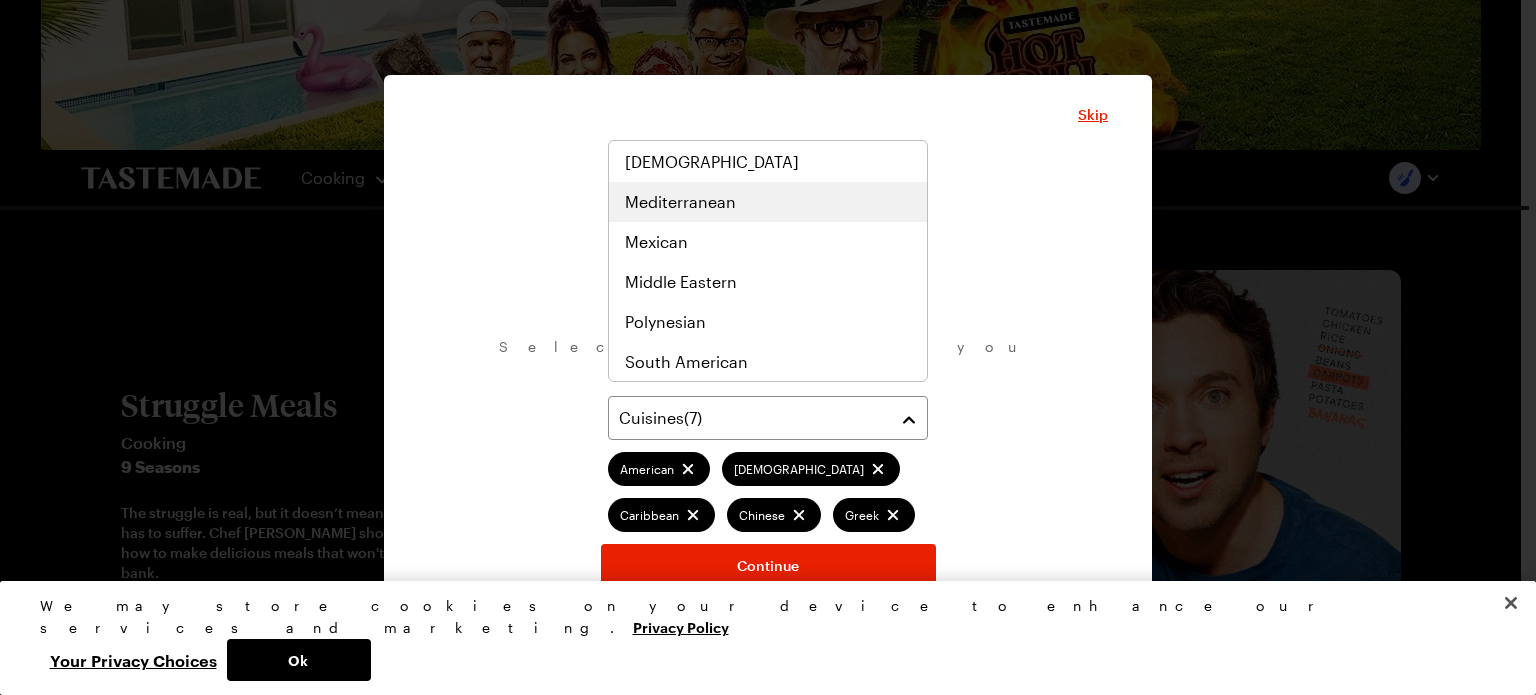 click on "Mediterranean" at bounding box center (680, 202) 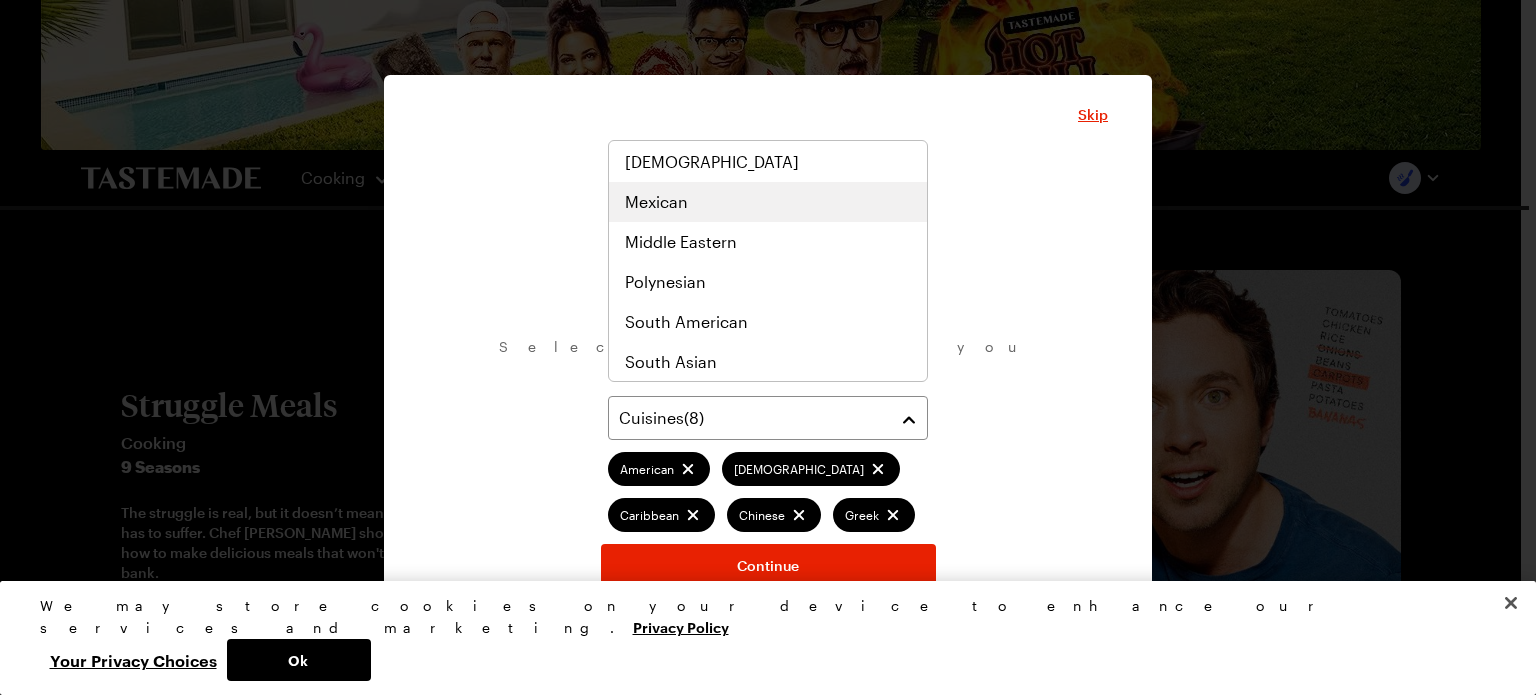 click on "Mexican" at bounding box center [656, 202] 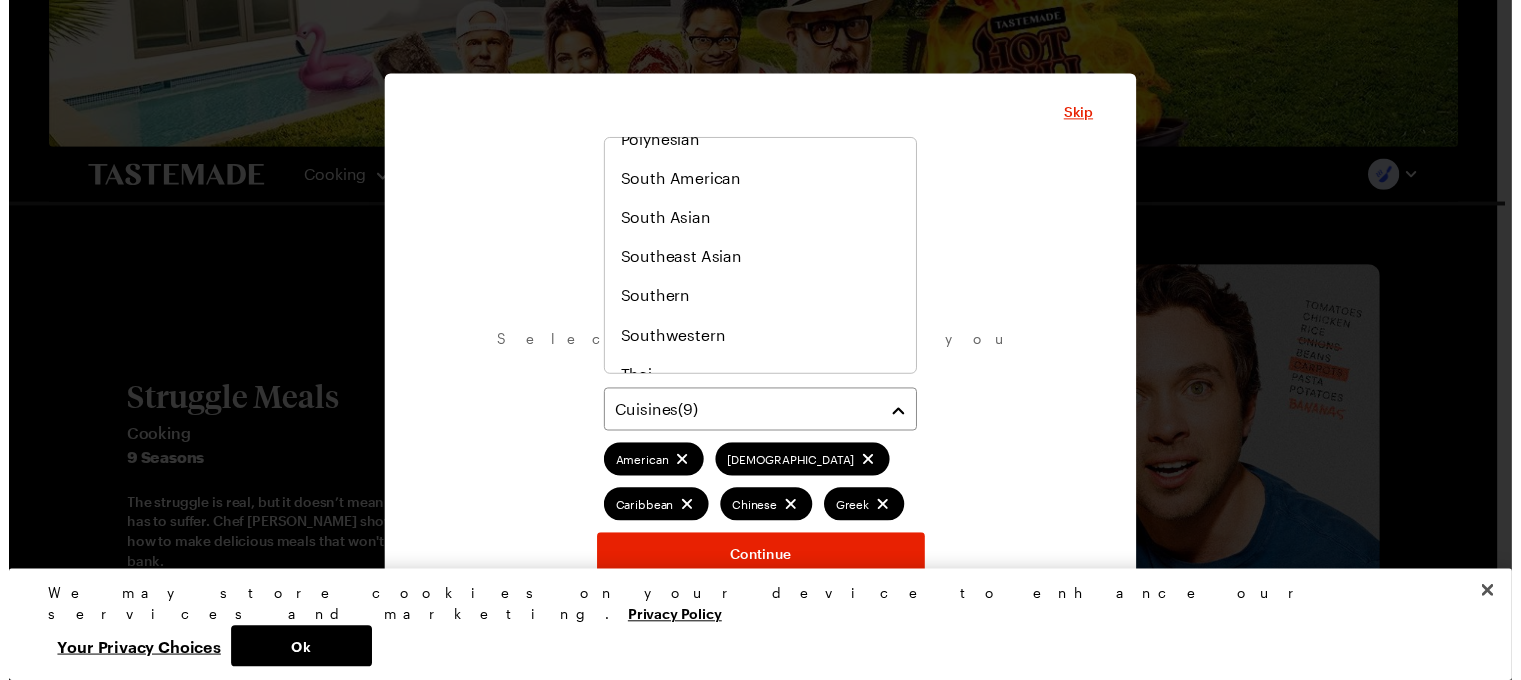 scroll, scrollTop: 1040, scrollLeft: 0, axis: vertical 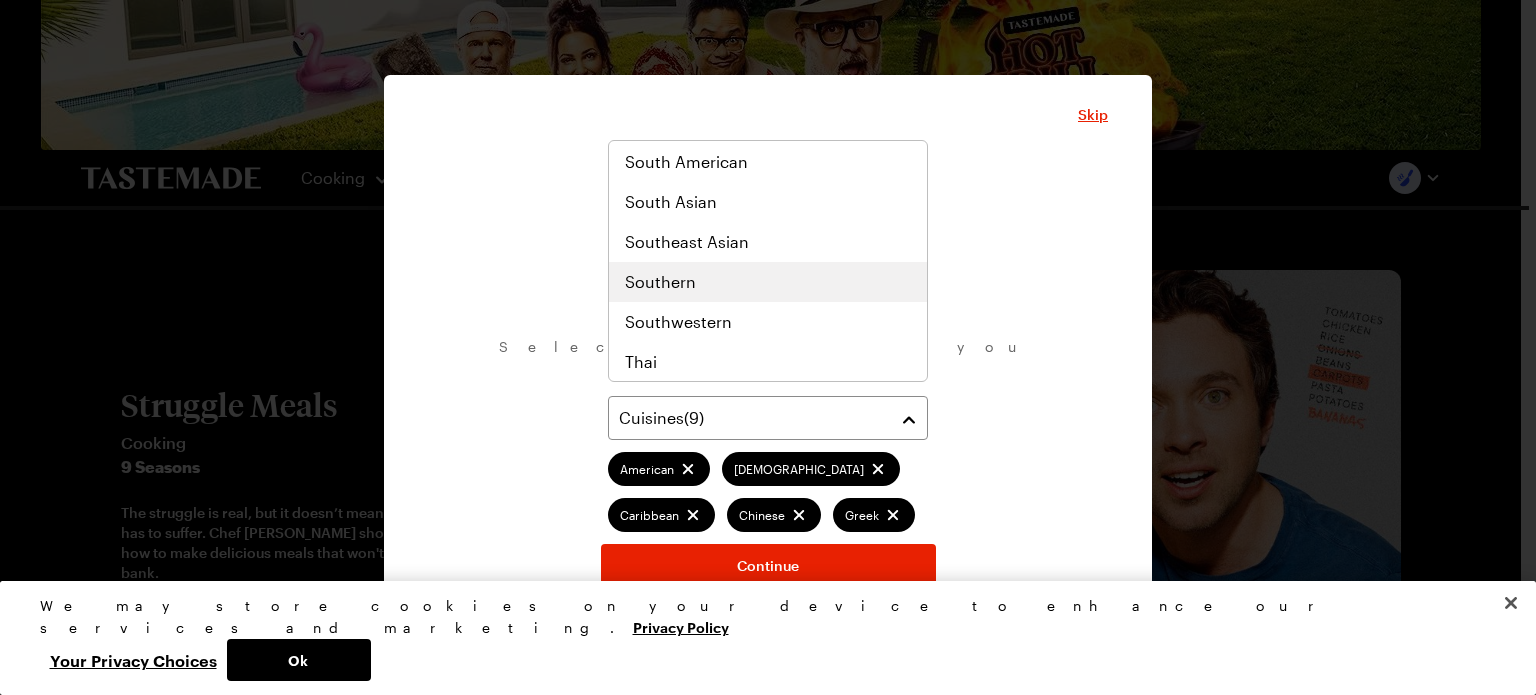 click on "Southern" at bounding box center [660, 282] 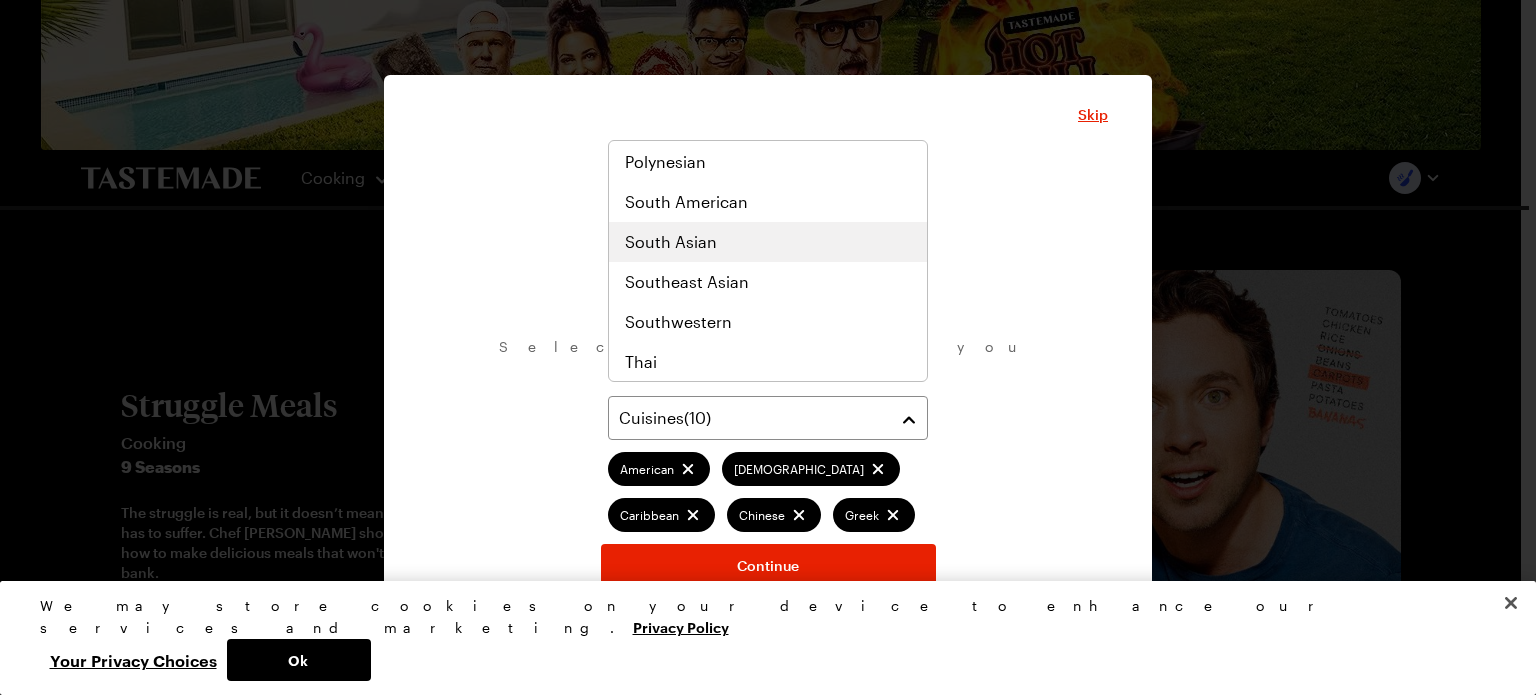 click on "South Asian" at bounding box center (671, 242) 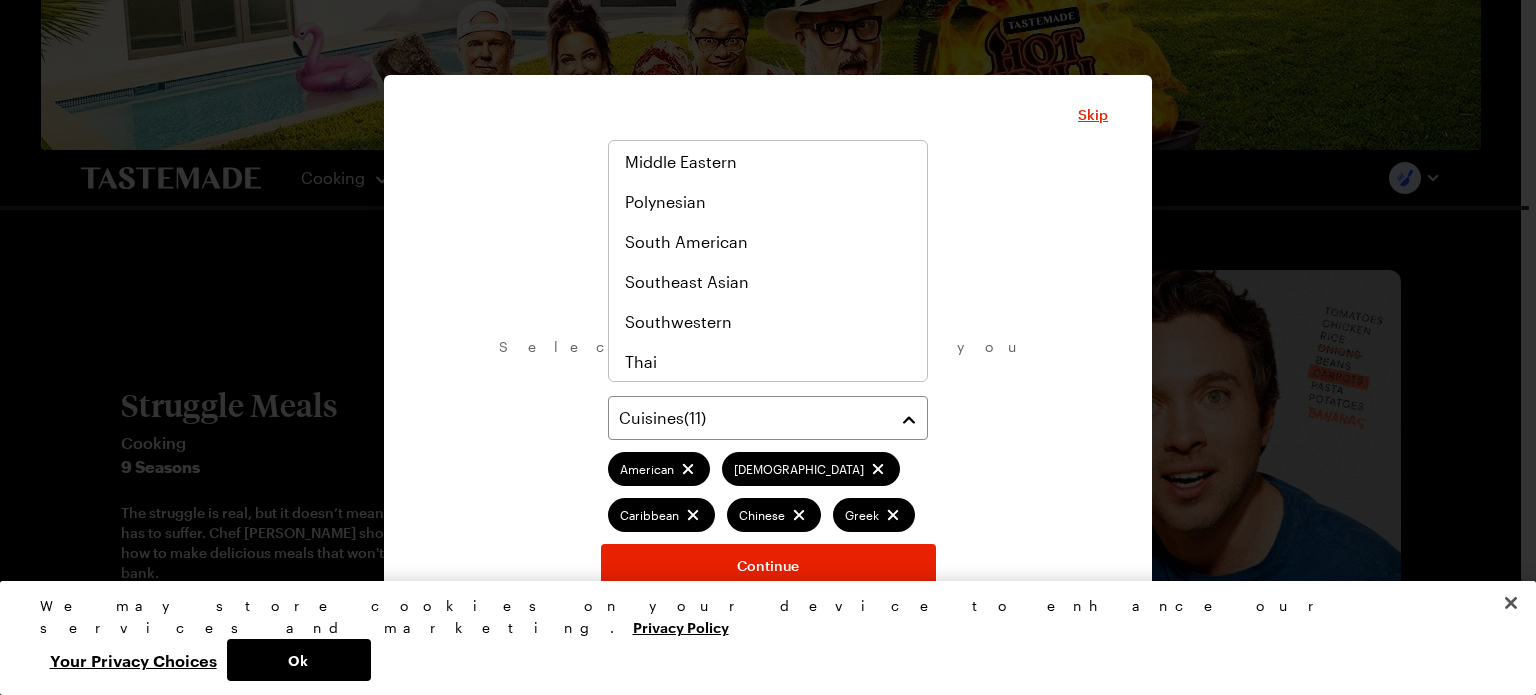 click on "What are your favorite cuisines? Select as many as you like. Cuisines  ( 11 ) American [DEMOGRAPHIC_DATA] Chinese Greek Hawaiian Italian Mediterranean Mexican Southern [DEMOGRAPHIC_DATA] Continue" at bounding box center (768, 374) 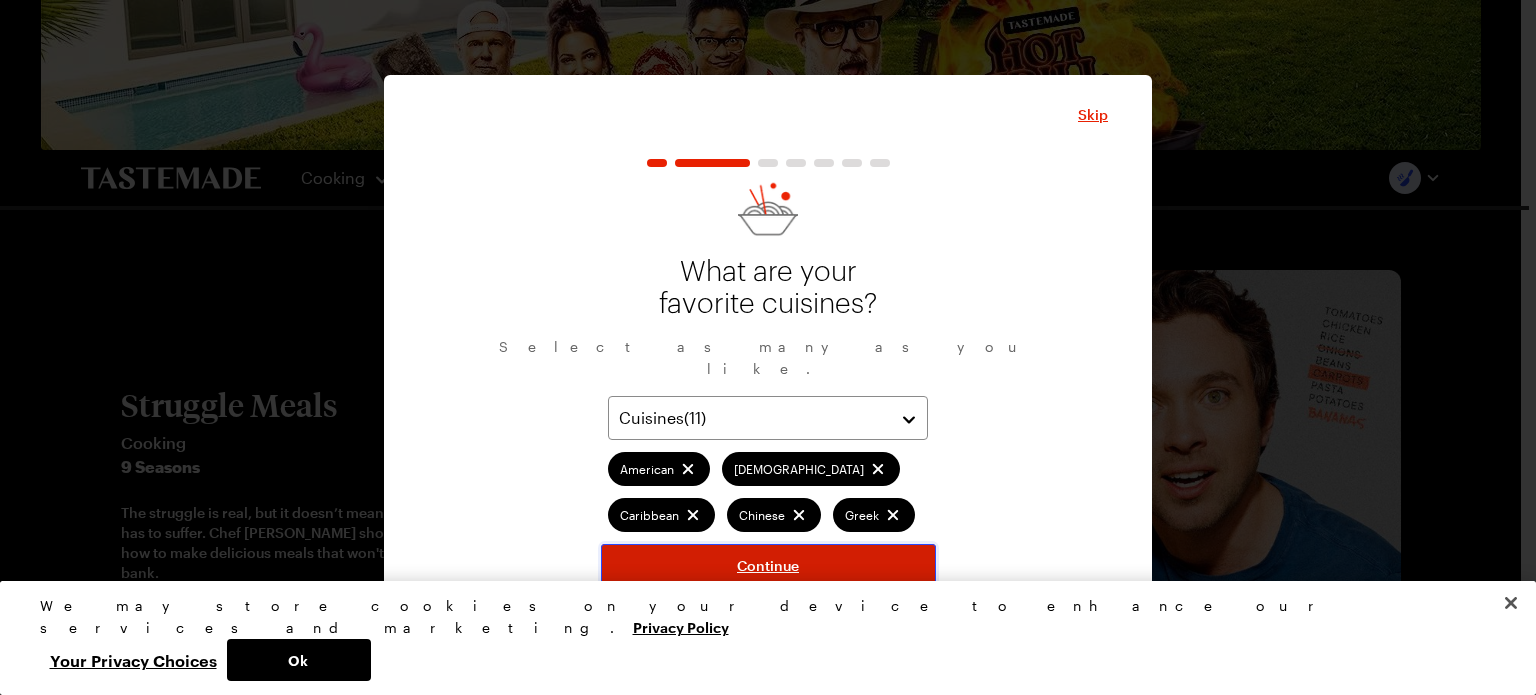 click on "Continue" at bounding box center [768, 566] 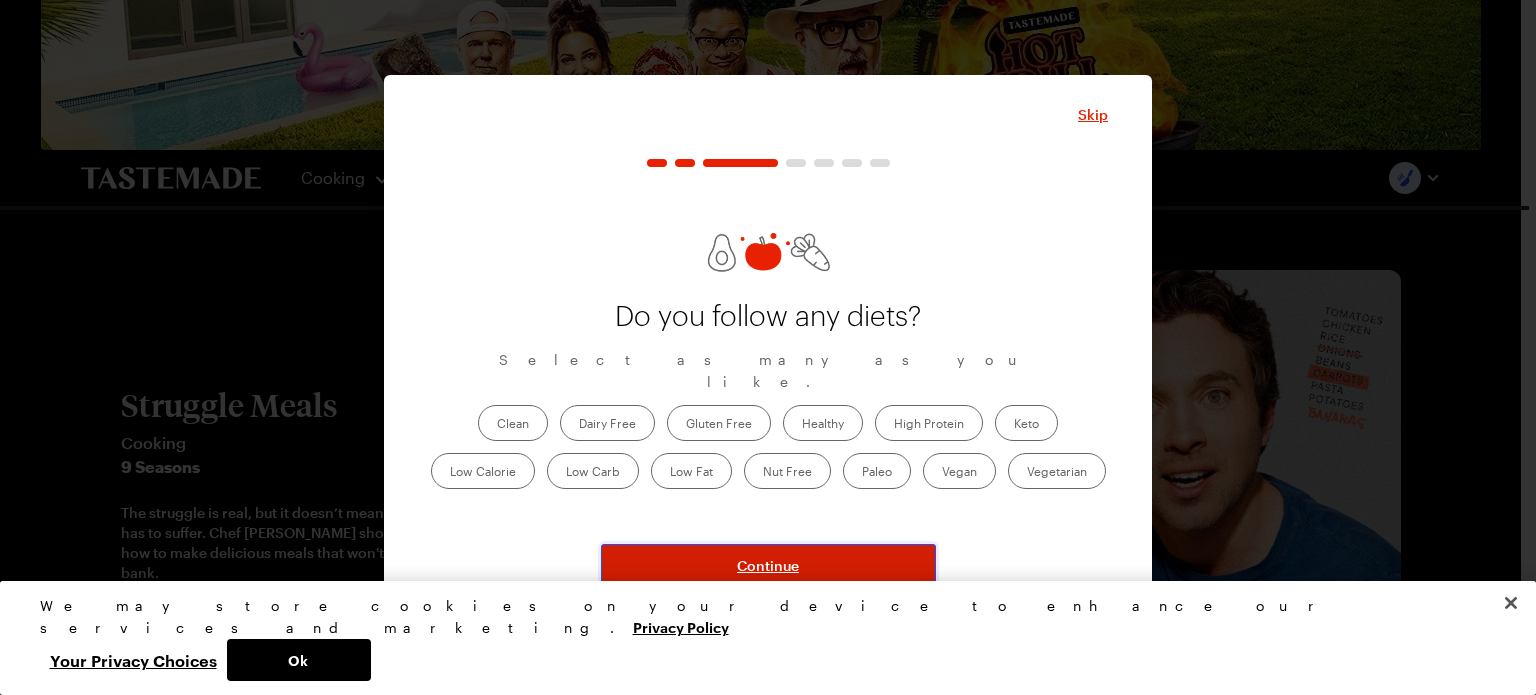 click on "Continue" at bounding box center (768, 566) 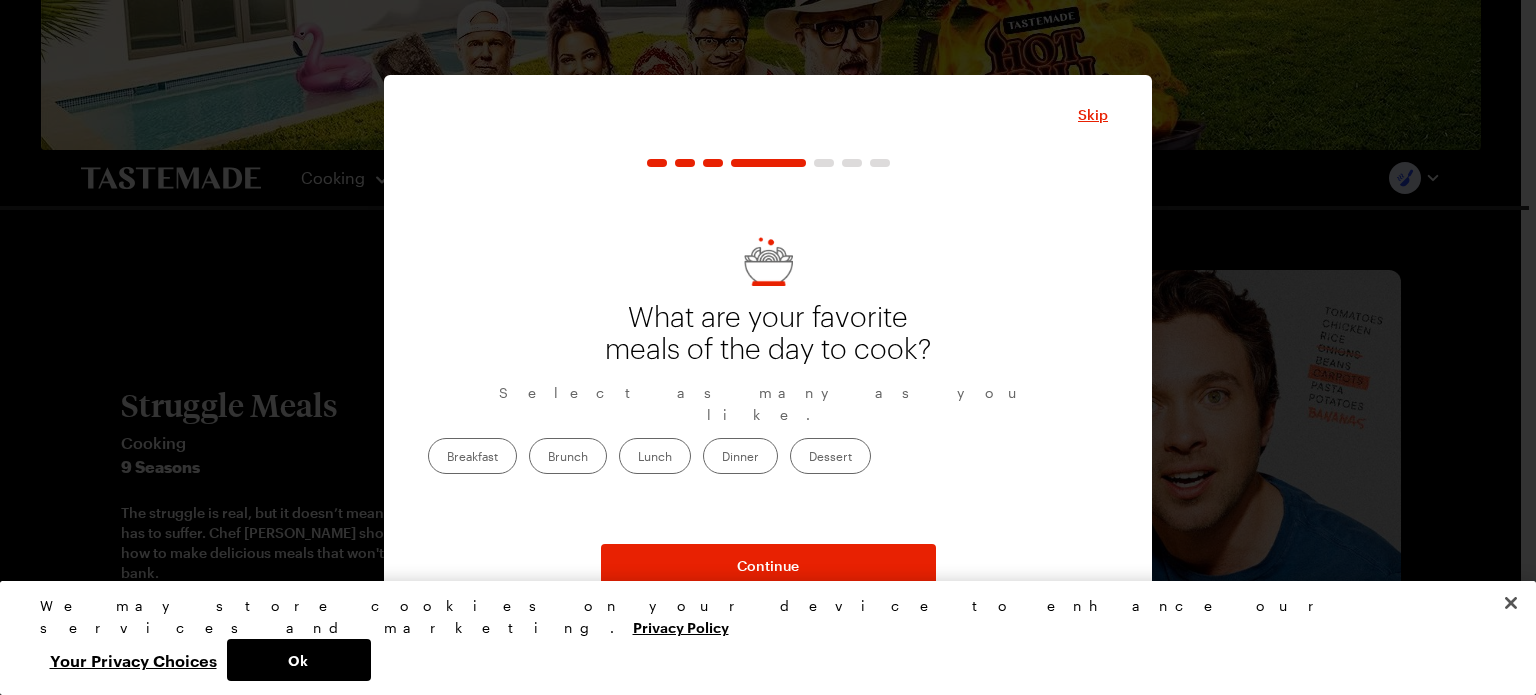 click on "Dinner" at bounding box center [740, 456] 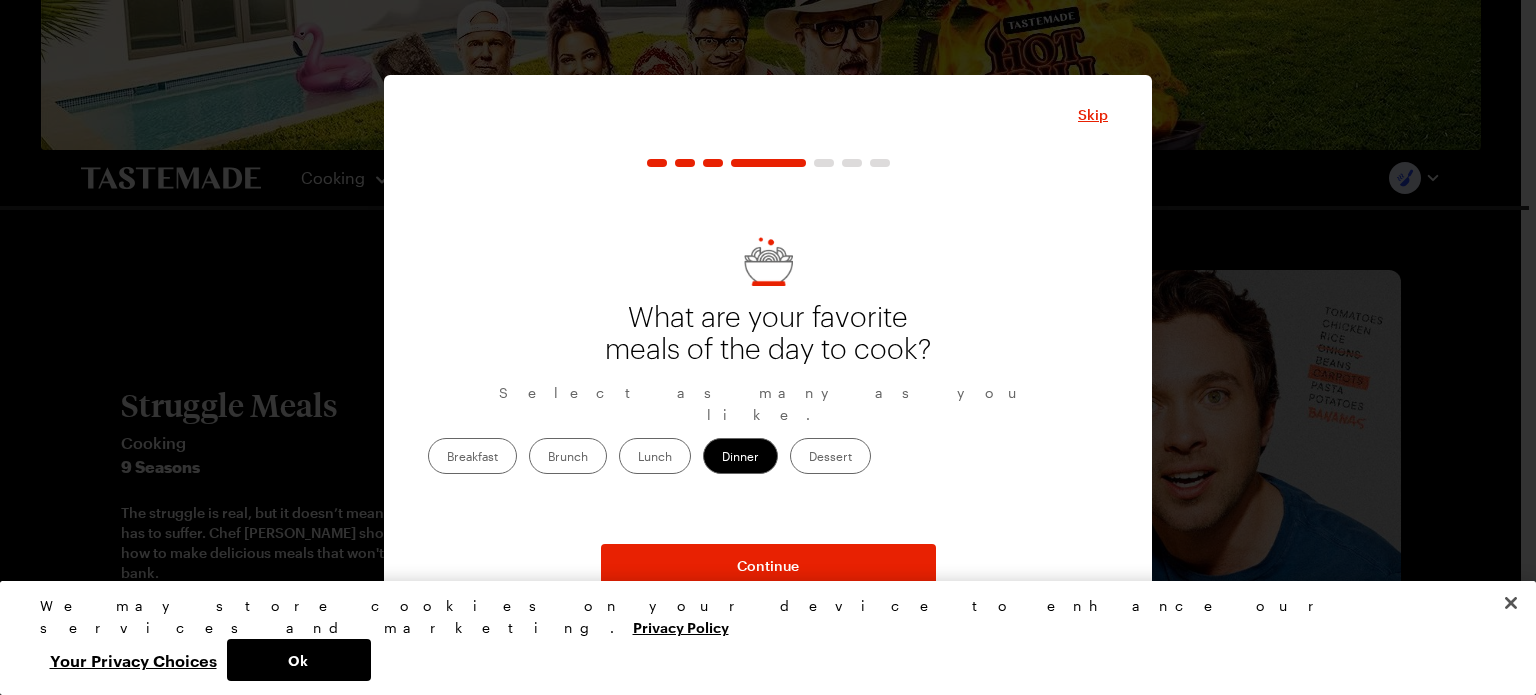 click on "Dessert" at bounding box center [830, 456] 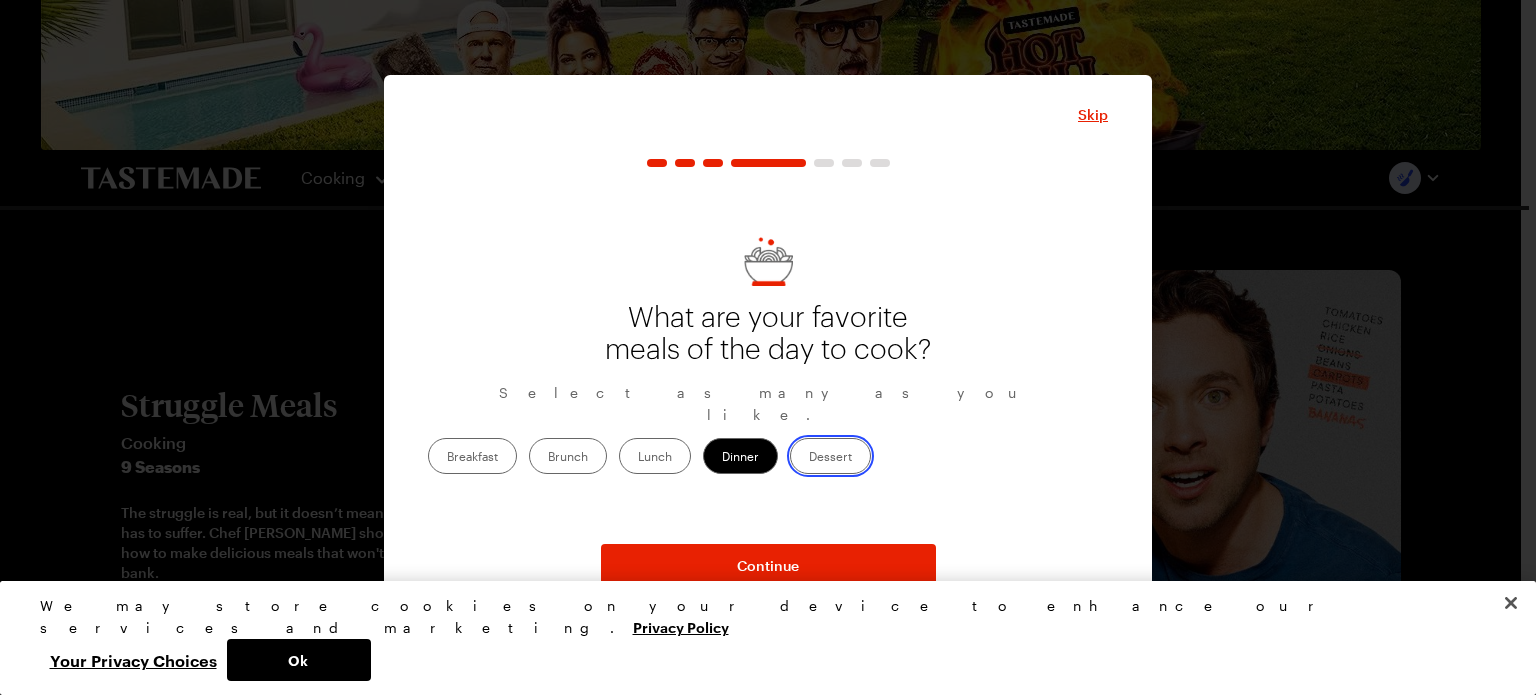 click on "Dessert" at bounding box center [809, 458] 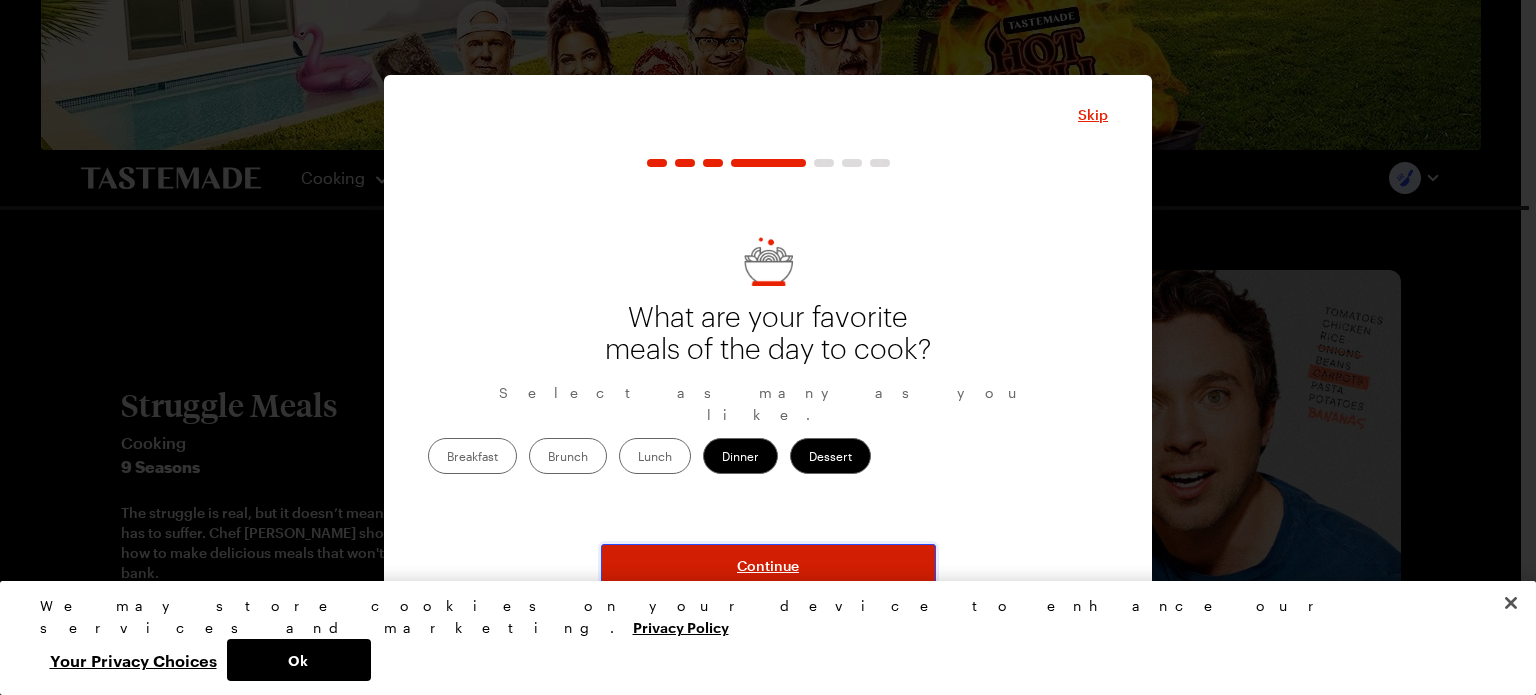 click on "Continue" at bounding box center [768, 566] 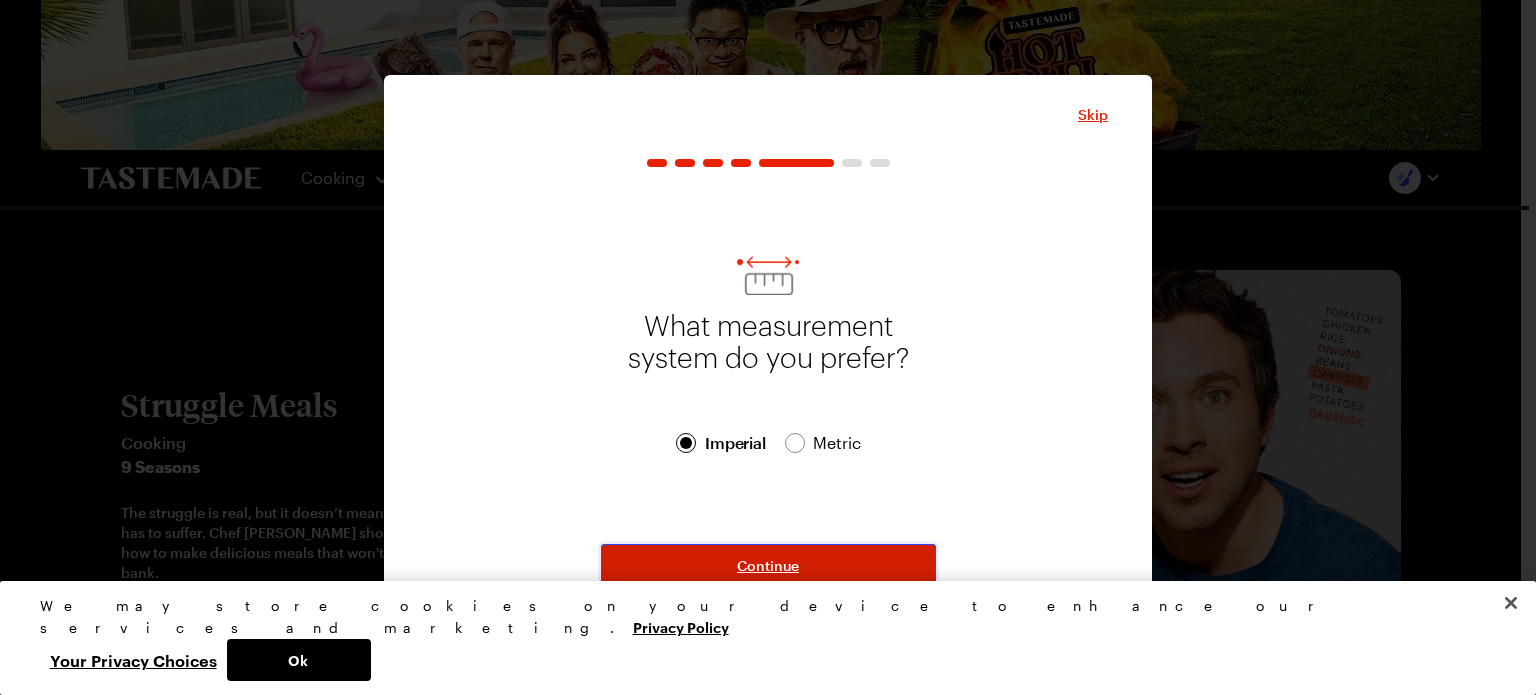 click on "Continue" at bounding box center [768, 566] 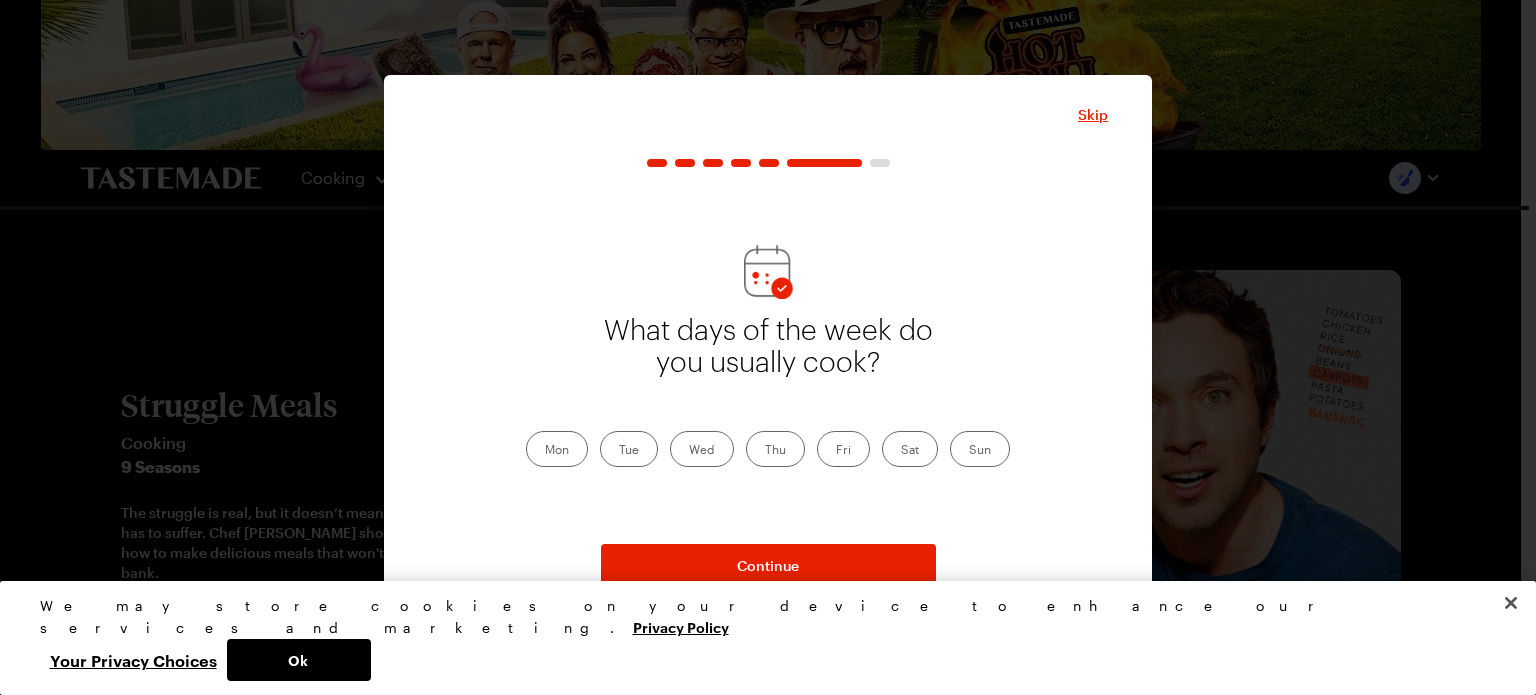 click on "Mon" at bounding box center (557, 449) 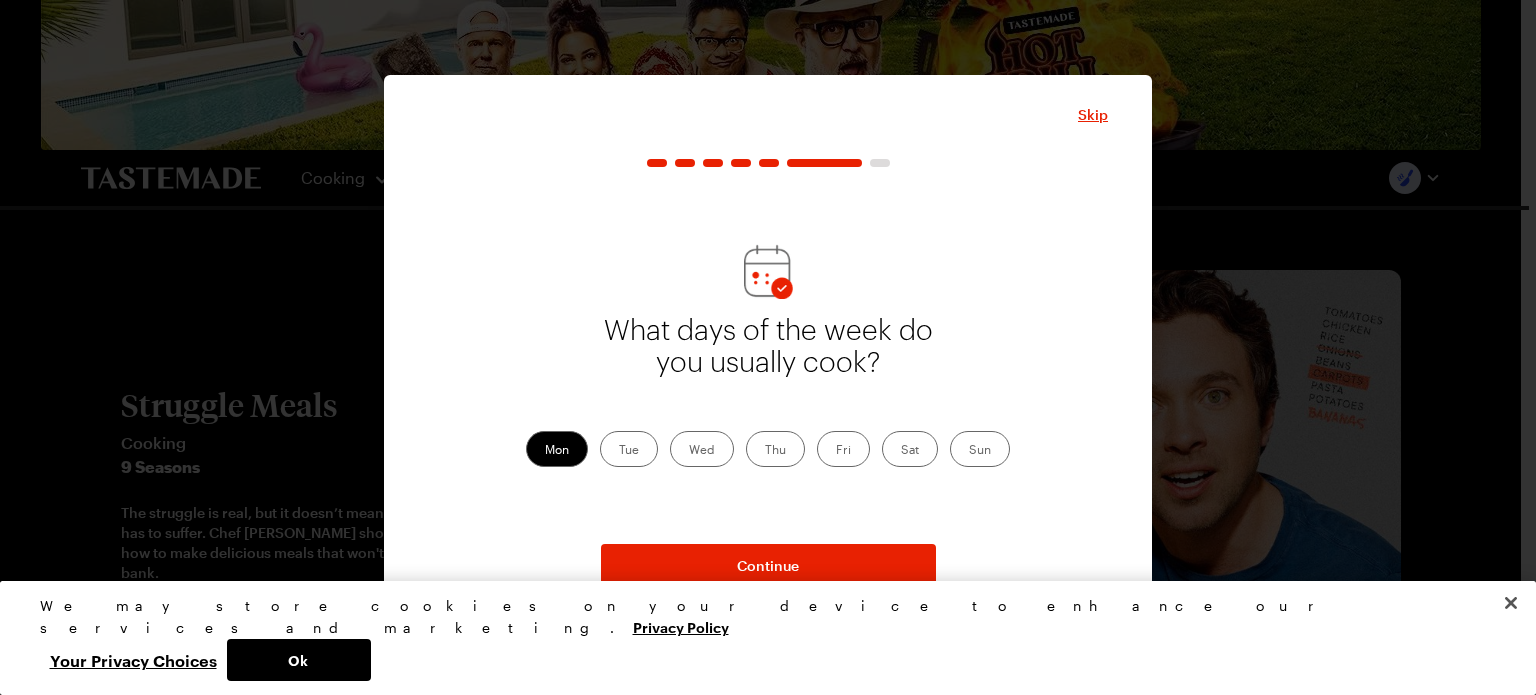 click on "Tue" at bounding box center (629, 449) 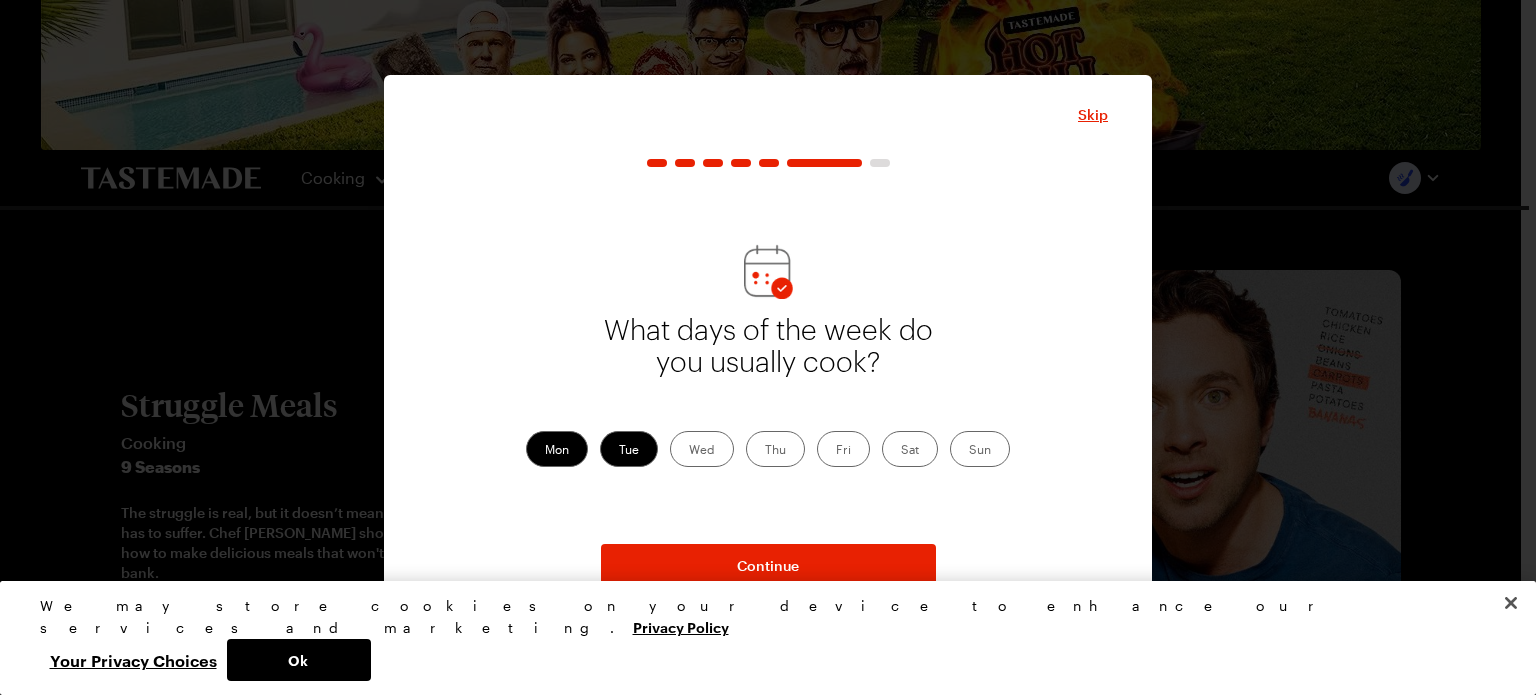 click on "Wed" at bounding box center [702, 449] 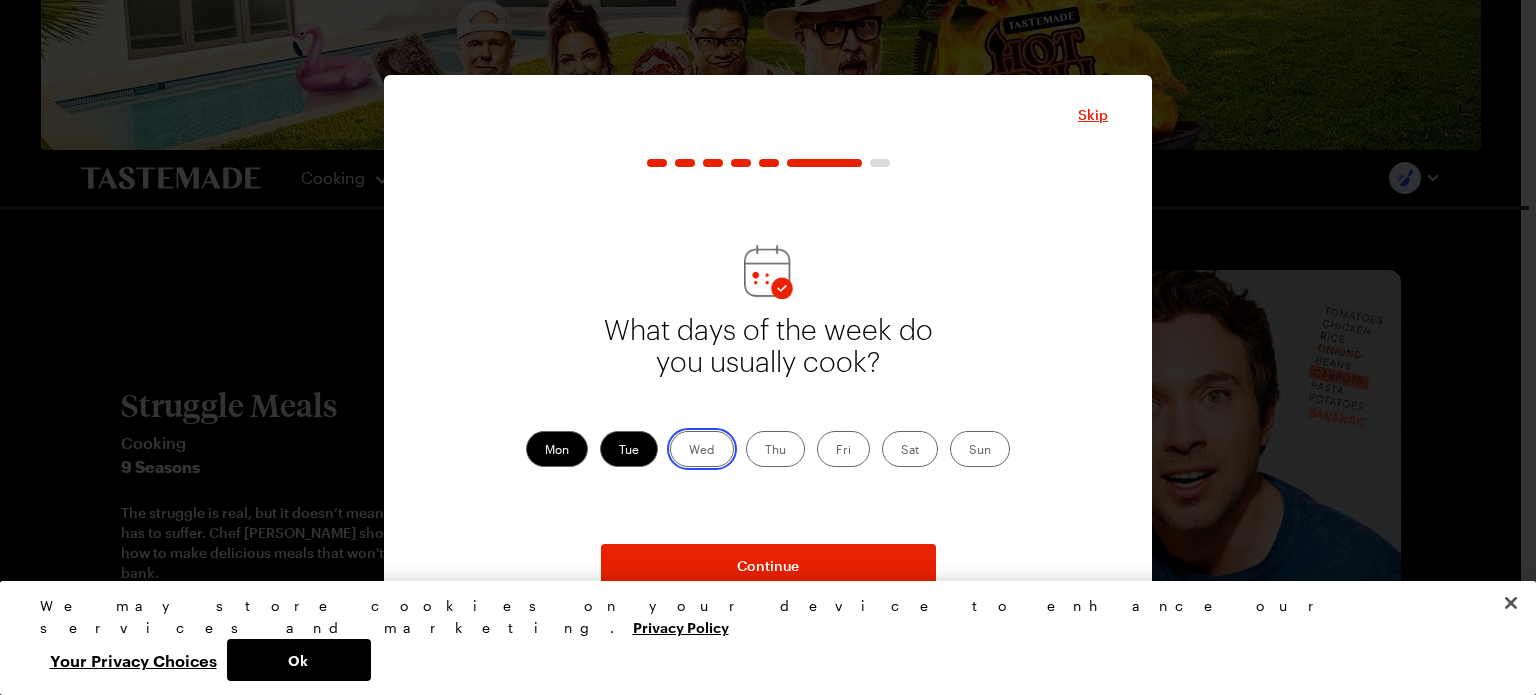 click on "Wed" at bounding box center (689, 451) 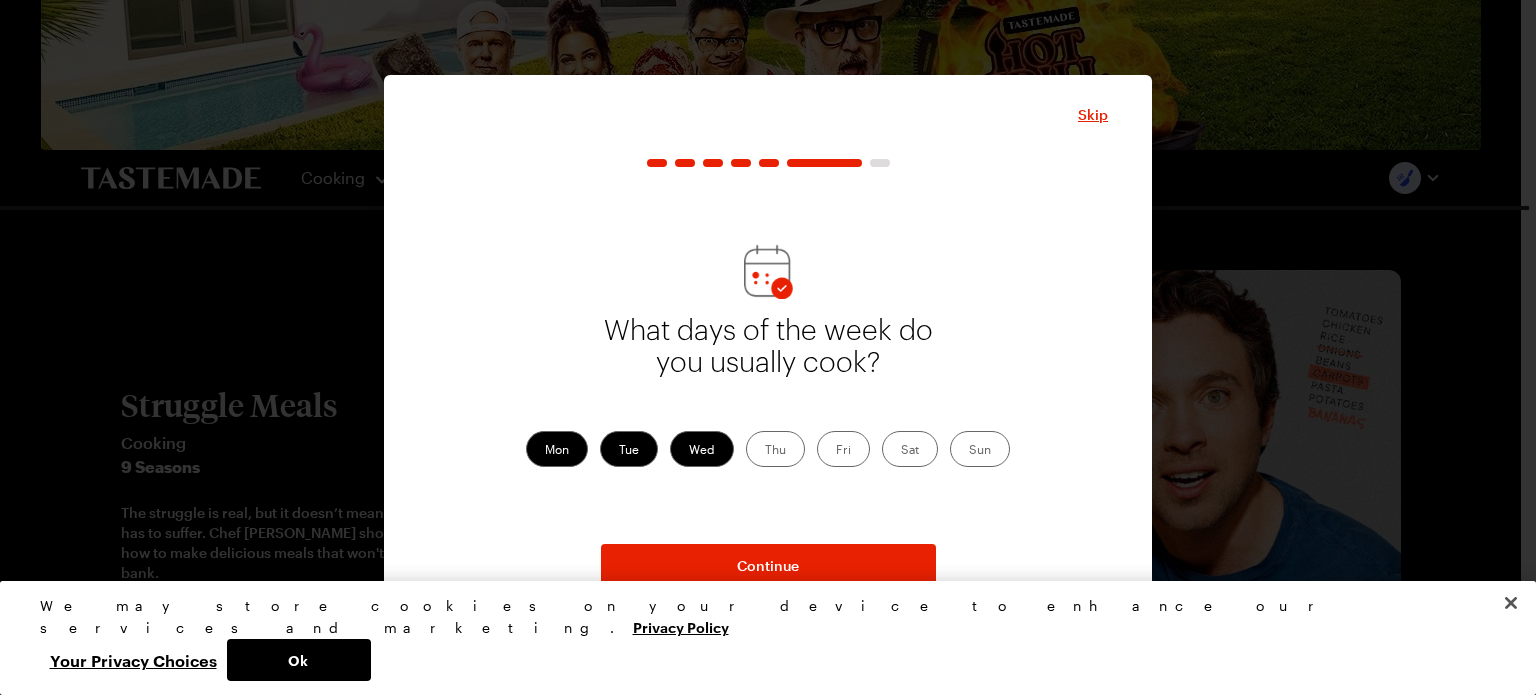 click on "Sun" at bounding box center (980, 449) 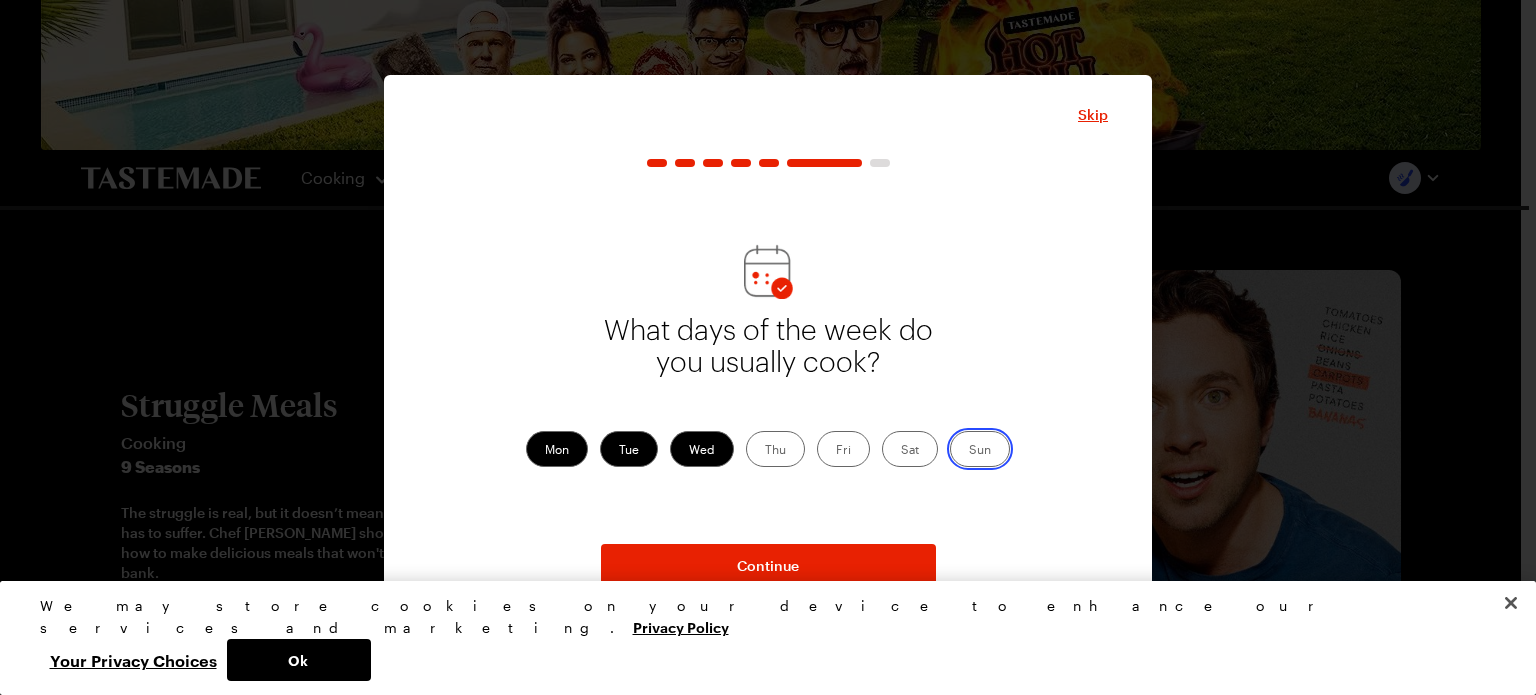 click on "Sun" at bounding box center [969, 451] 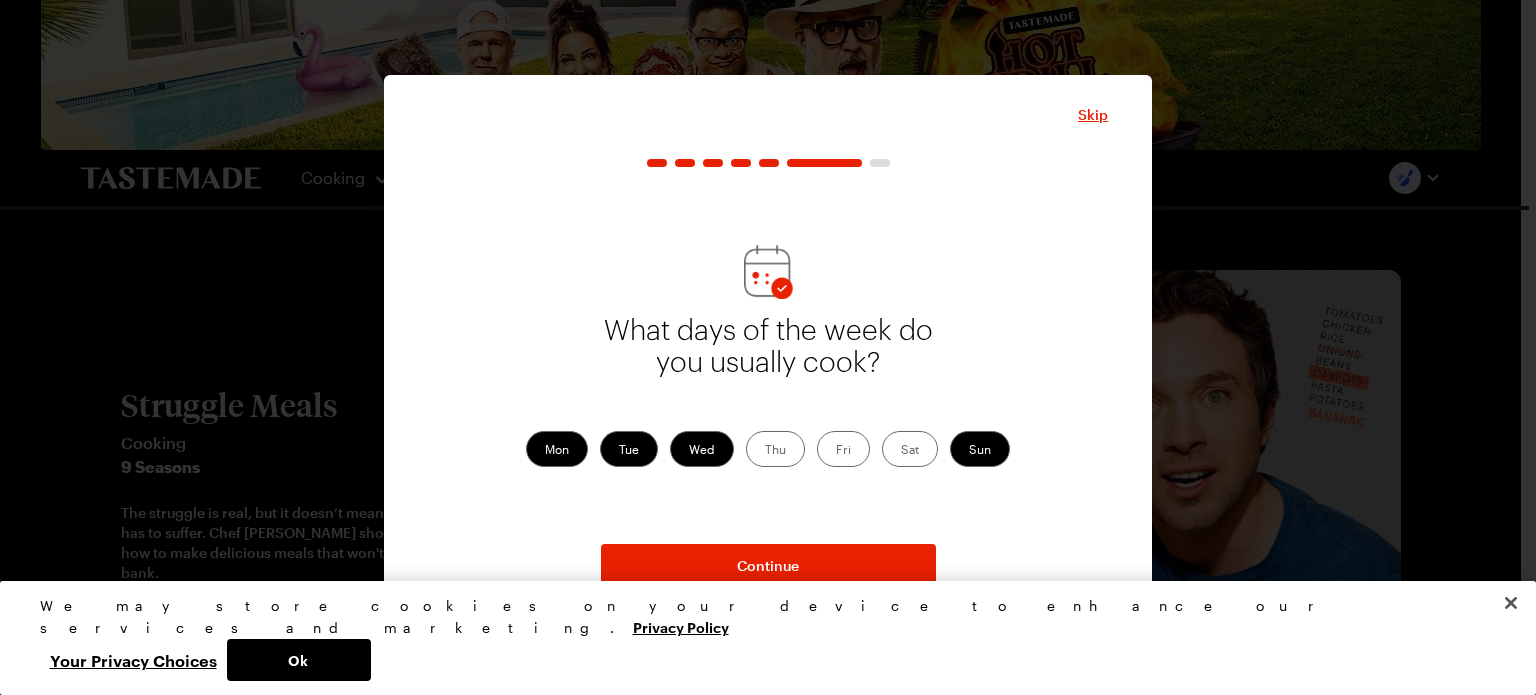 click on "Fri" at bounding box center (843, 449) 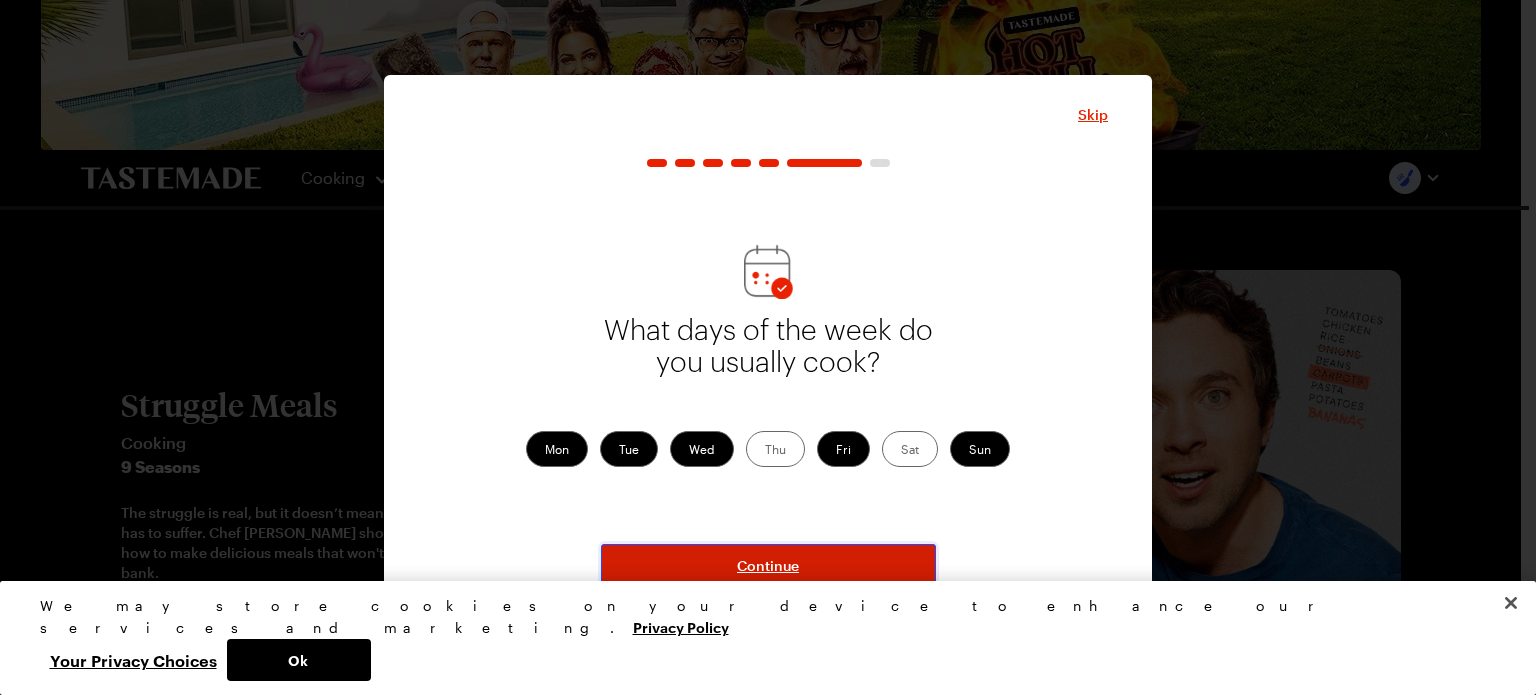click on "Continue" at bounding box center (768, 566) 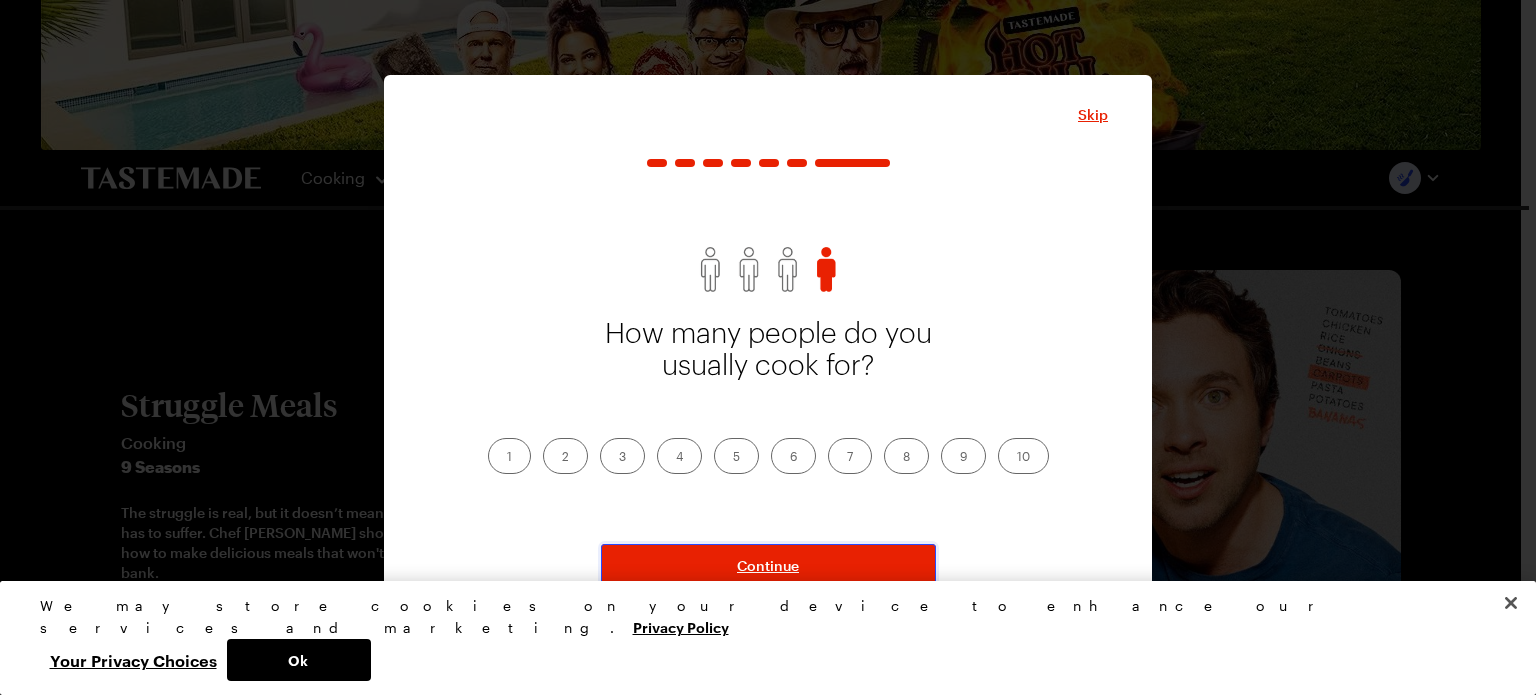 drag, startPoint x: 760, startPoint y: 568, endPoint x: 560, endPoint y: 455, distance: 229.71504 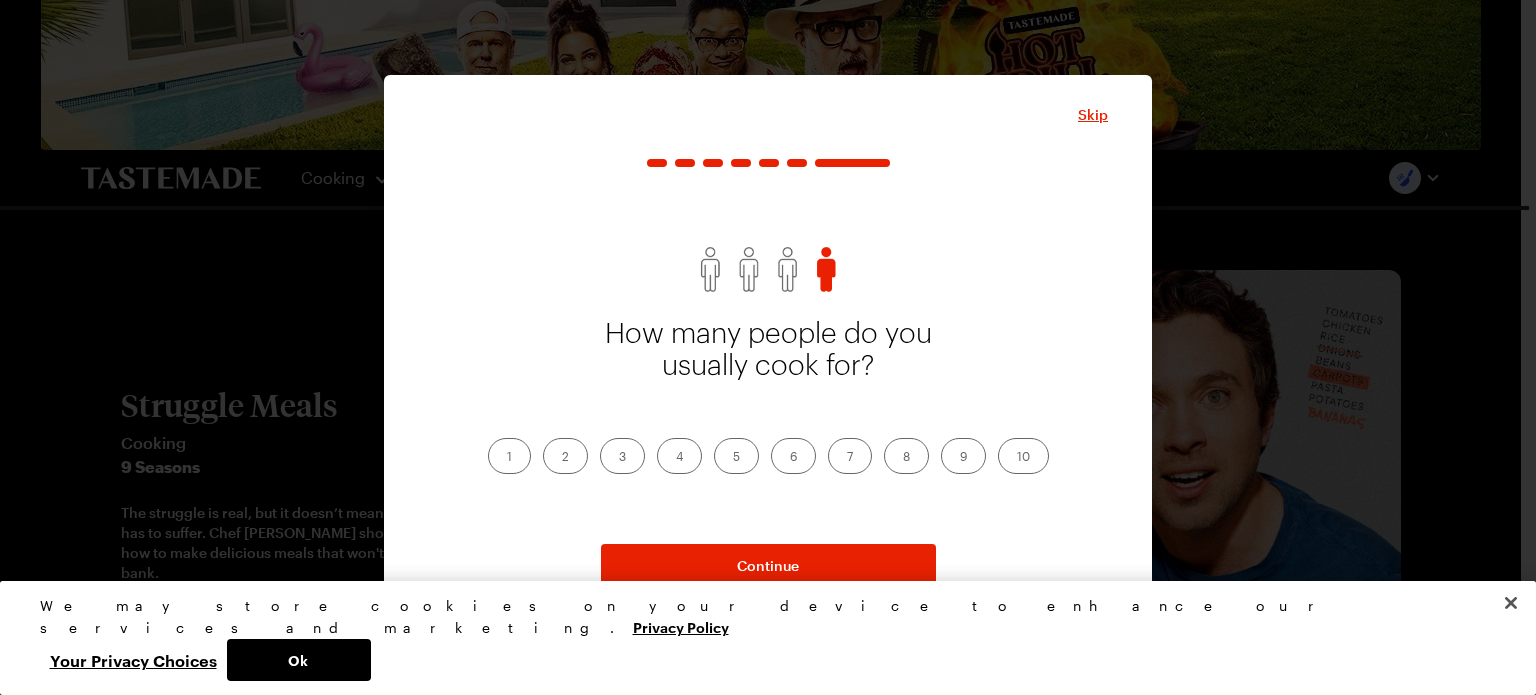 click on "2" at bounding box center (565, 456) 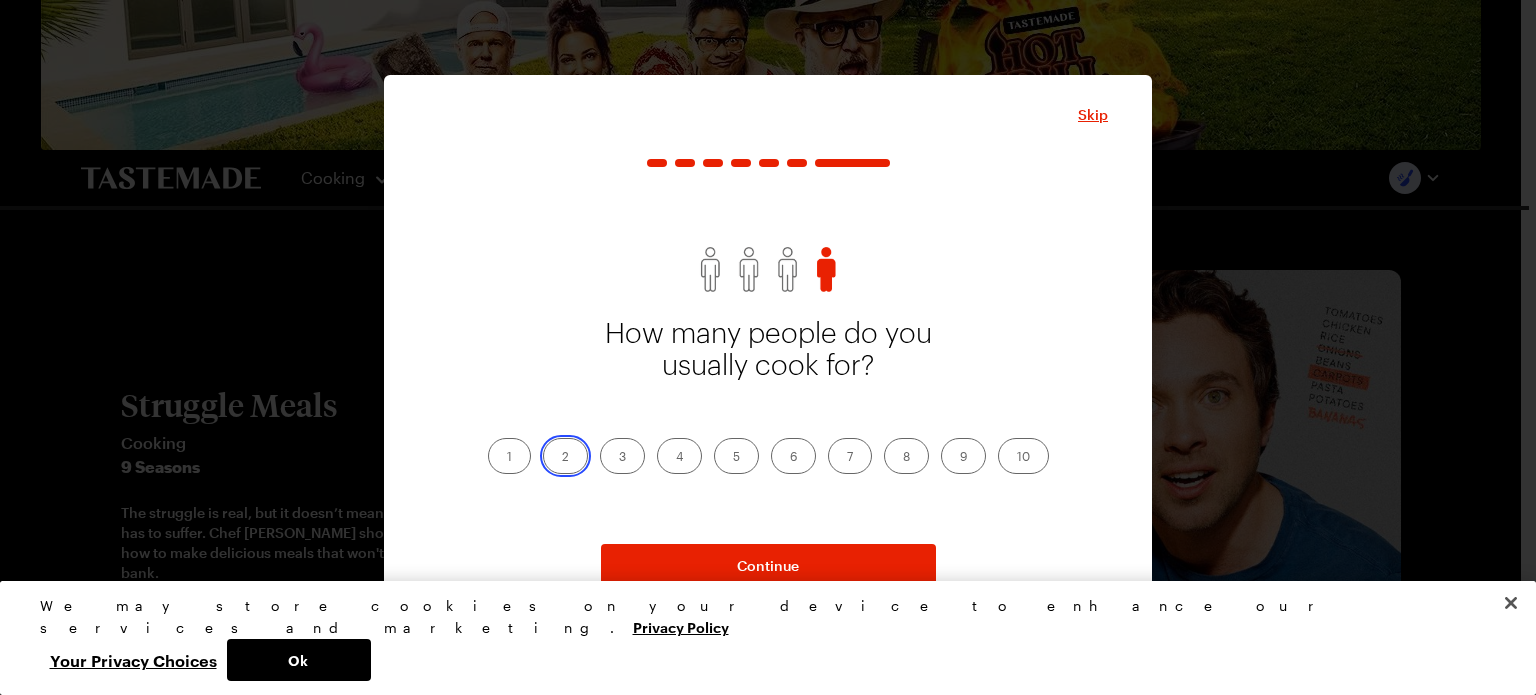 click on "2" at bounding box center [562, 458] 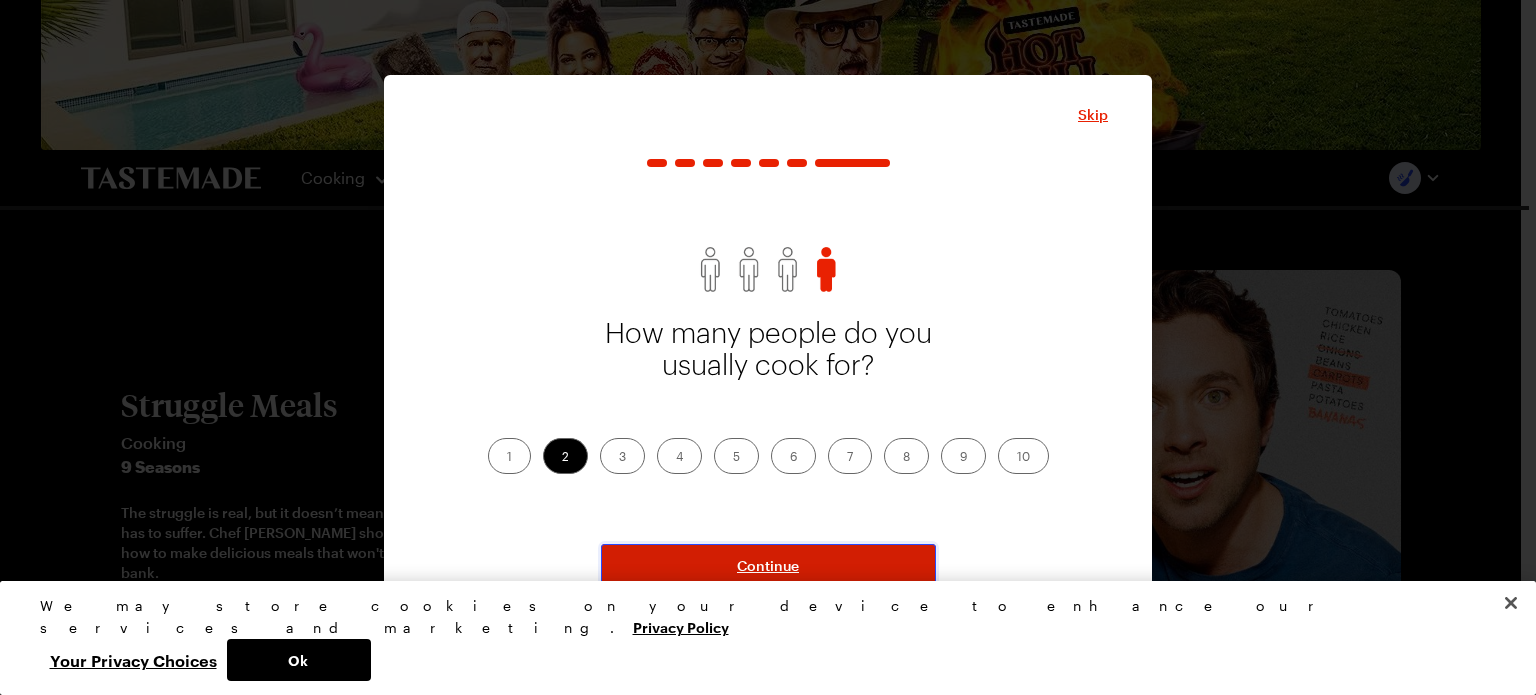 click on "Continue" at bounding box center (768, 566) 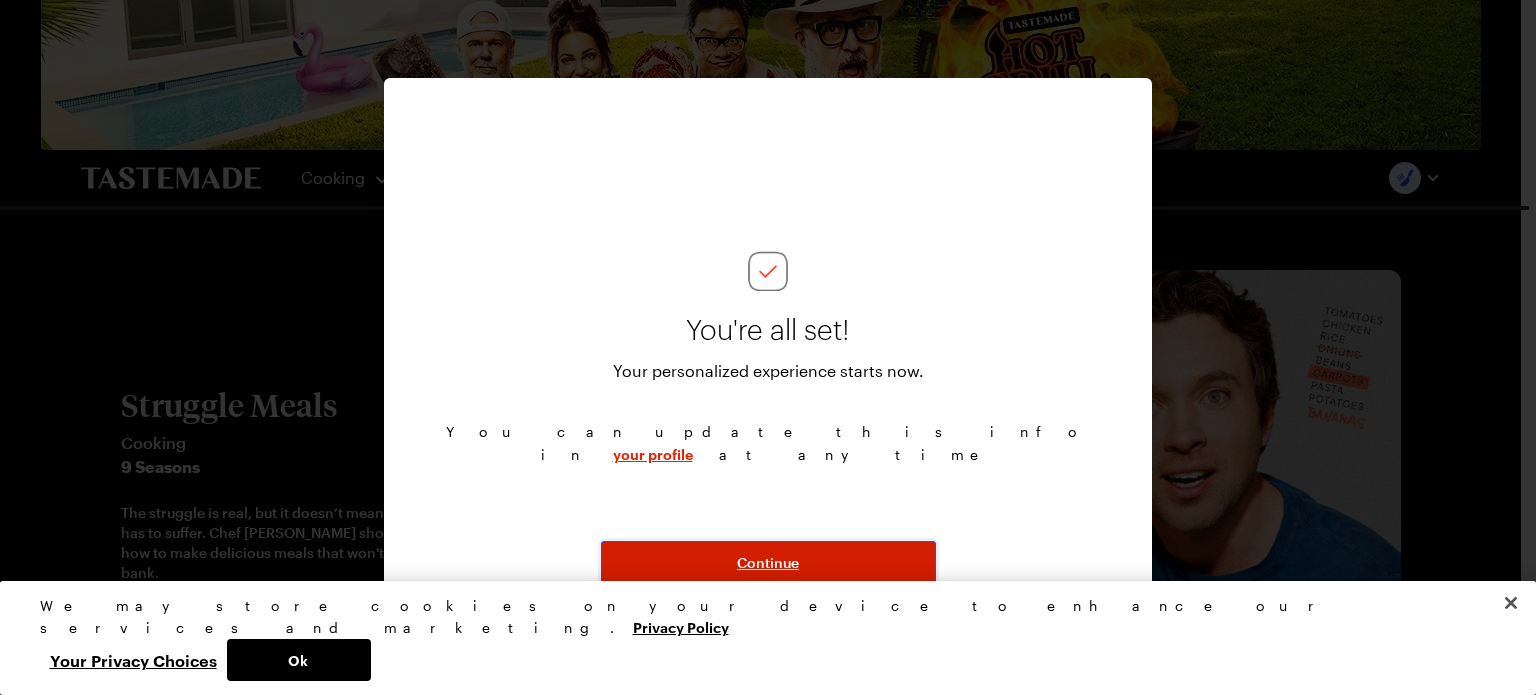 click on "Continue" at bounding box center [768, 563] 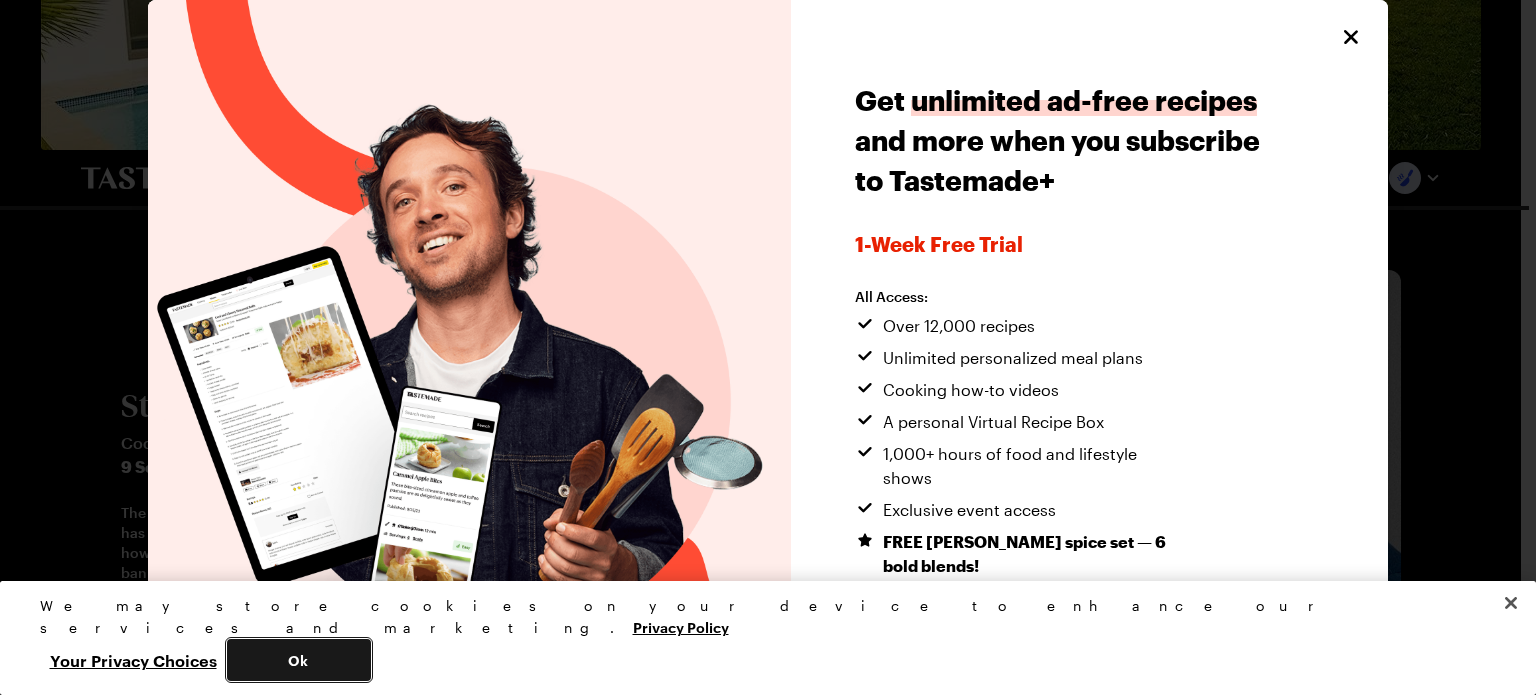 click on "Ok" at bounding box center (299, 660) 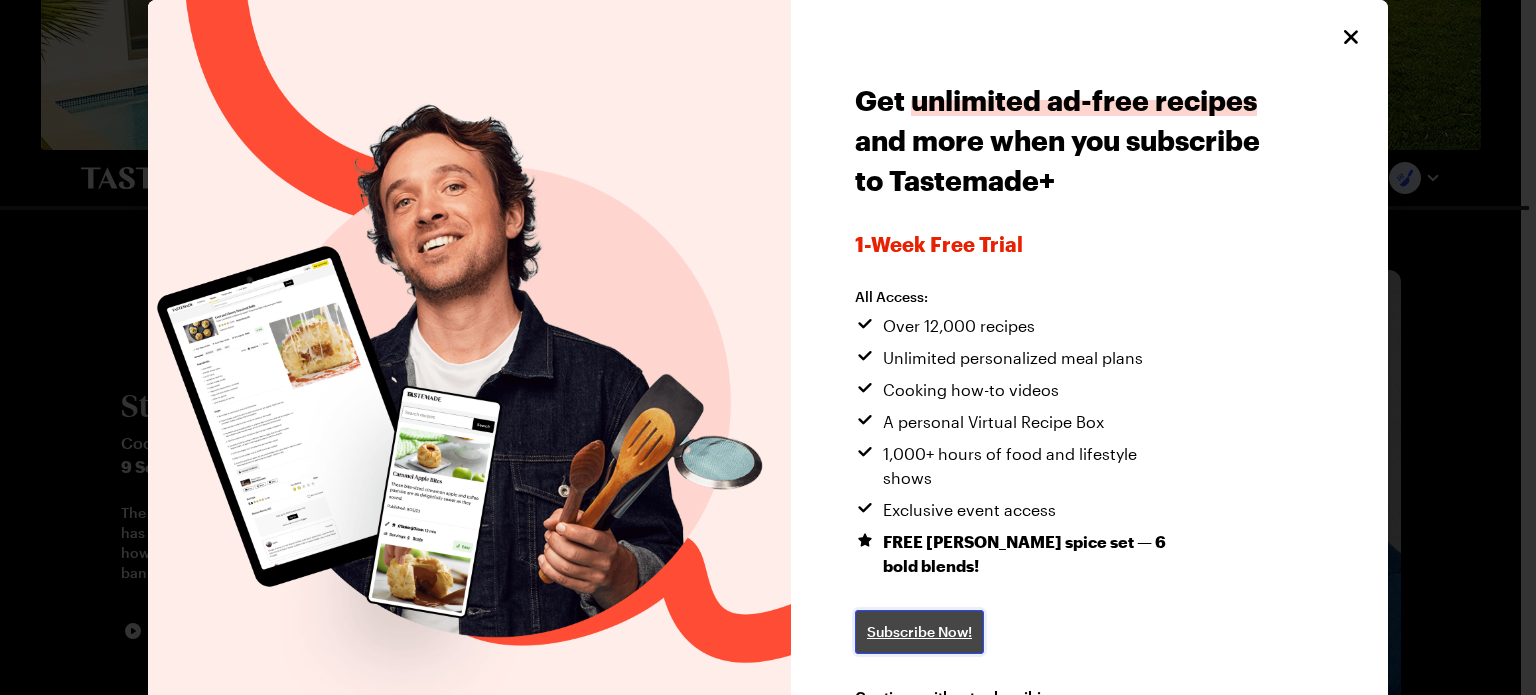 click on "Subscribe Now!" at bounding box center (919, 632) 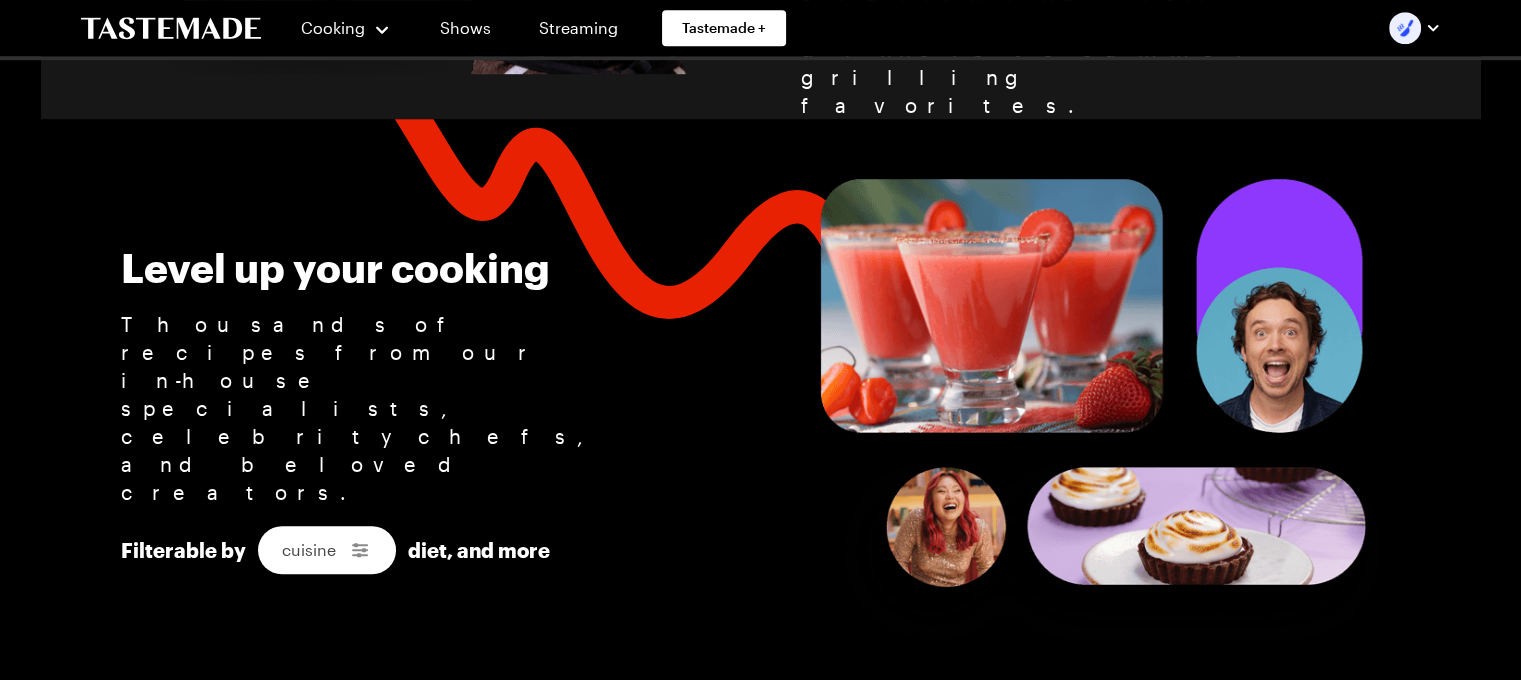 scroll, scrollTop: 1432, scrollLeft: 0, axis: vertical 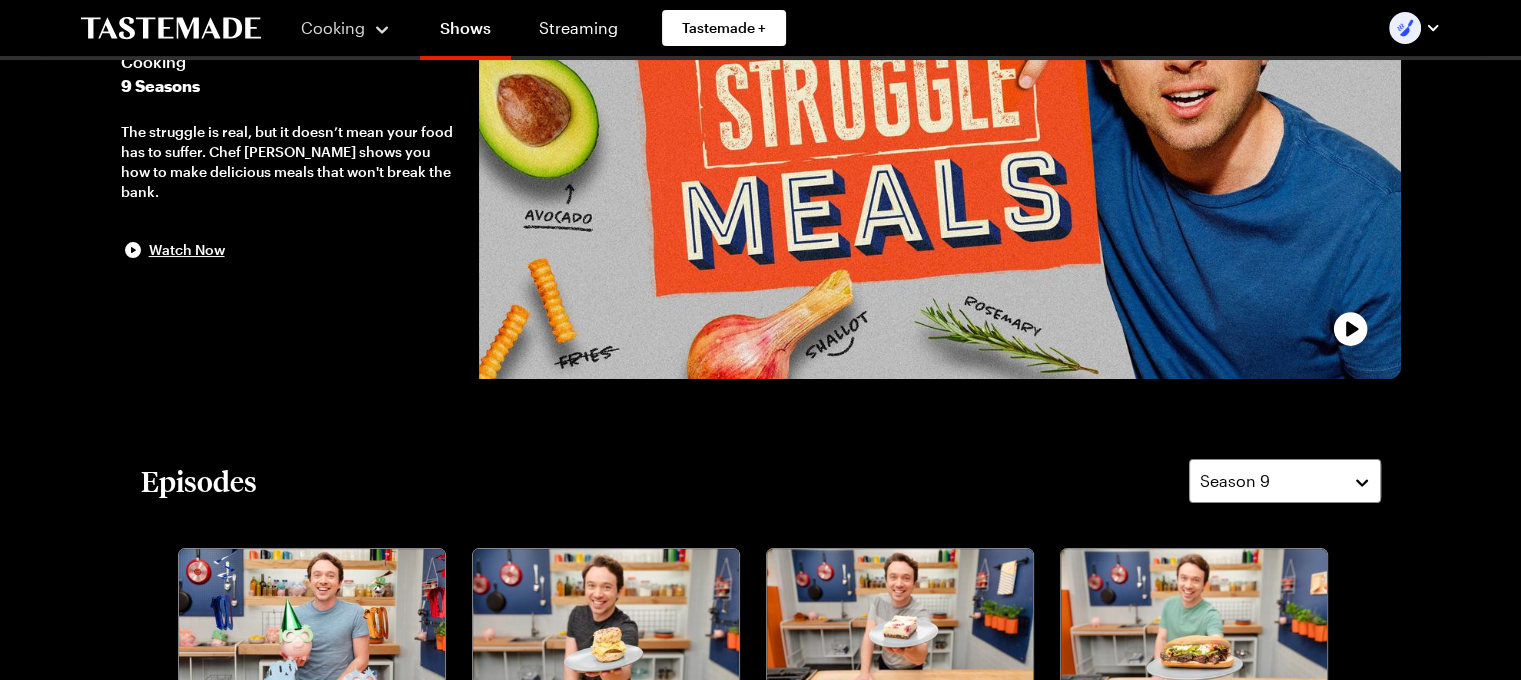 click on "Cooking" at bounding box center (346, 28) 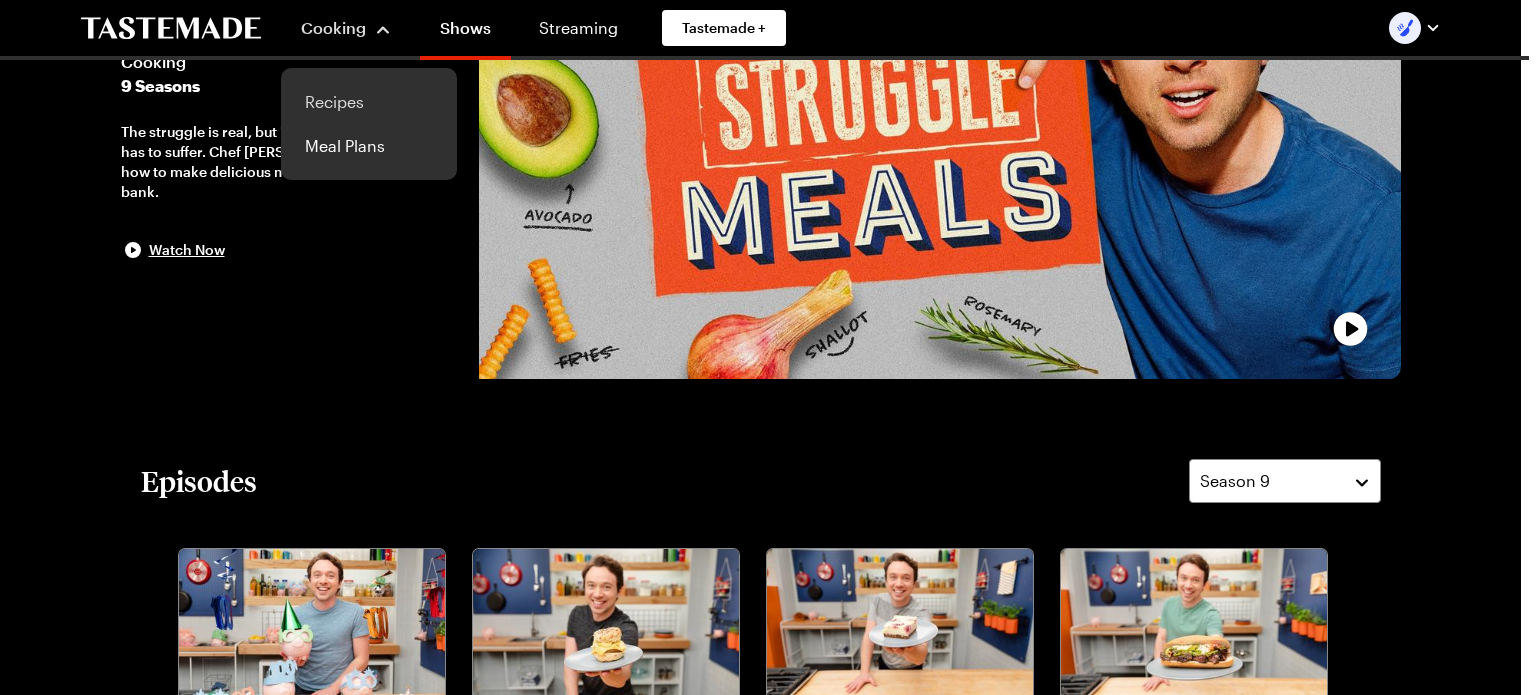 click on "Recipes" at bounding box center [369, 102] 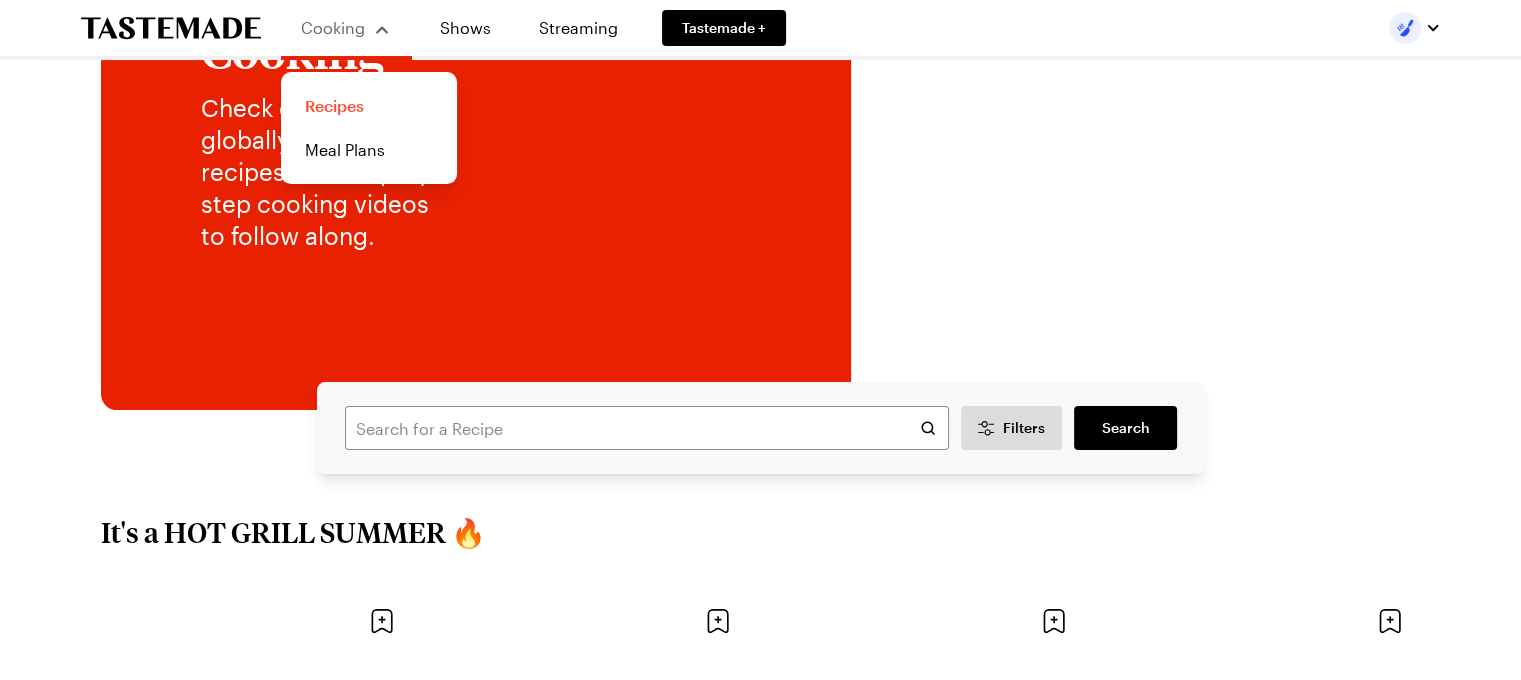 scroll, scrollTop: 0, scrollLeft: 0, axis: both 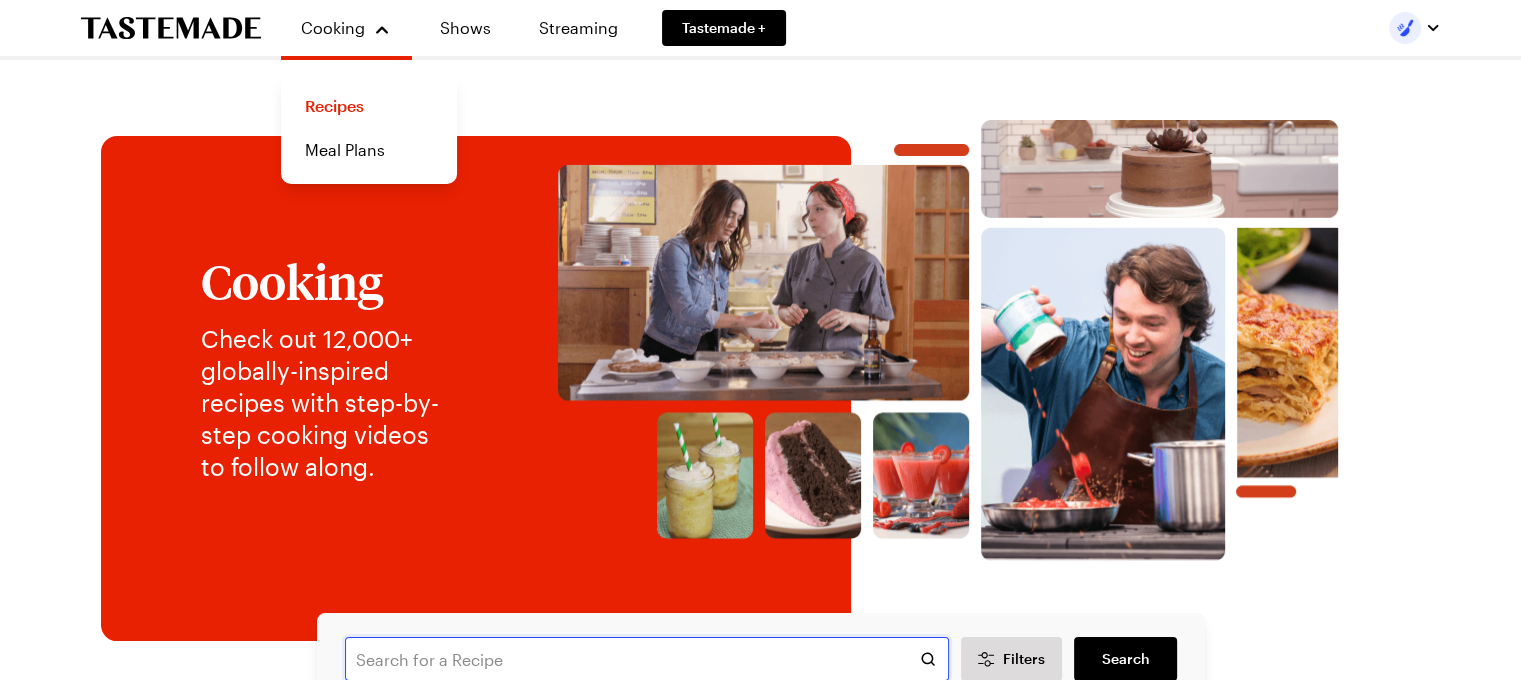 click at bounding box center [647, 659] 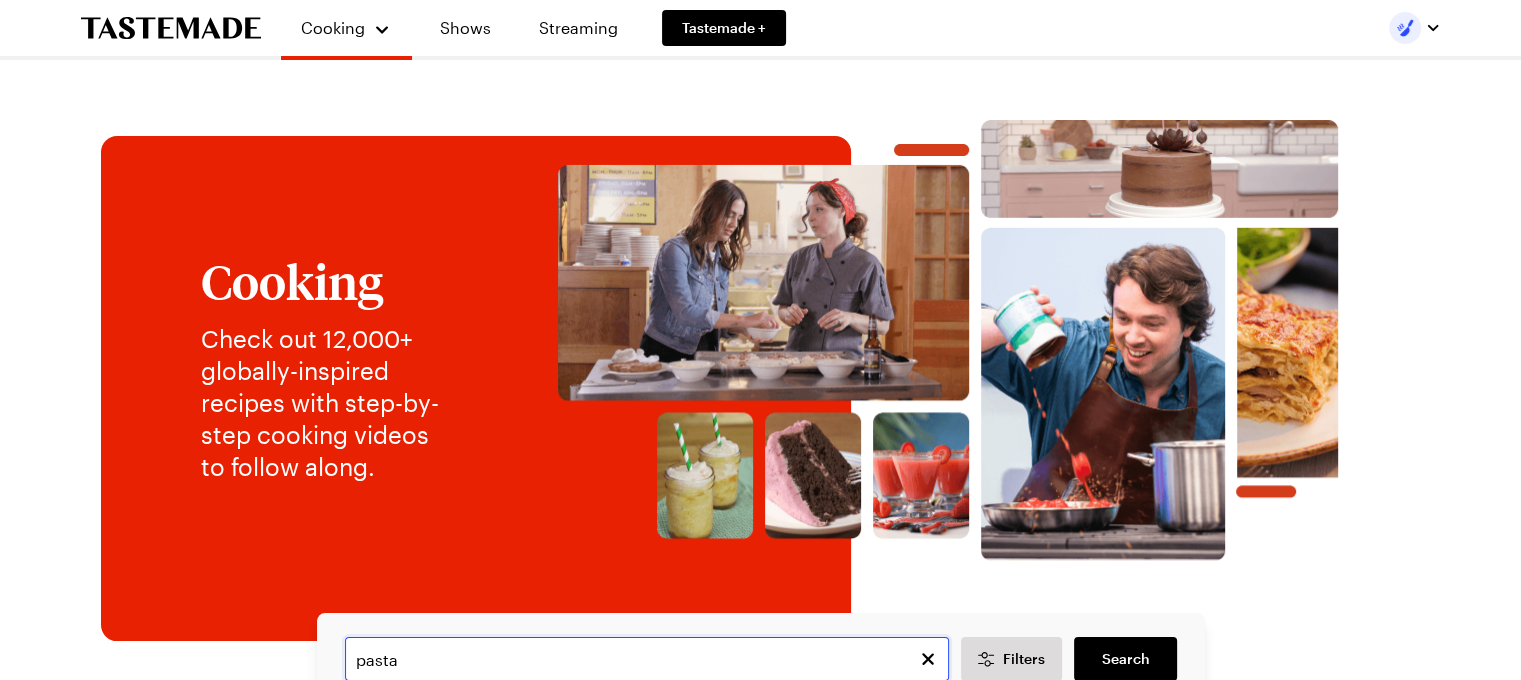 type on "pasta" 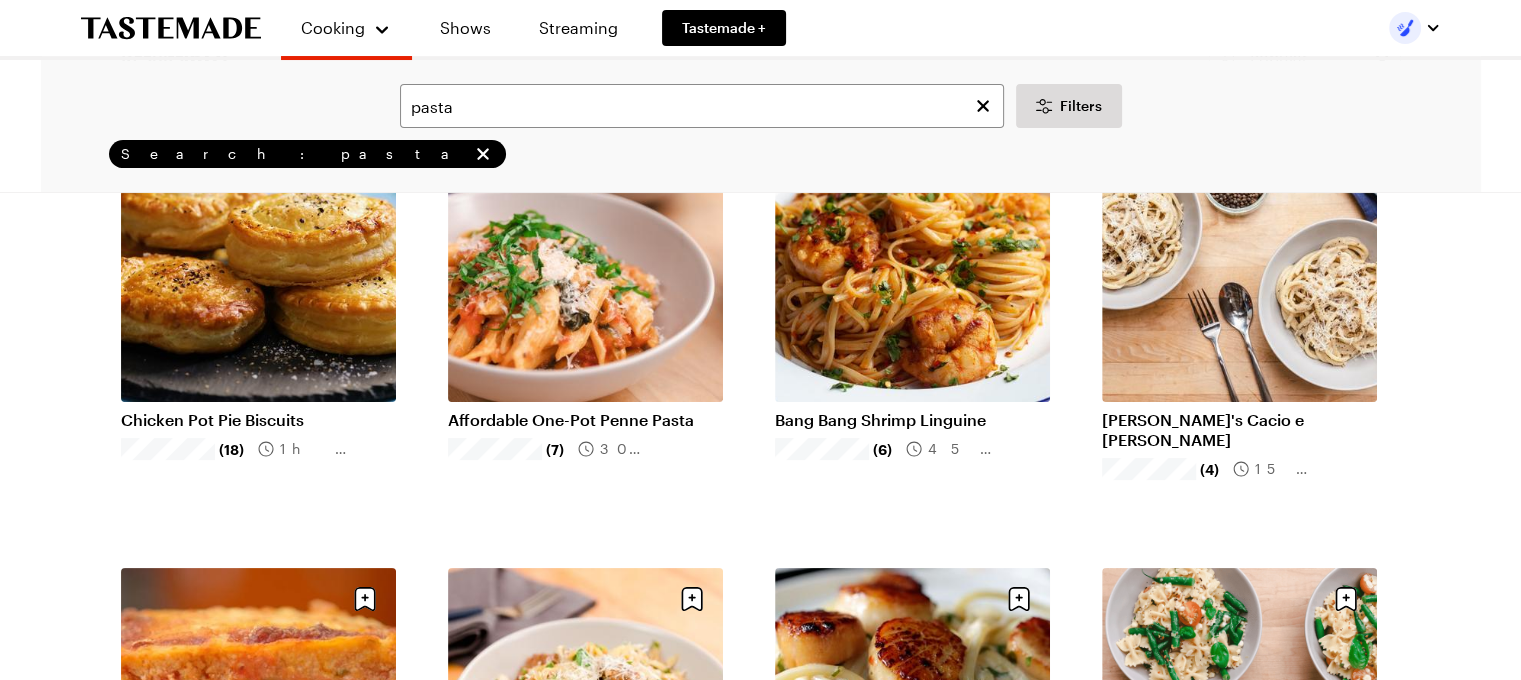 scroll, scrollTop: 0, scrollLeft: 0, axis: both 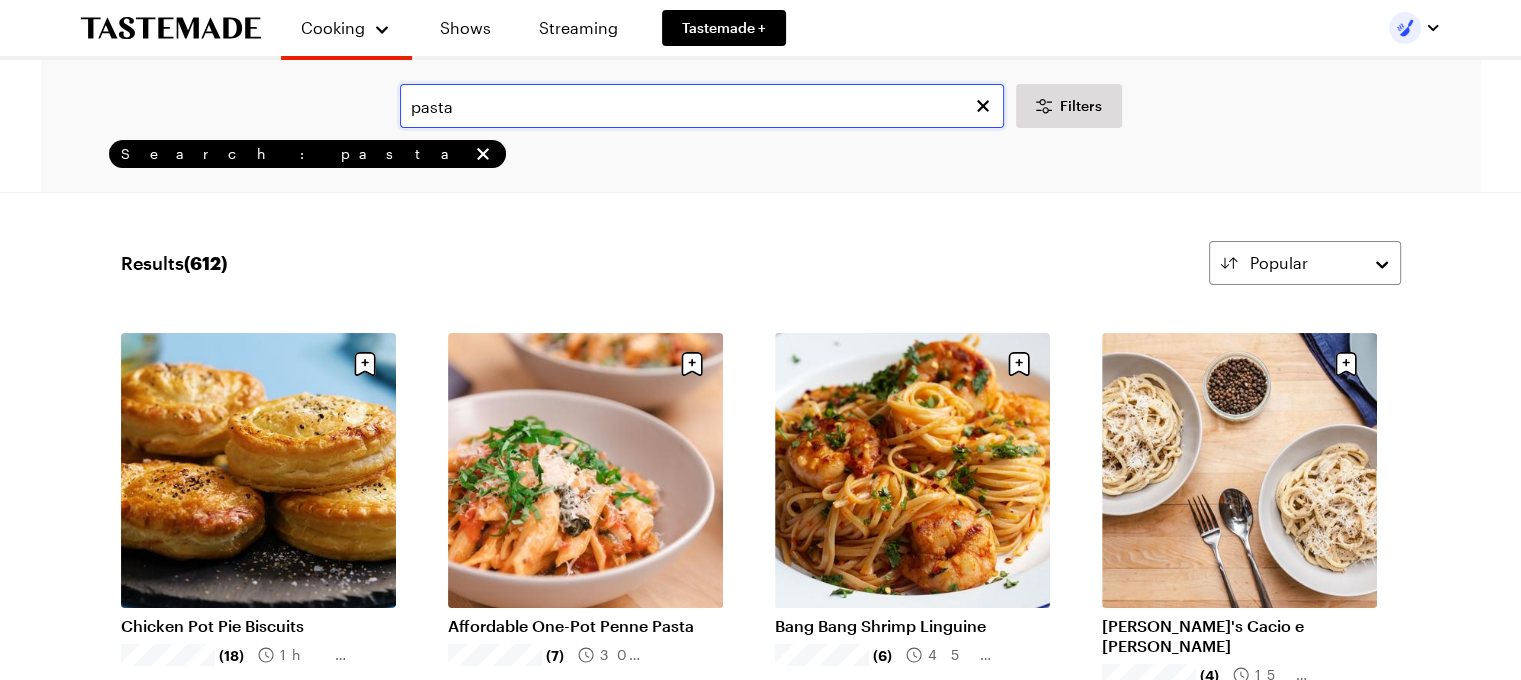 click on "pasta" at bounding box center (702, 106) 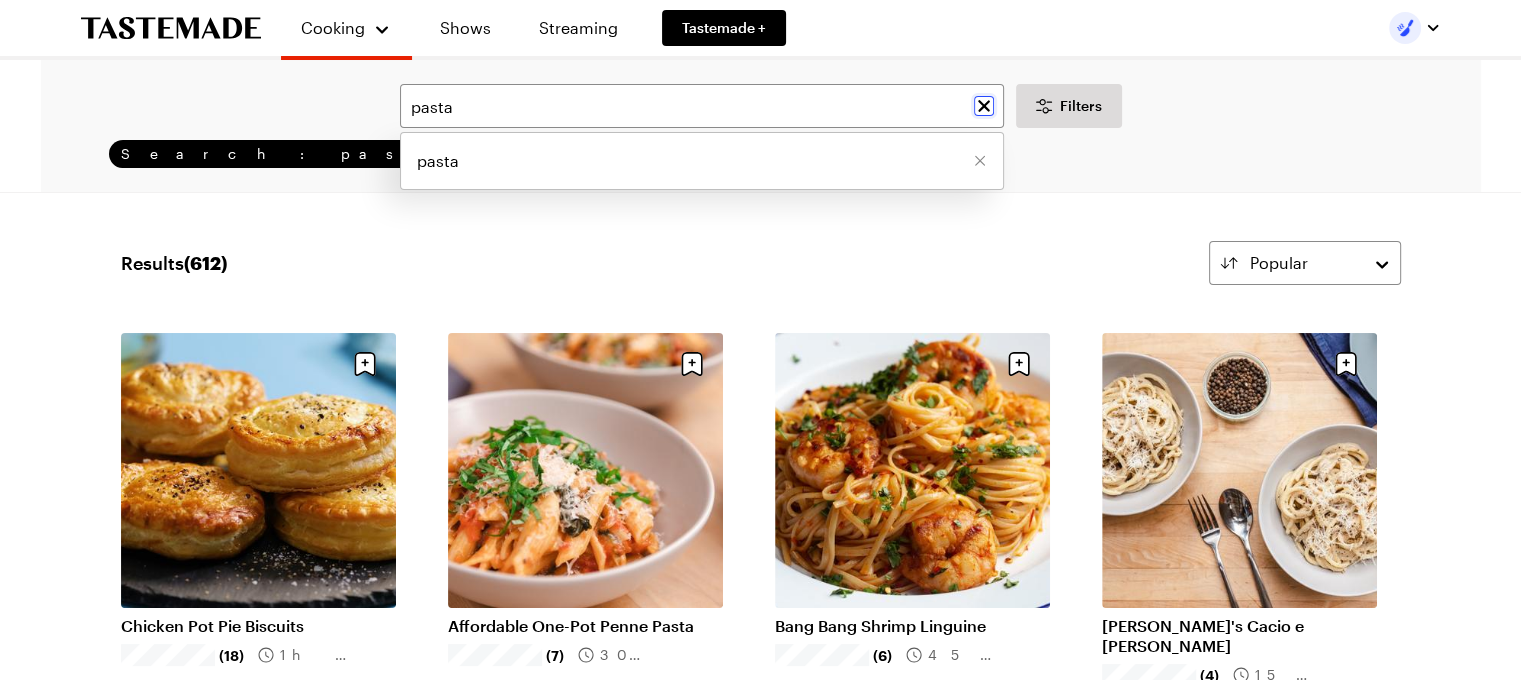 click 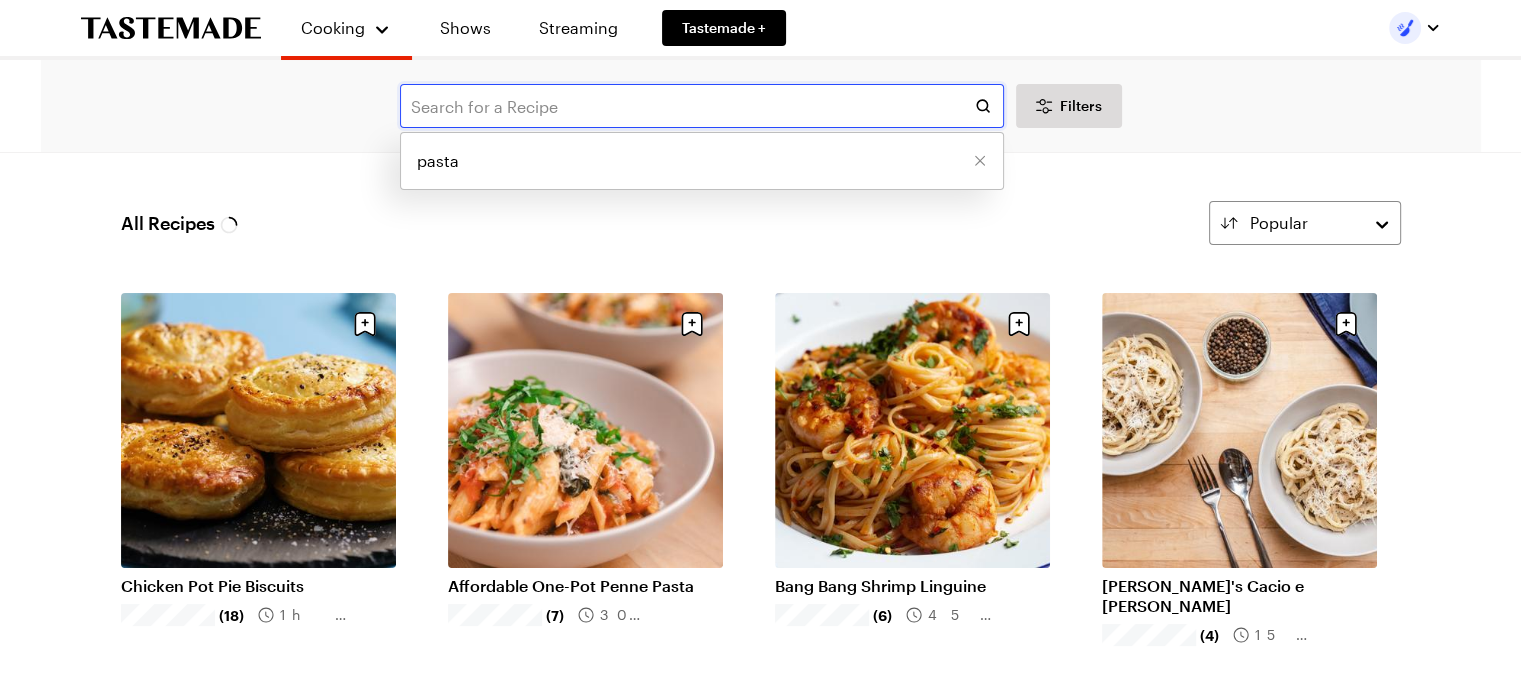 click at bounding box center [702, 106] 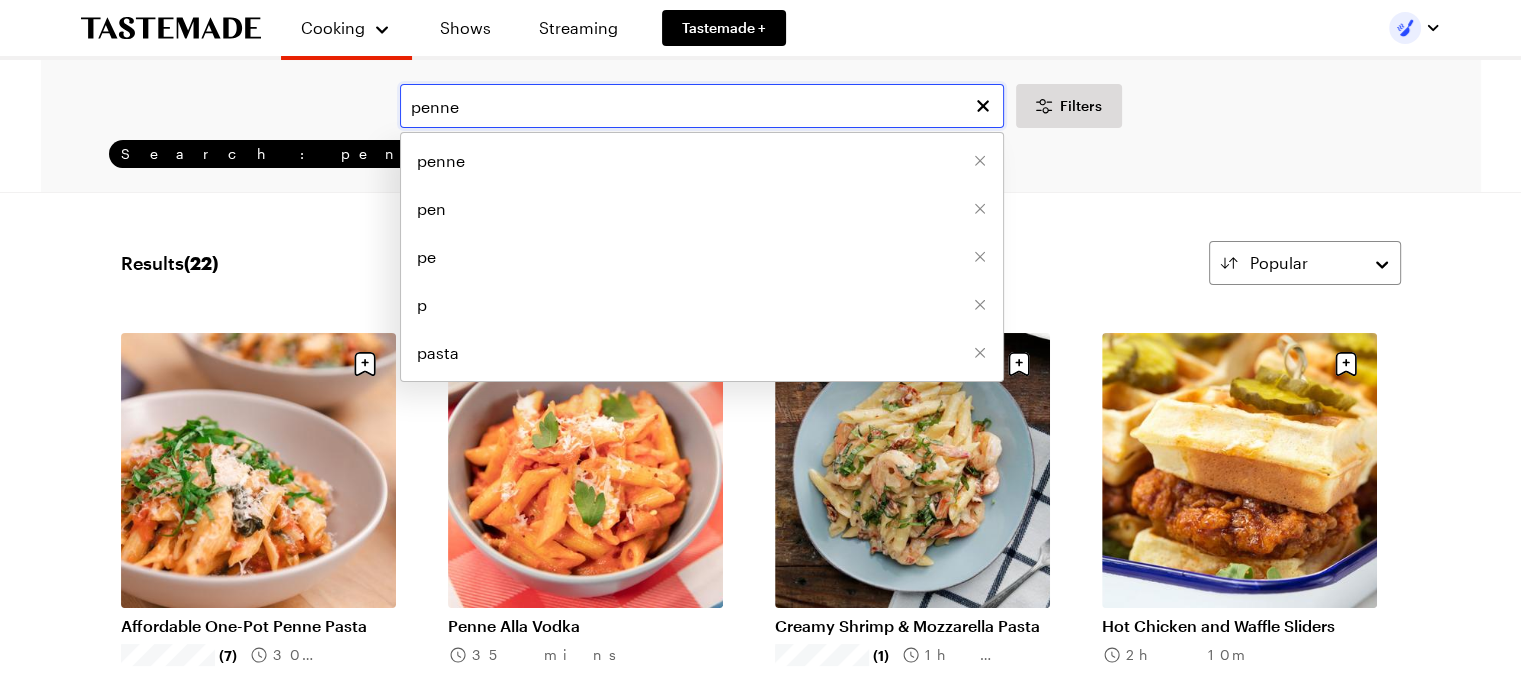 type on "penne" 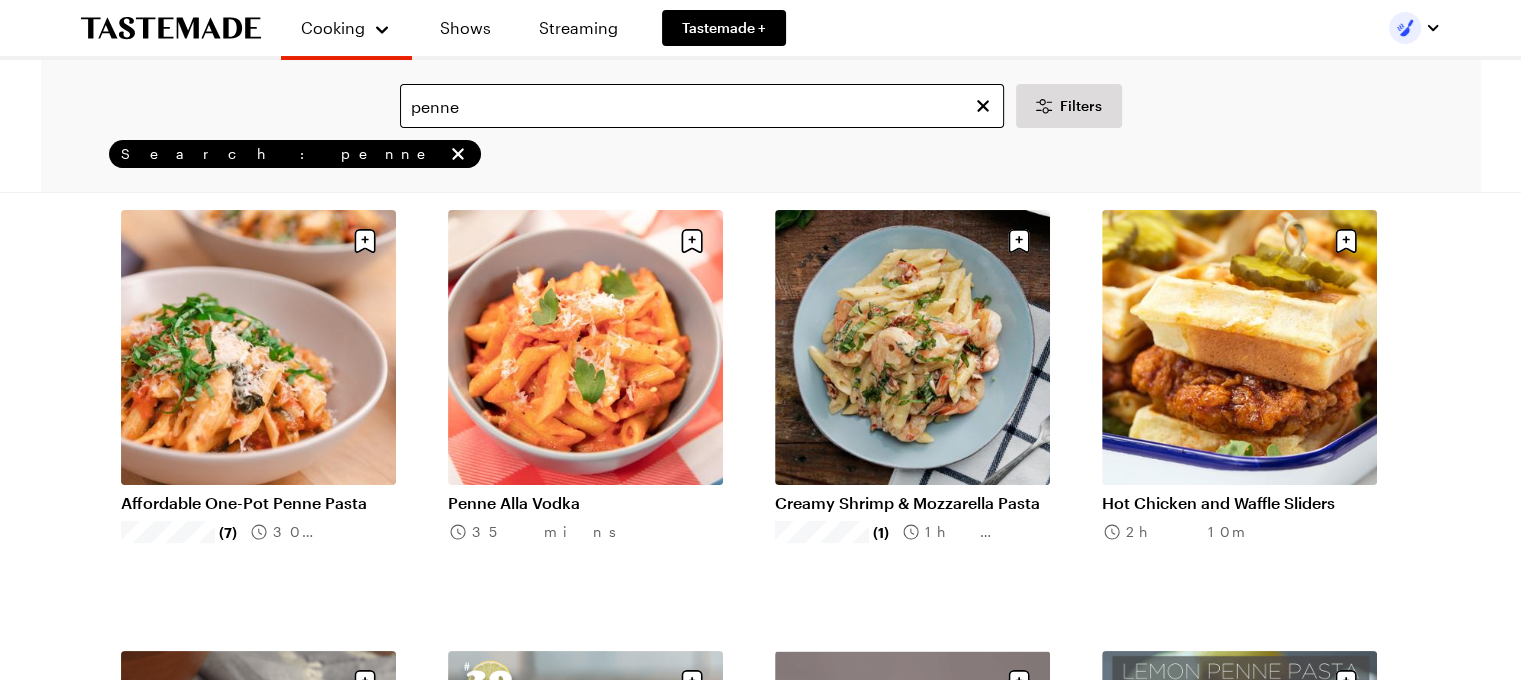 scroll, scrollTop: 117, scrollLeft: 0, axis: vertical 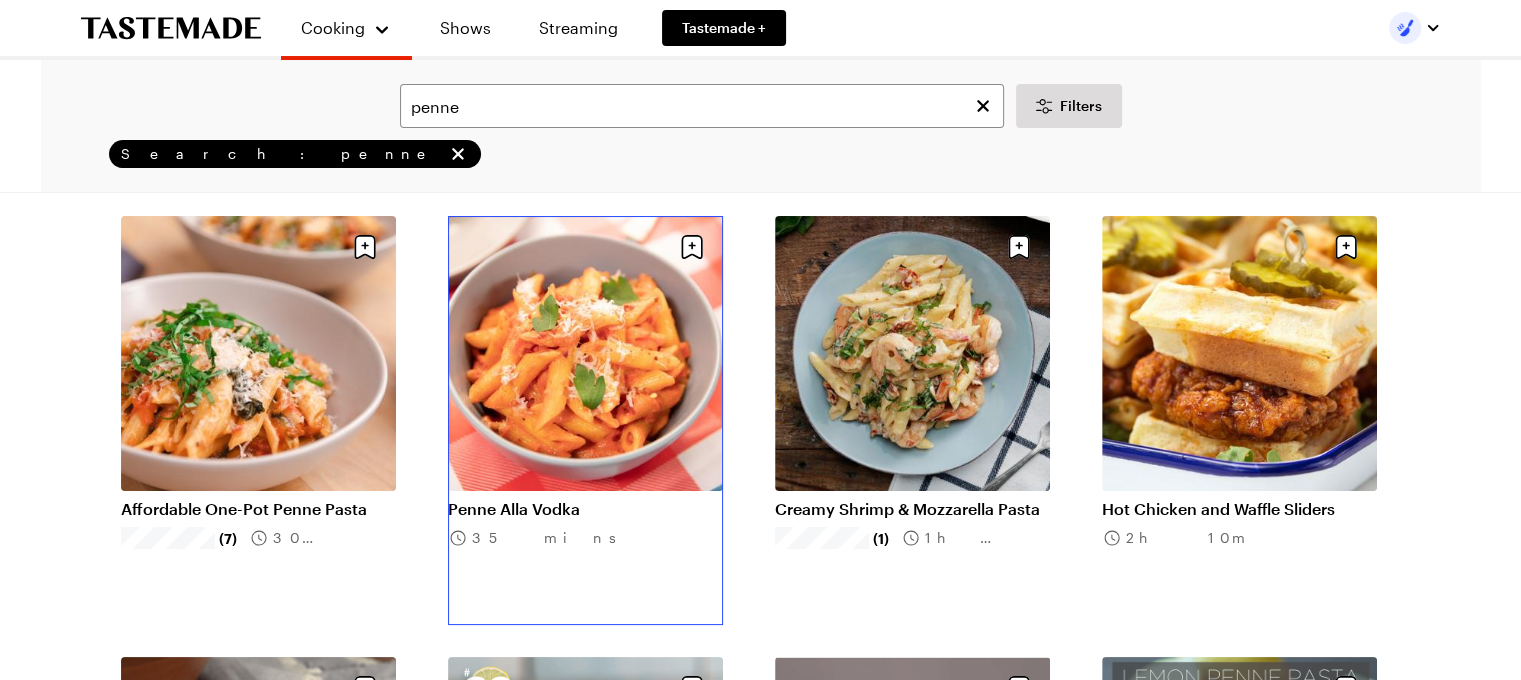 click on "Penne Alla Vodka" at bounding box center (585, 509) 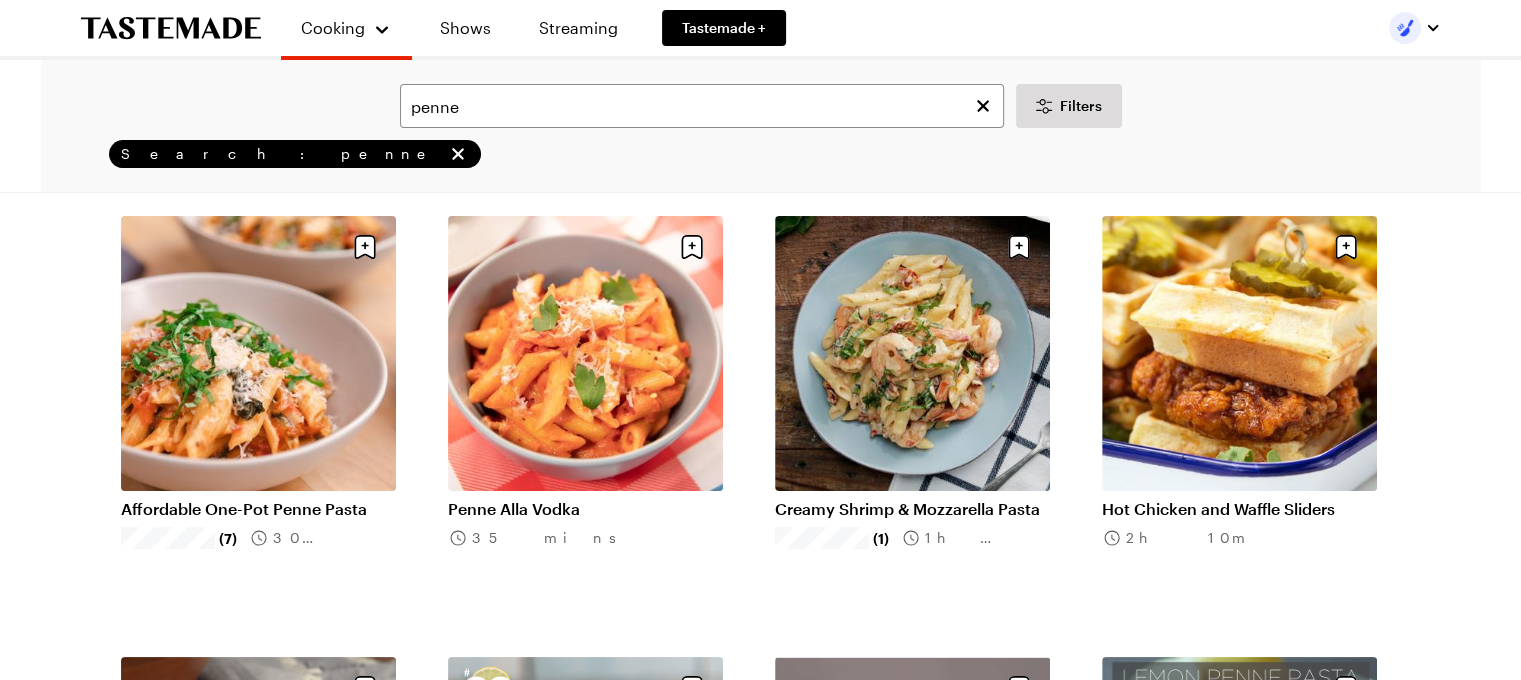scroll, scrollTop: 0, scrollLeft: 0, axis: both 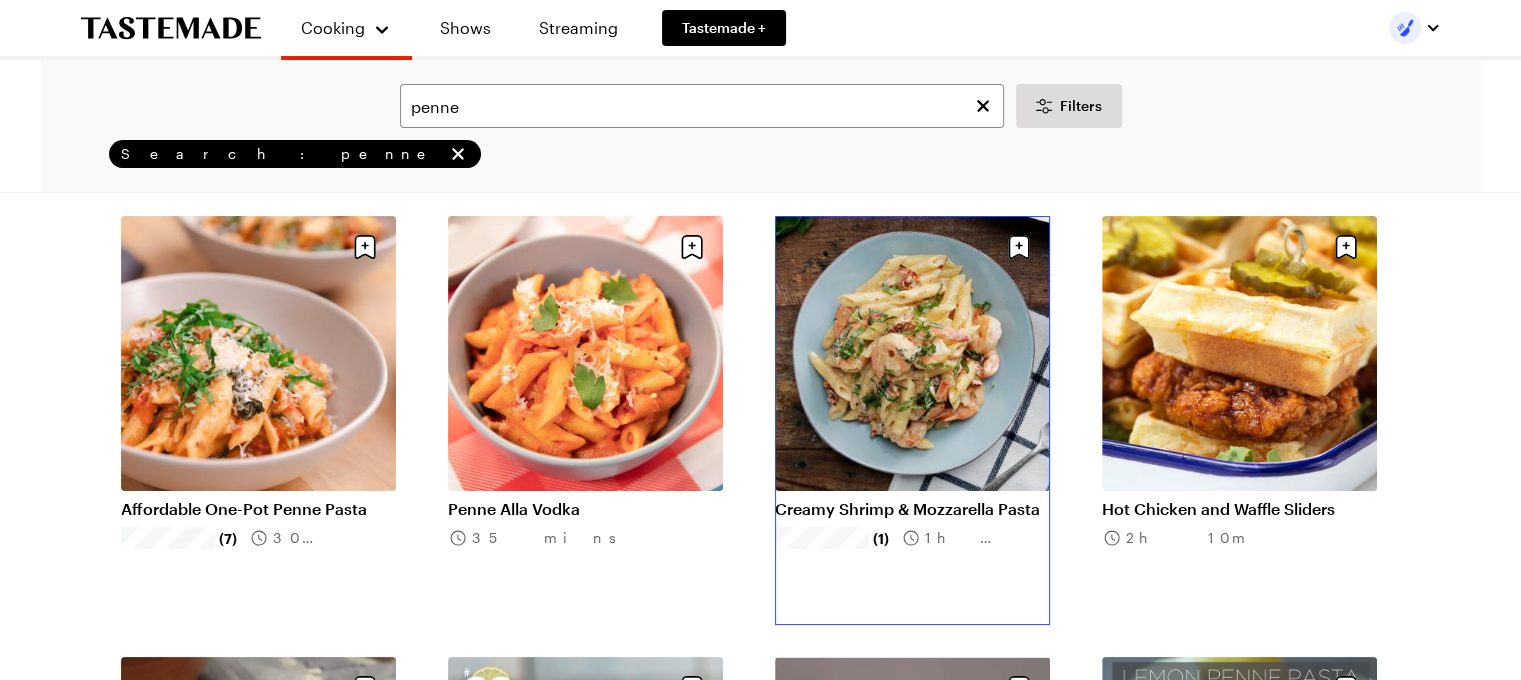click on "Creamy Shrimp & Mozzarella Pasta" at bounding box center (912, 509) 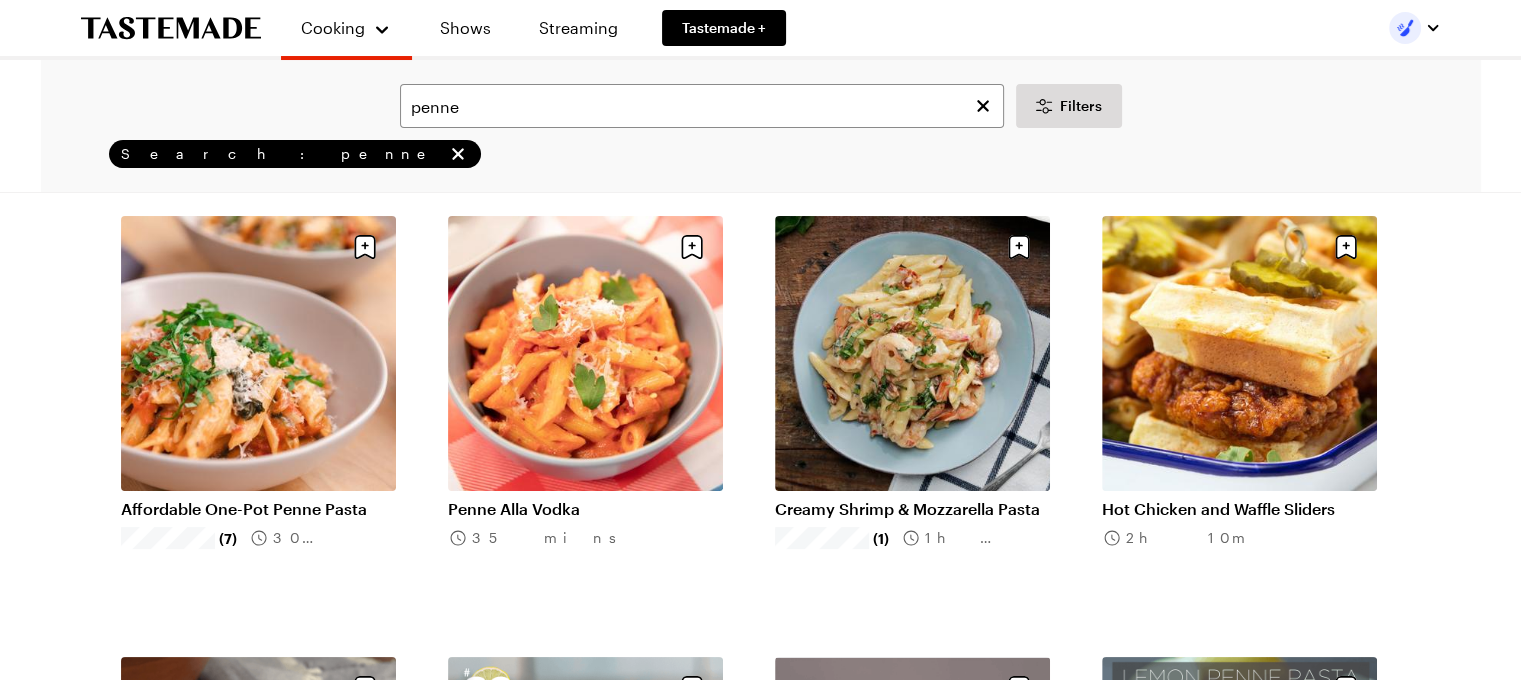 scroll, scrollTop: 0, scrollLeft: 0, axis: both 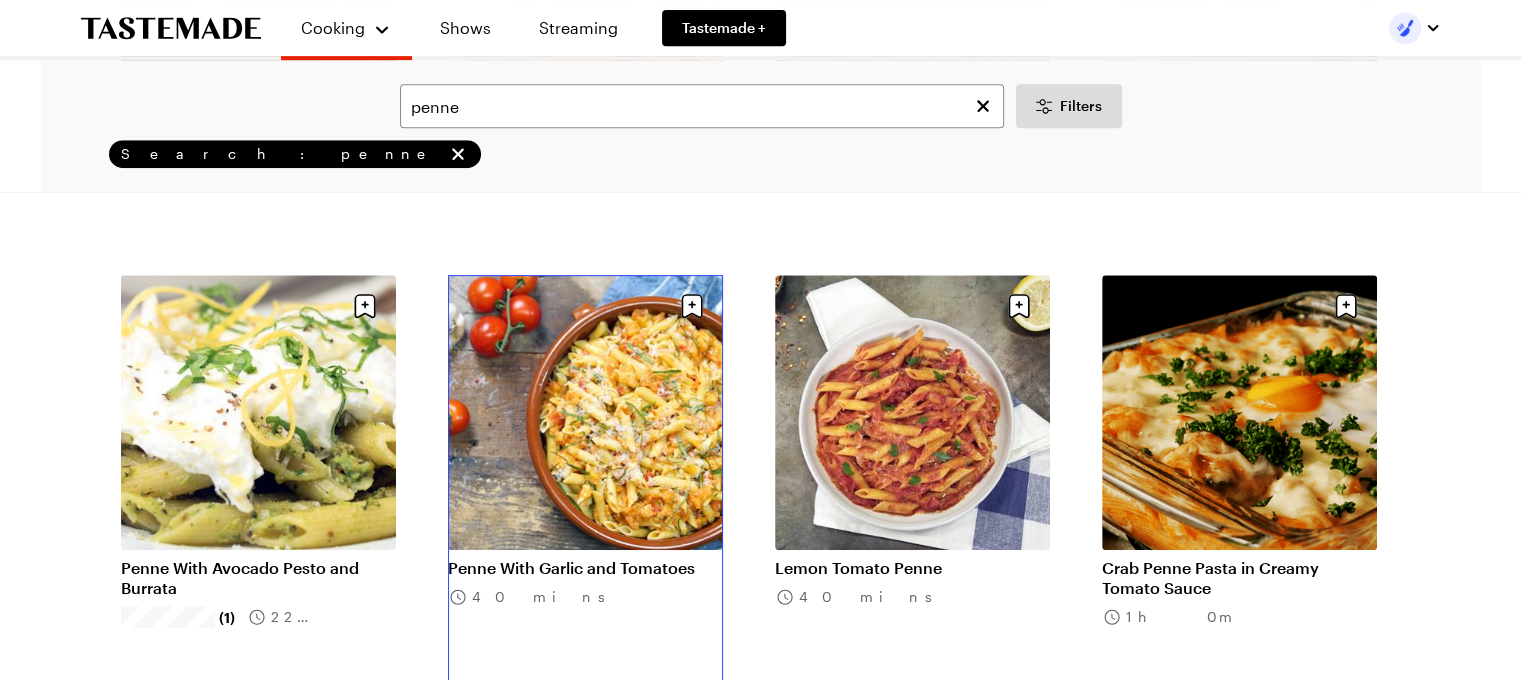 click on "Penne With Garlic and Tomatoes" at bounding box center (585, 568) 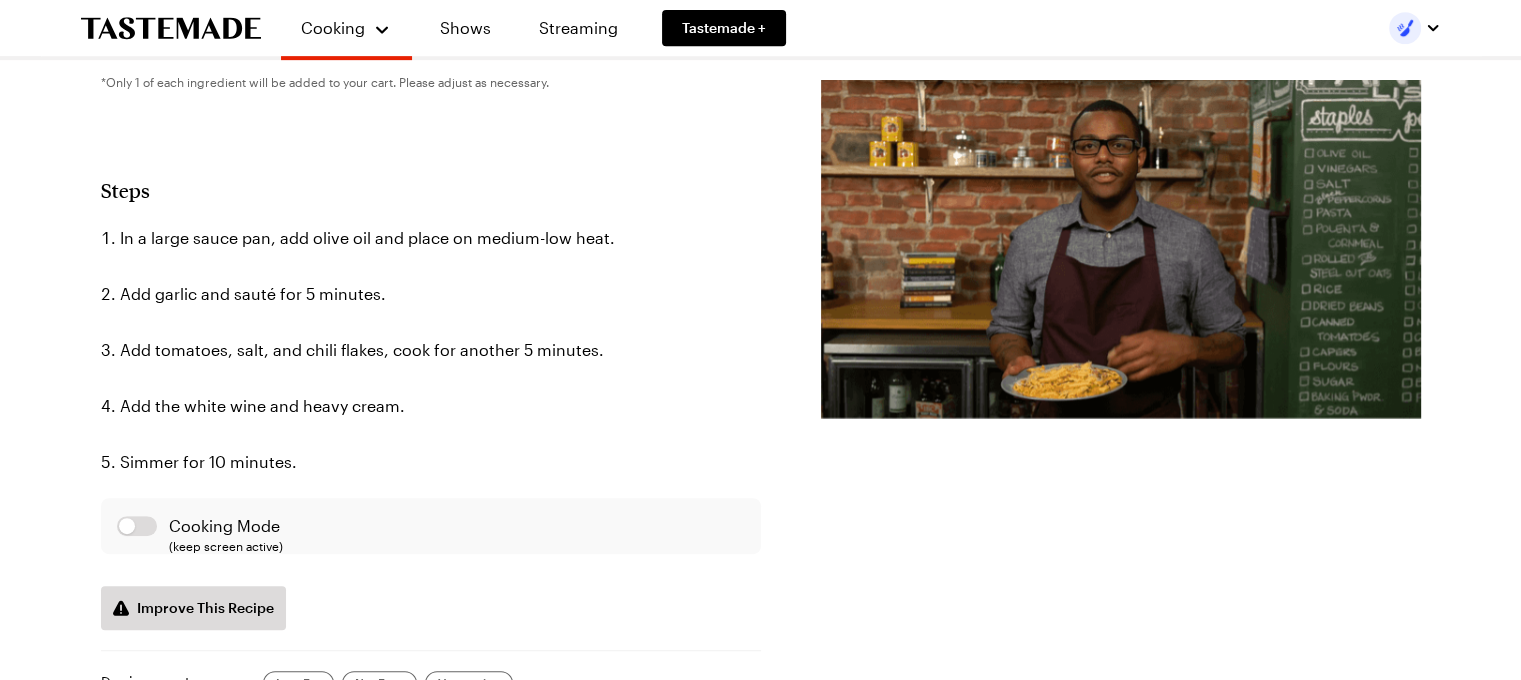 scroll, scrollTop: 0, scrollLeft: 0, axis: both 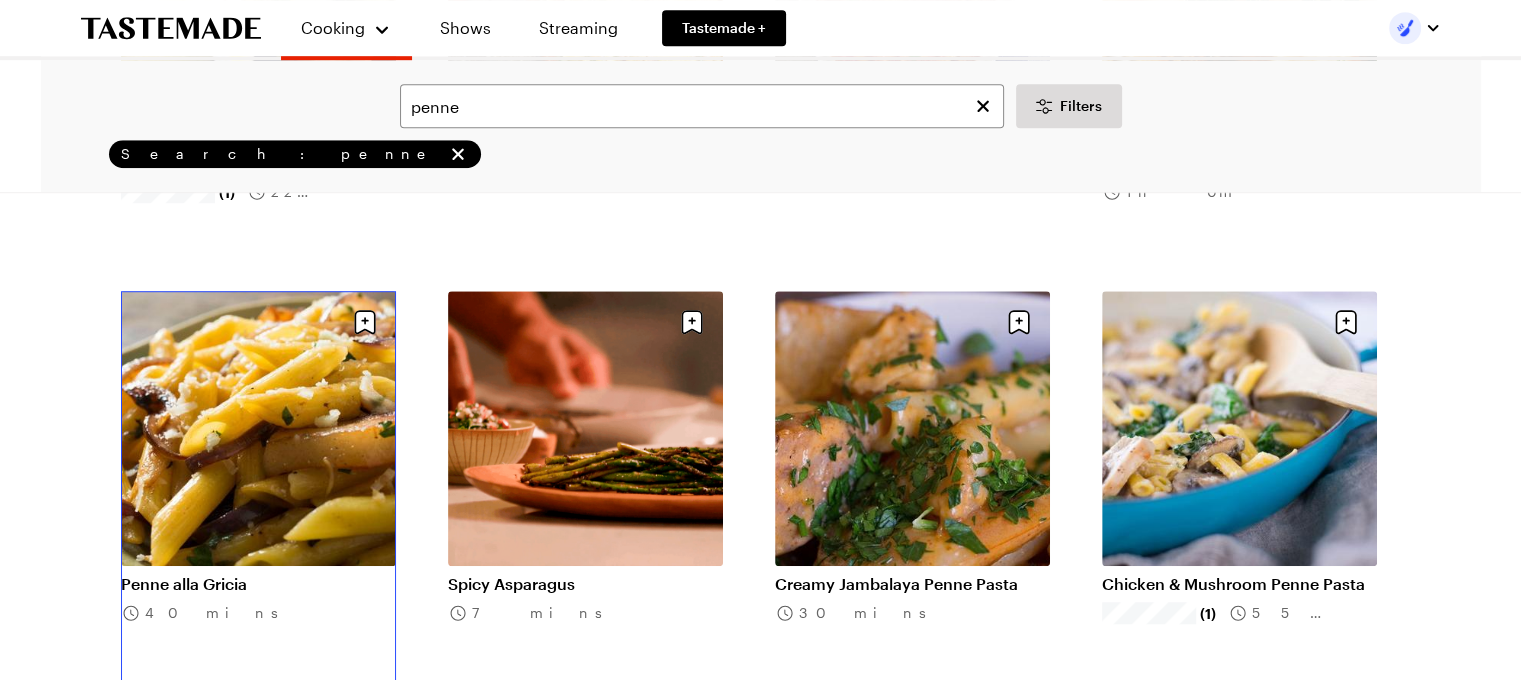 click on "Penne alla Gricia" at bounding box center [258, 584] 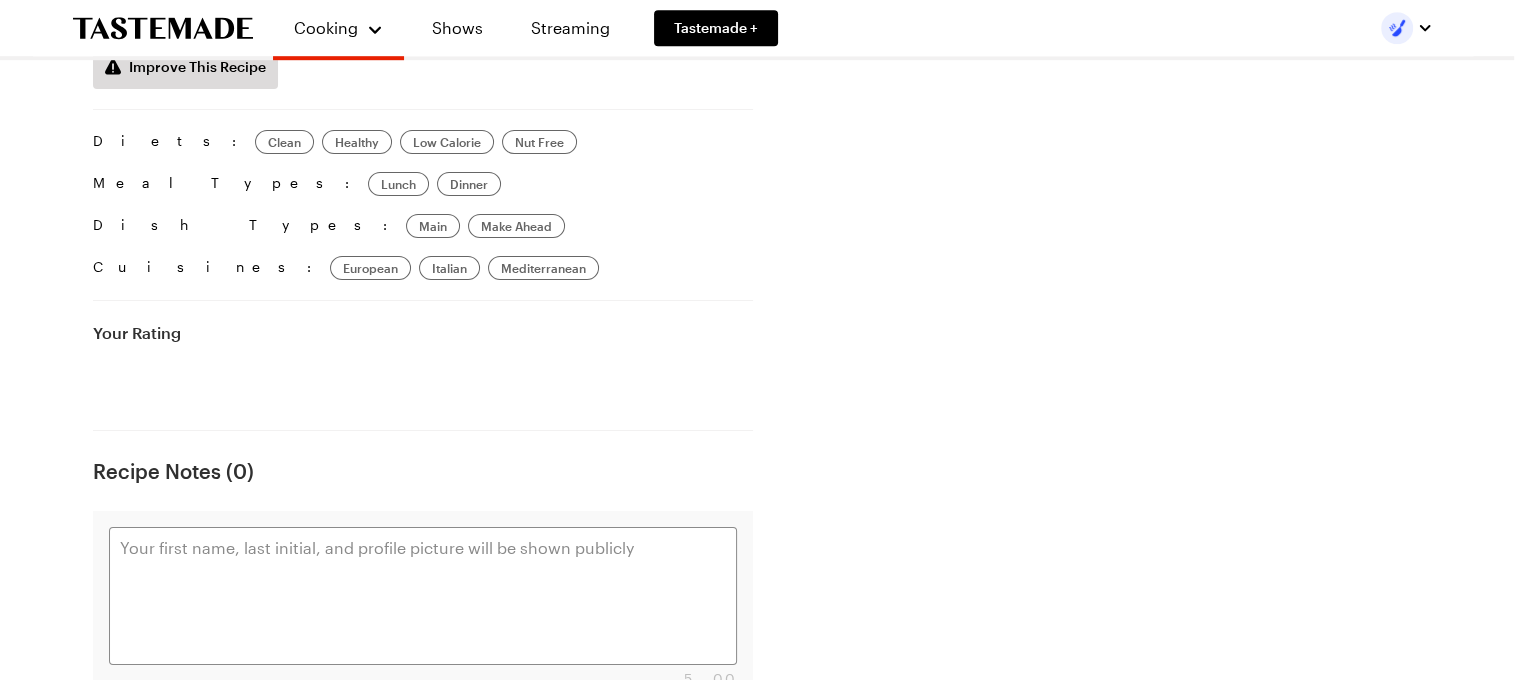 scroll, scrollTop: 0, scrollLeft: 0, axis: both 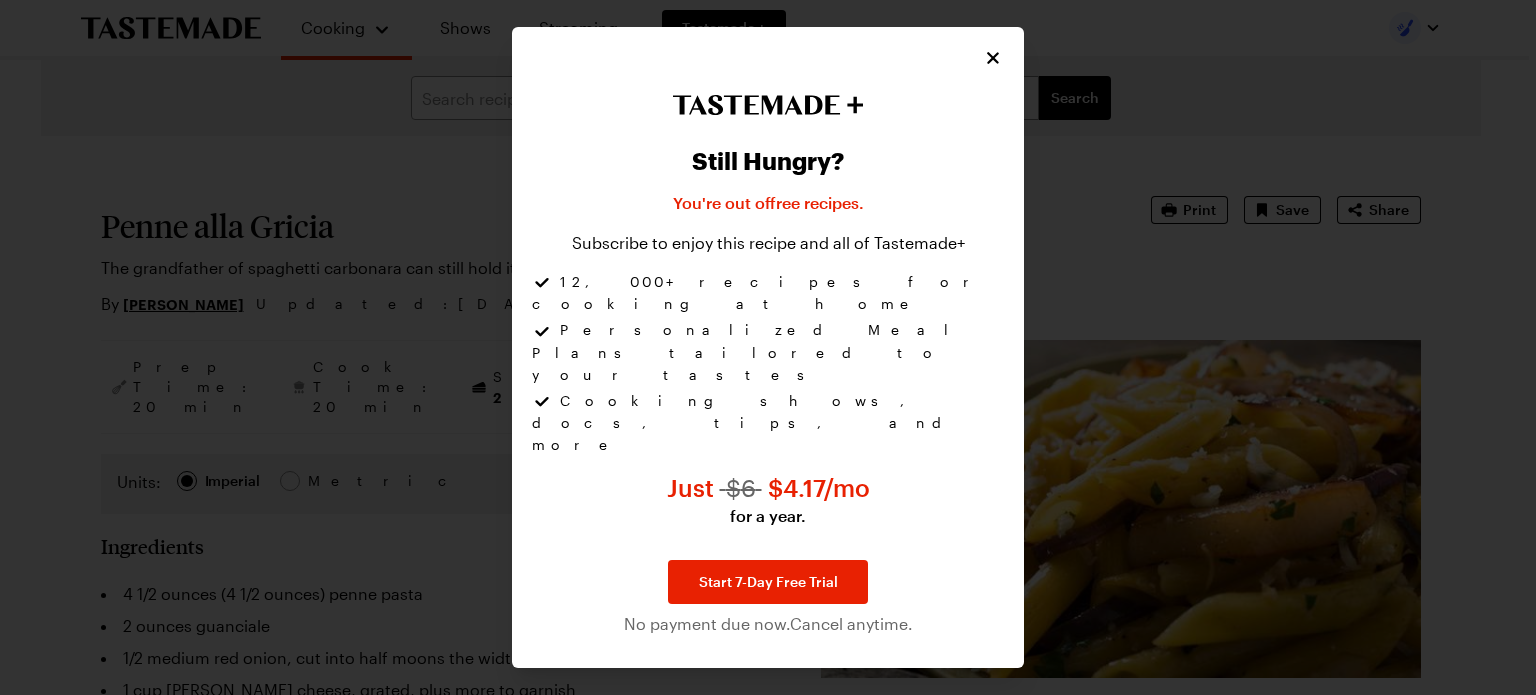 type on "x" 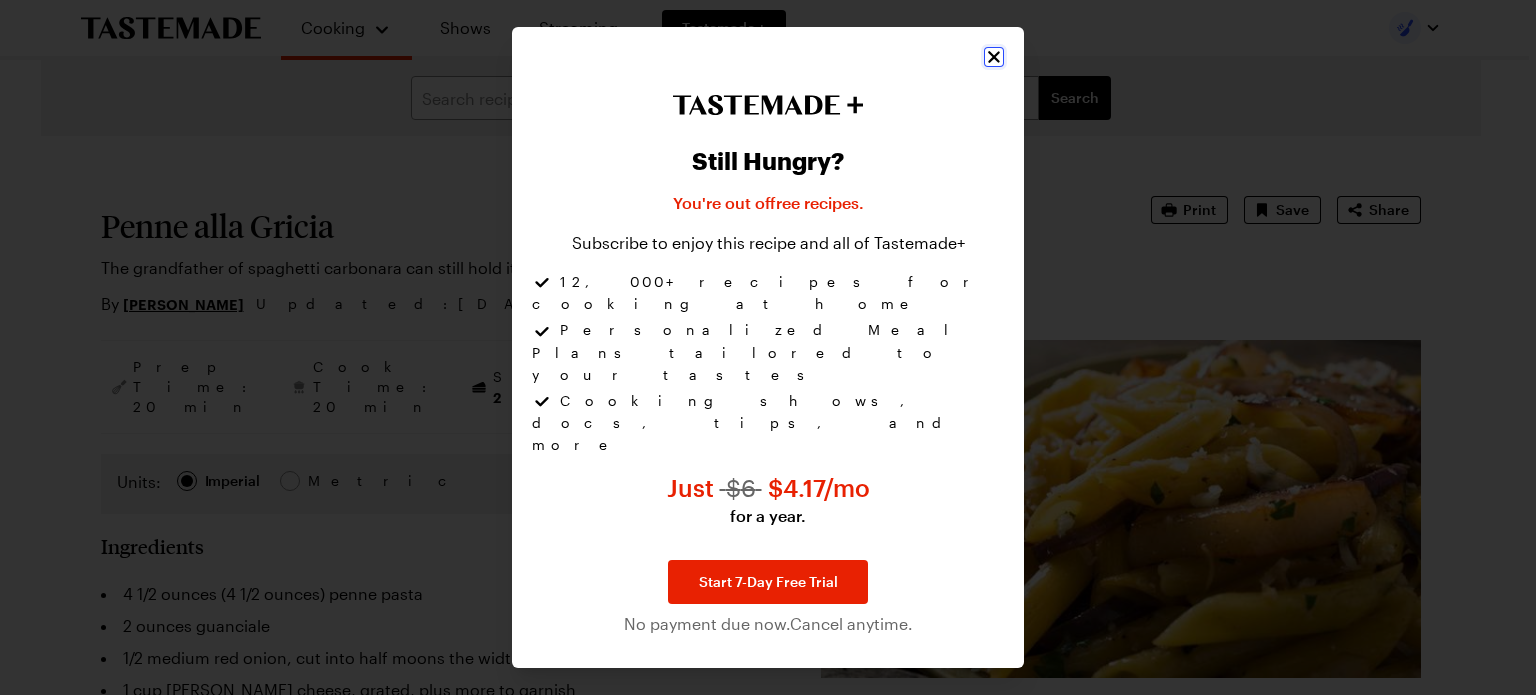 click 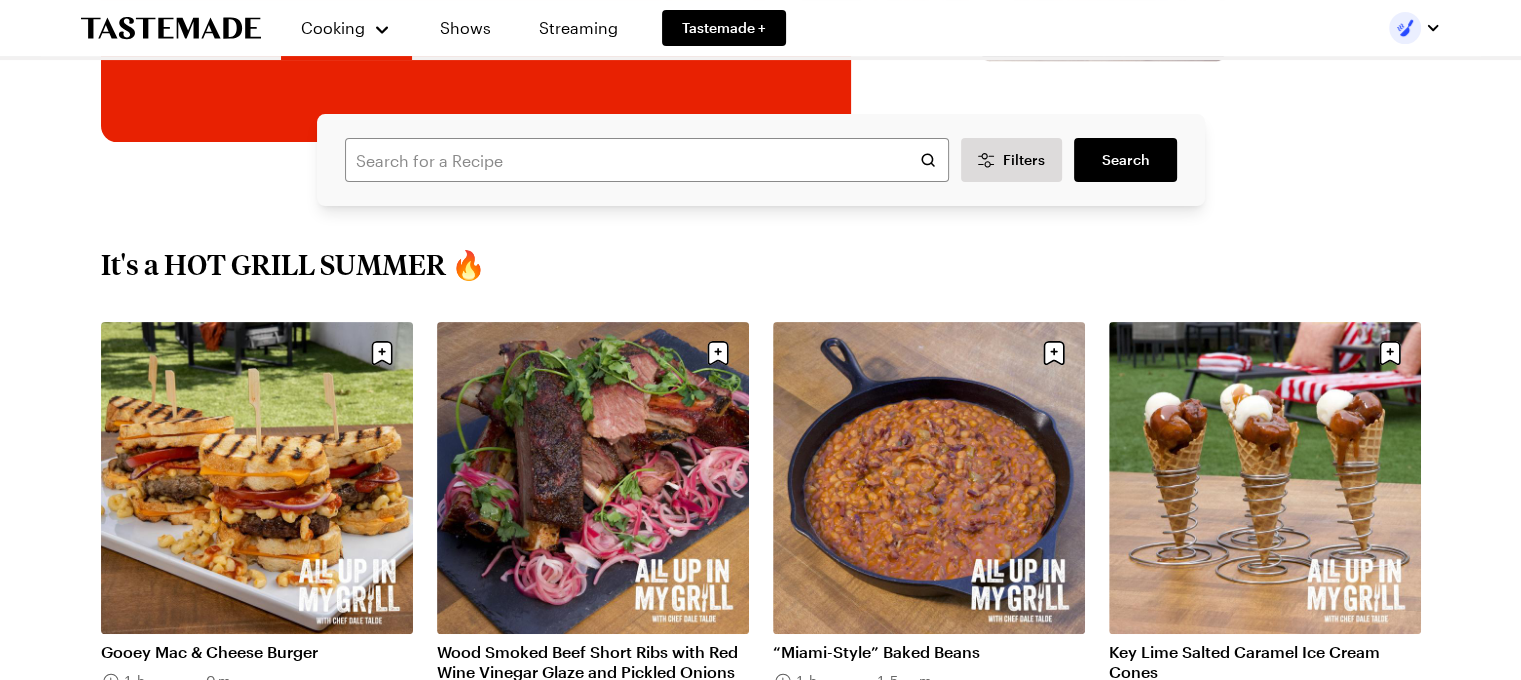 scroll, scrollTop: 498, scrollLeft: 0, axis: vertical 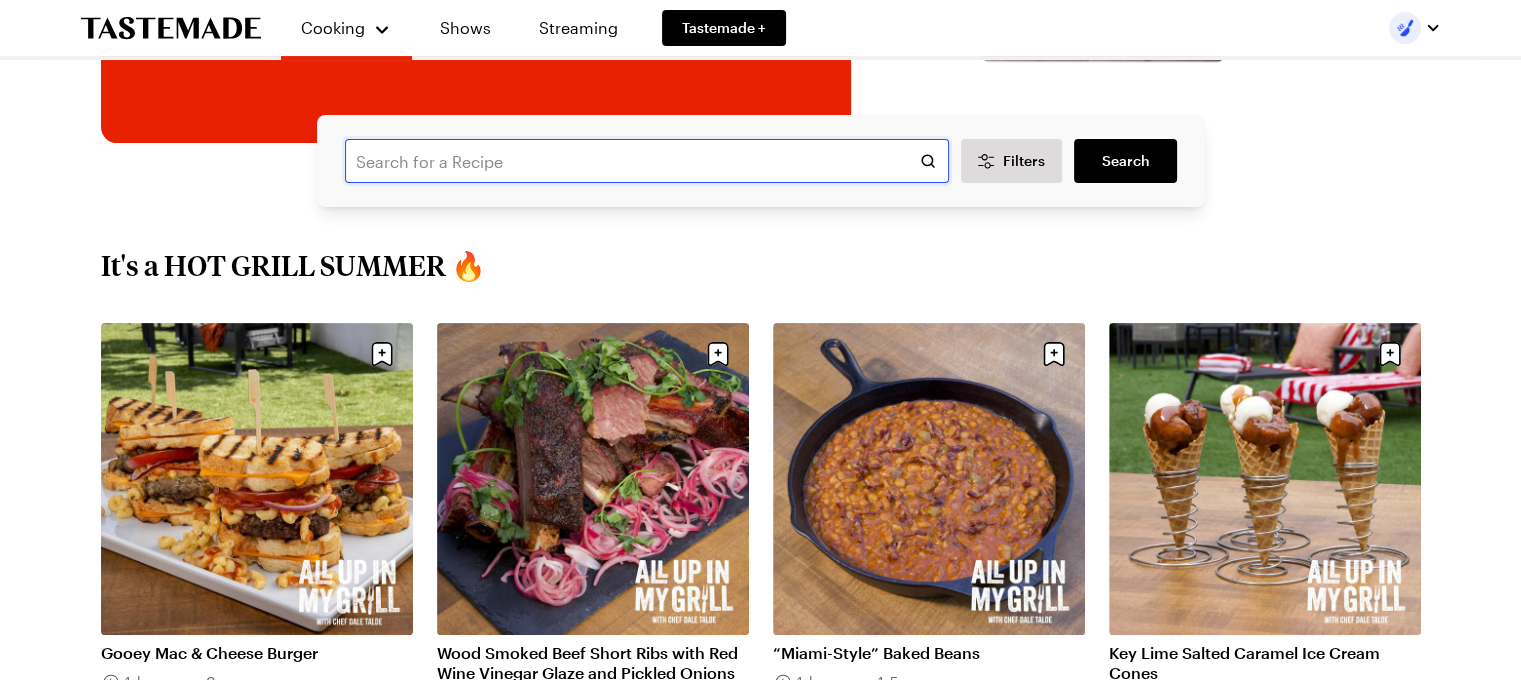 click at bounding box center [647, 161] 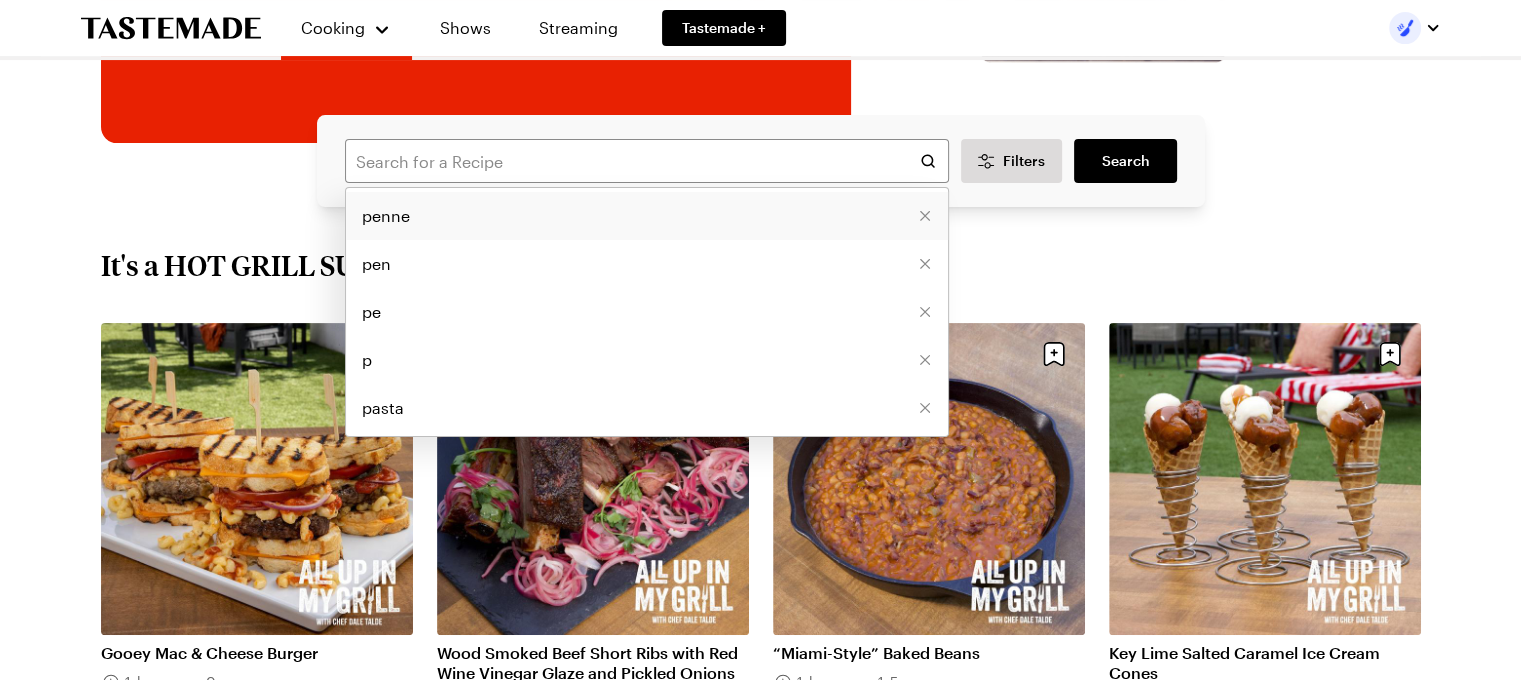 click on "penne" at bounding box center (386, 216) 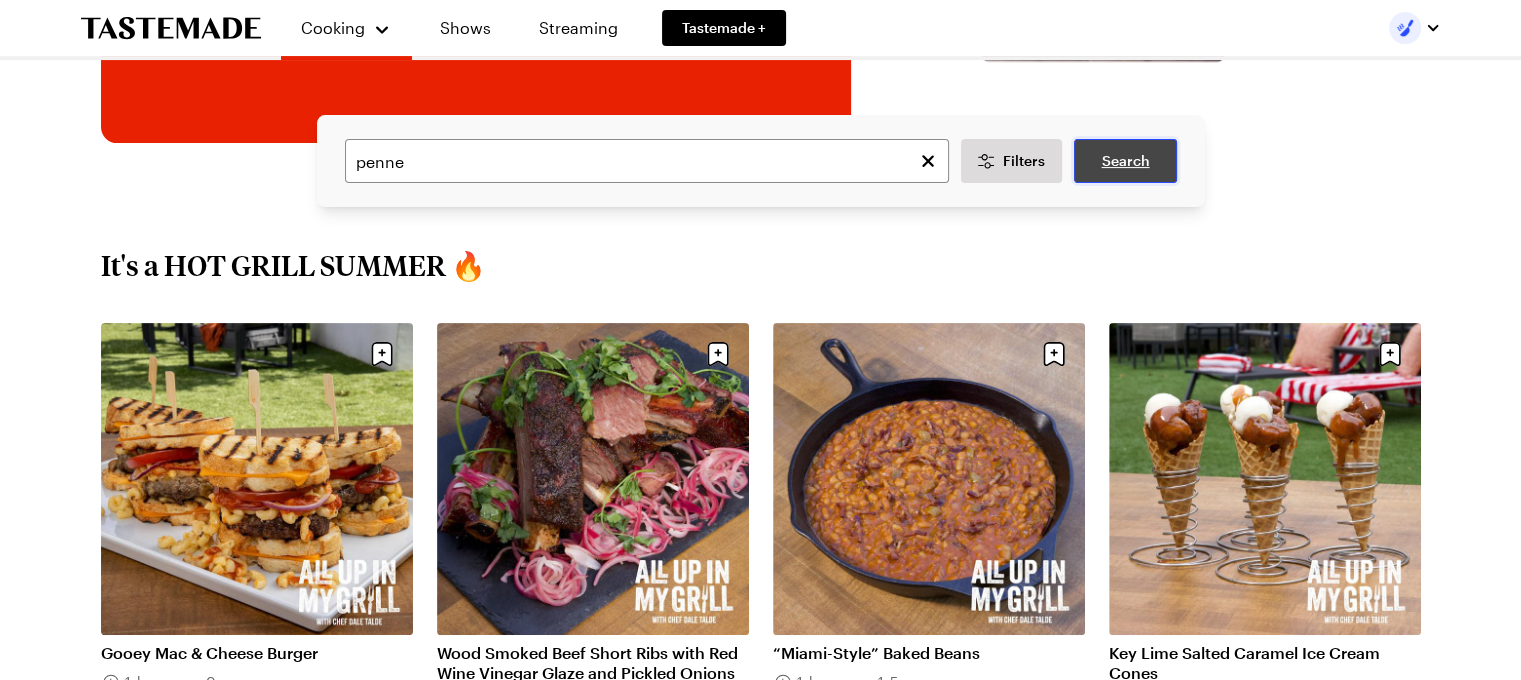 click on "Search" at bounding box center [1125, 161] 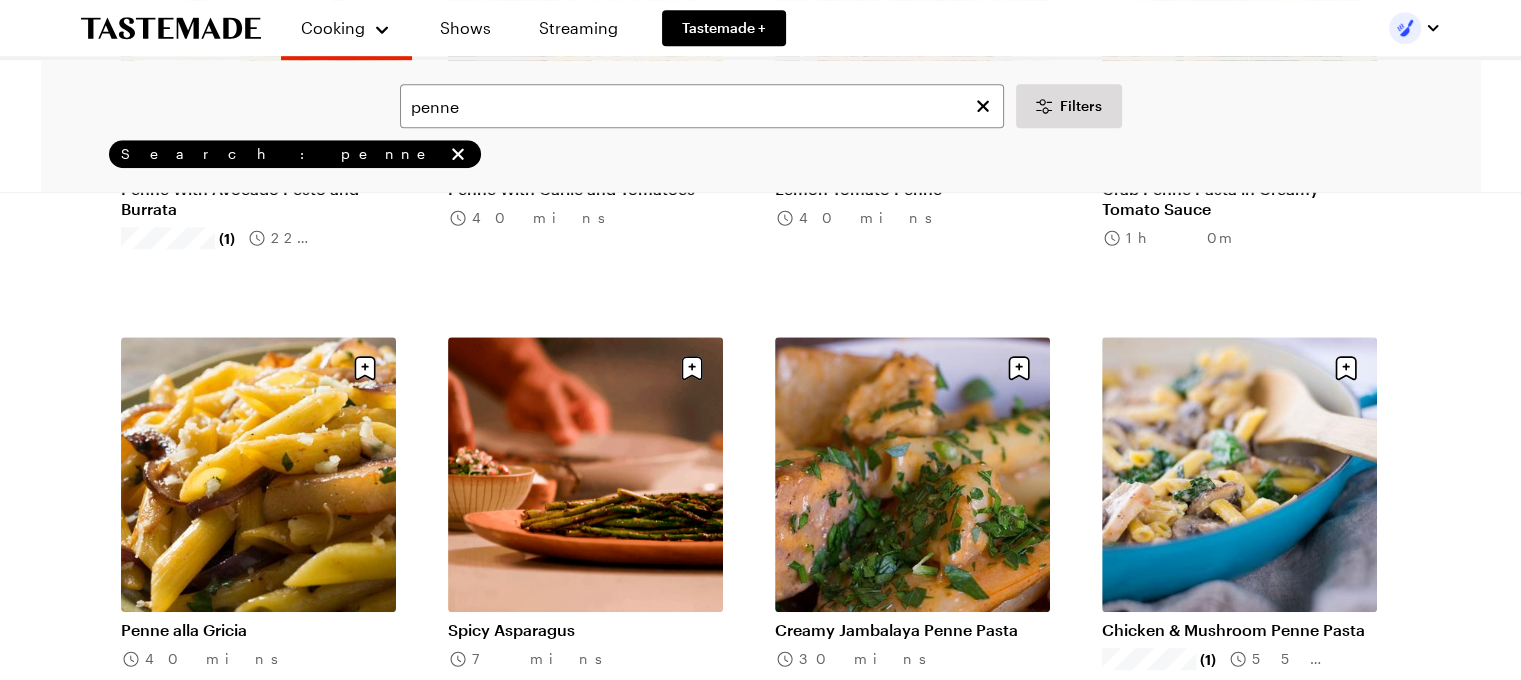 scroll, scrollTop: 1320, scrollLeft: 0, axis: vertical 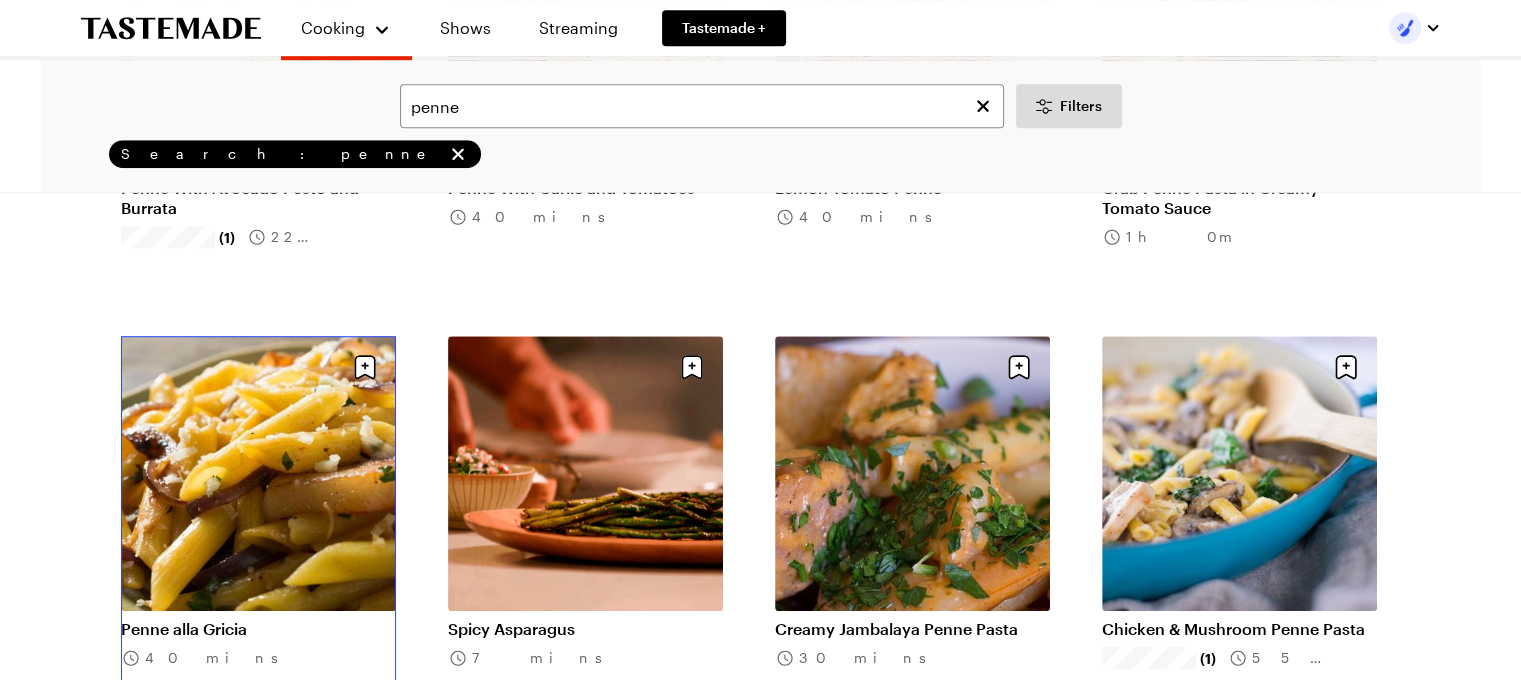 click on "Penne alla Gricia" at bounding box center (258, 629) 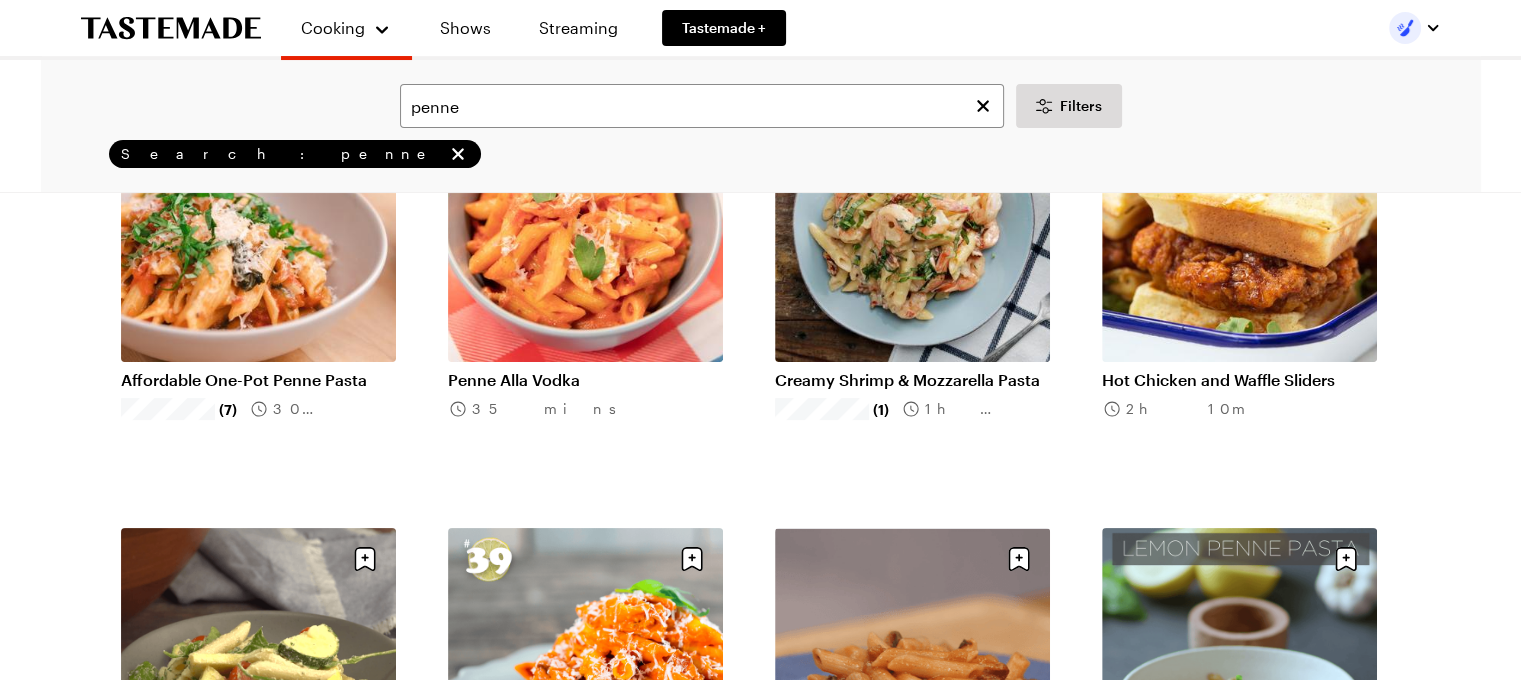 scroll, scrollTop: 0, scrollLeft: 0, axis: both 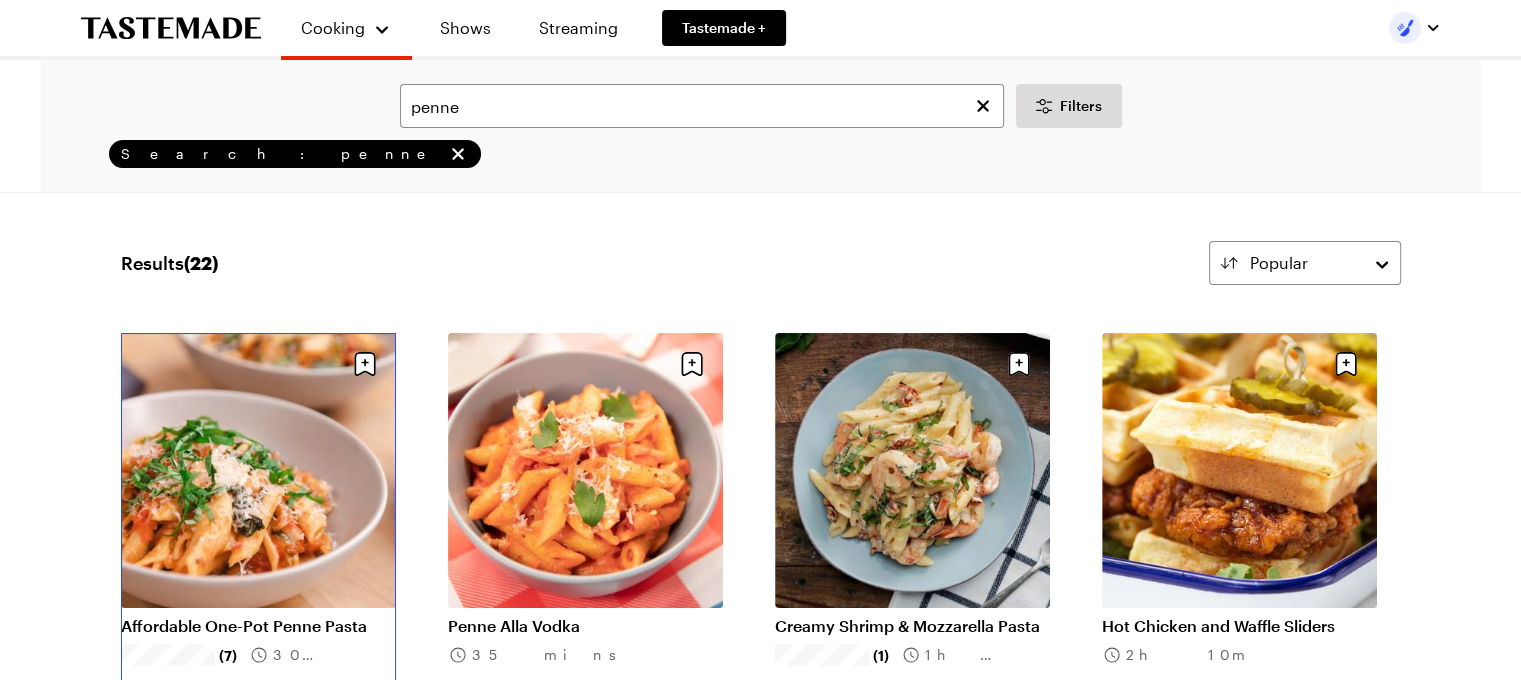 click on "Affordable One-Pot Penne Pasta" at bounding box center [258, 626] 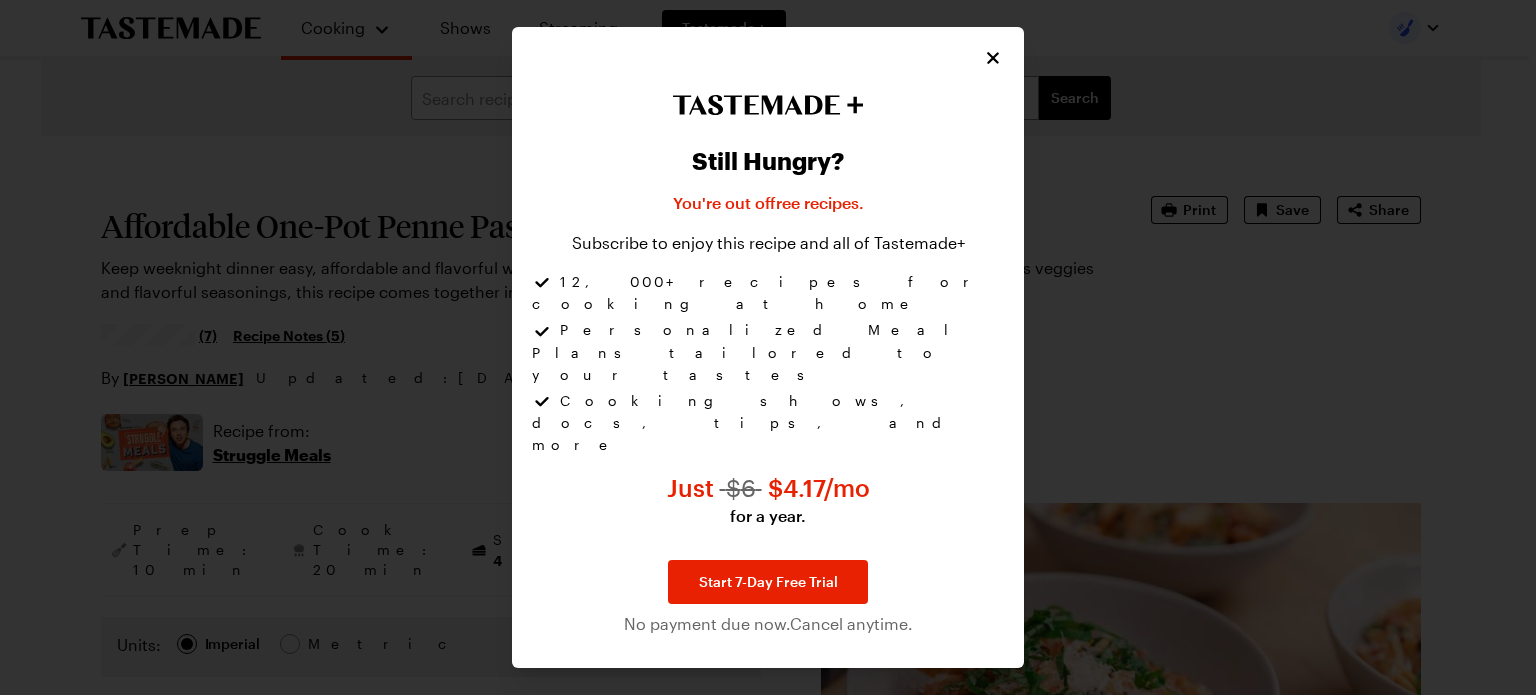 type on "x" 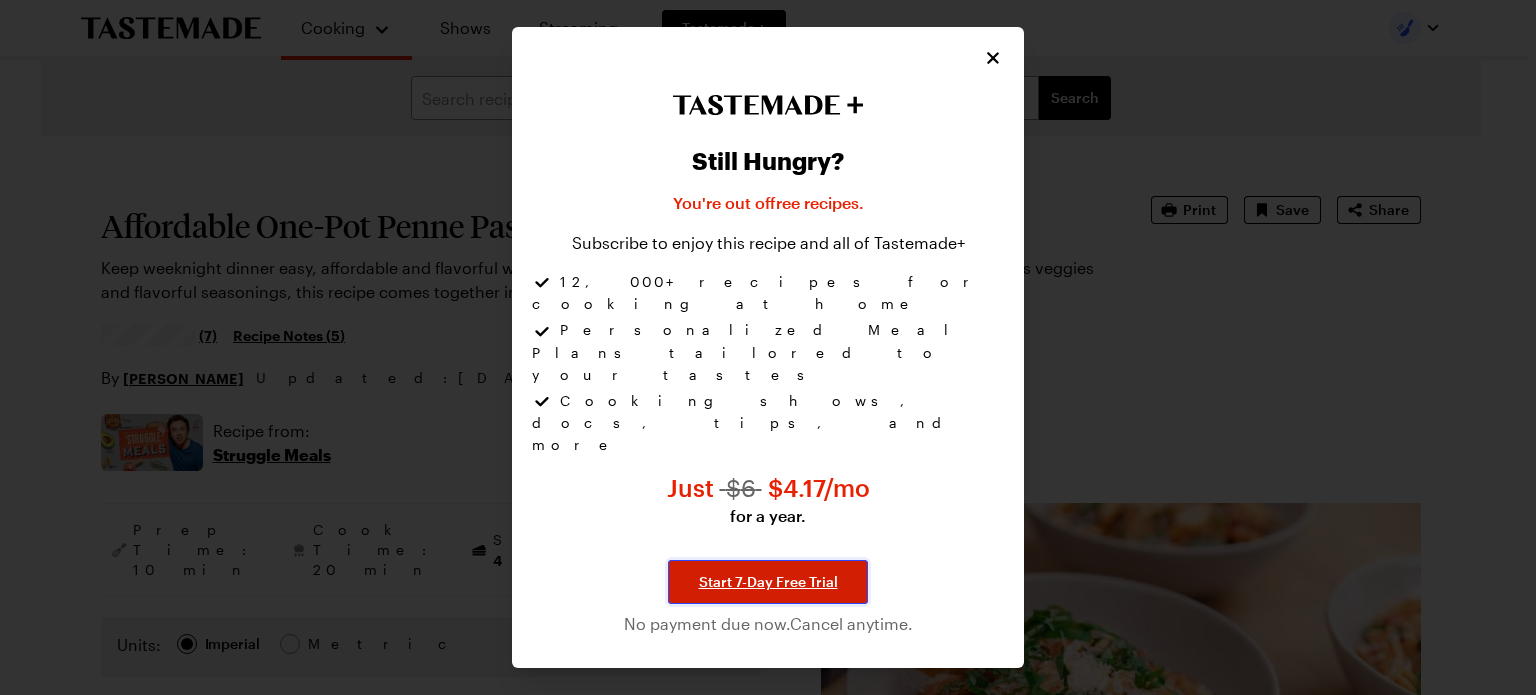 click on "Start 7-Day Free Trial" at bounding box center [768, 582] 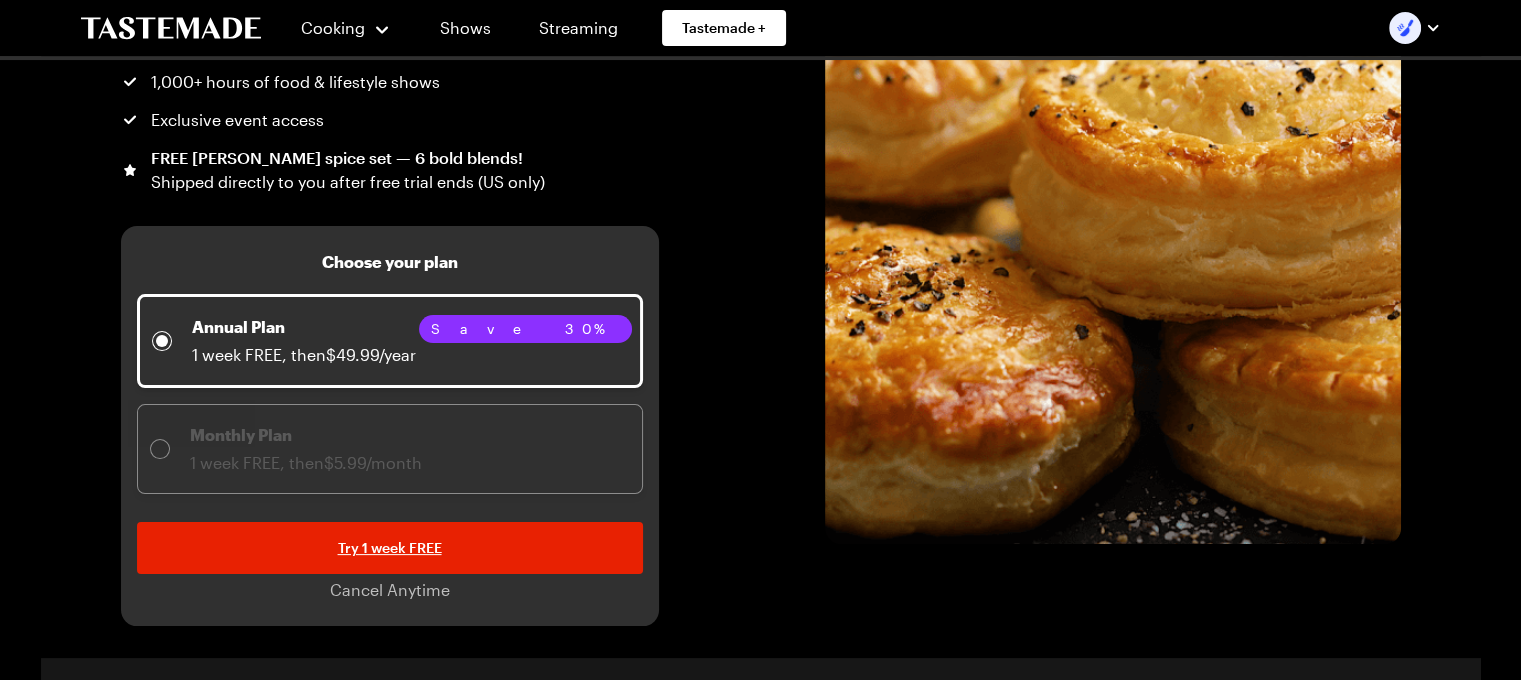 scroll, scrollTop: 316, scrollLeft: 0, axis: vertical 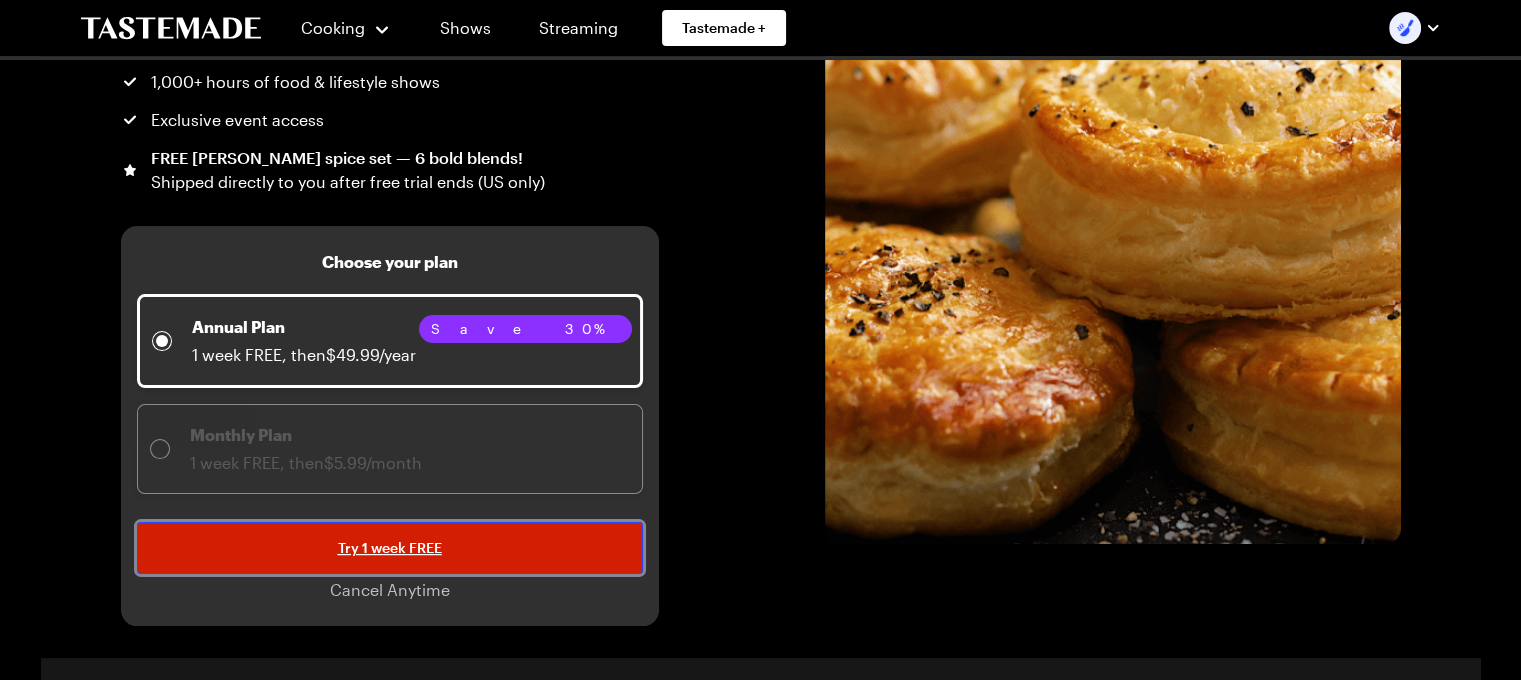 click on "Try 1 week FREE" at bounding box center (390, 548) 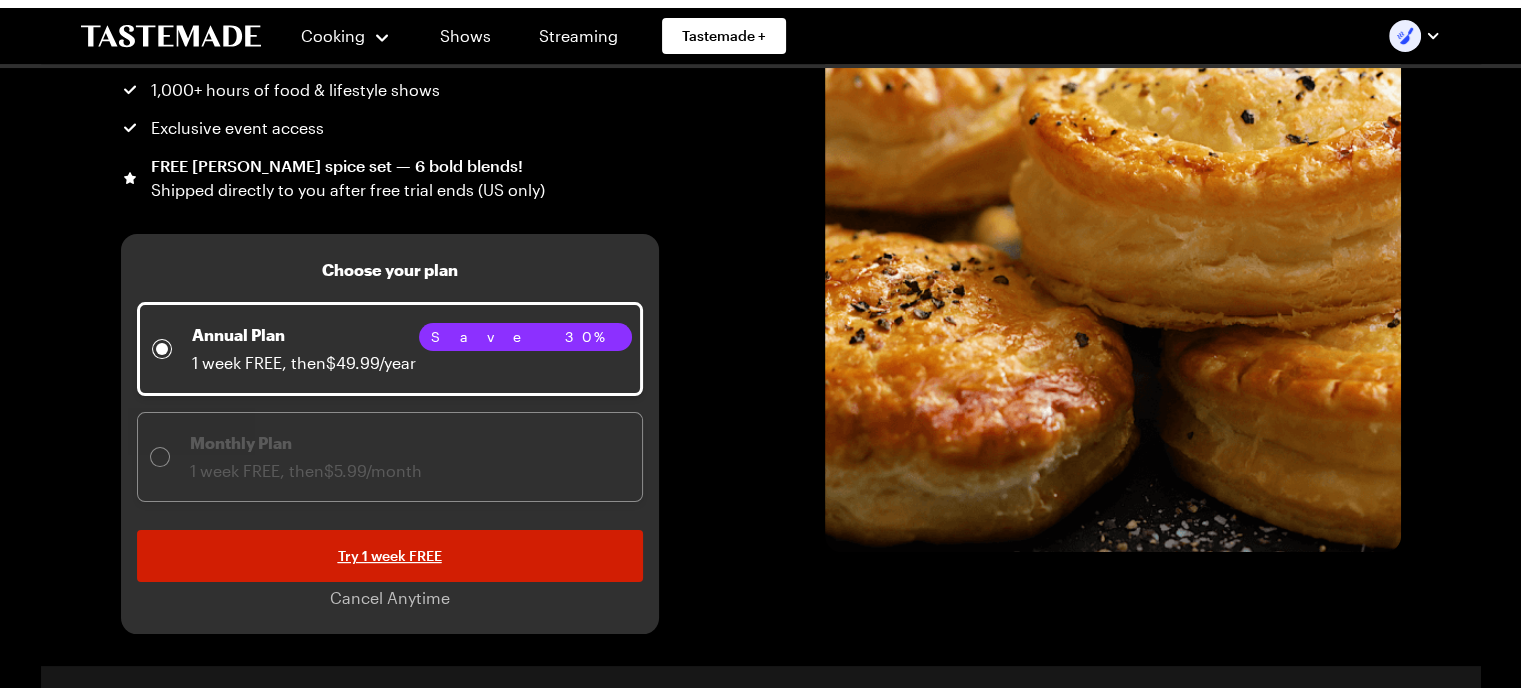 scroll, scrollTop: 0, scrollLeft: 0, axis: both 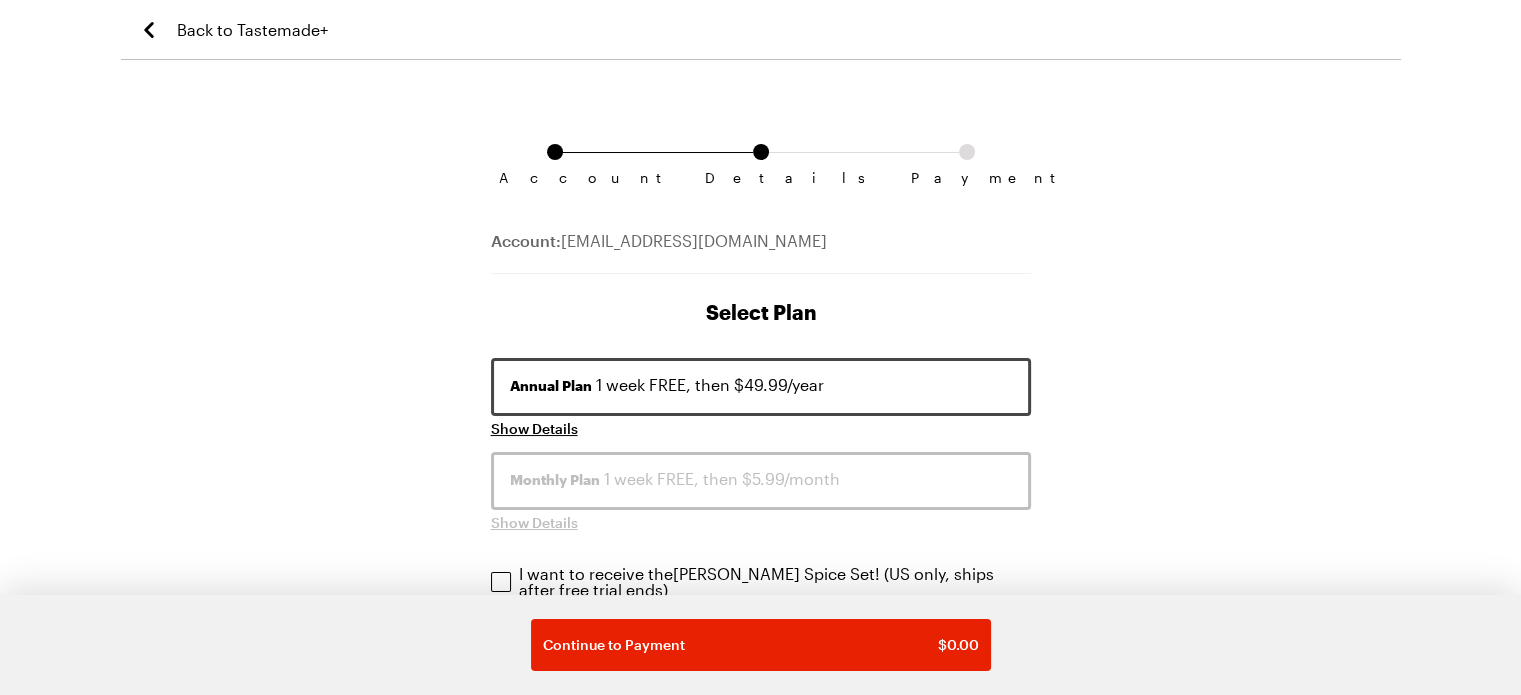 click on "Monthly Plan" at bounding box center (555, 480) 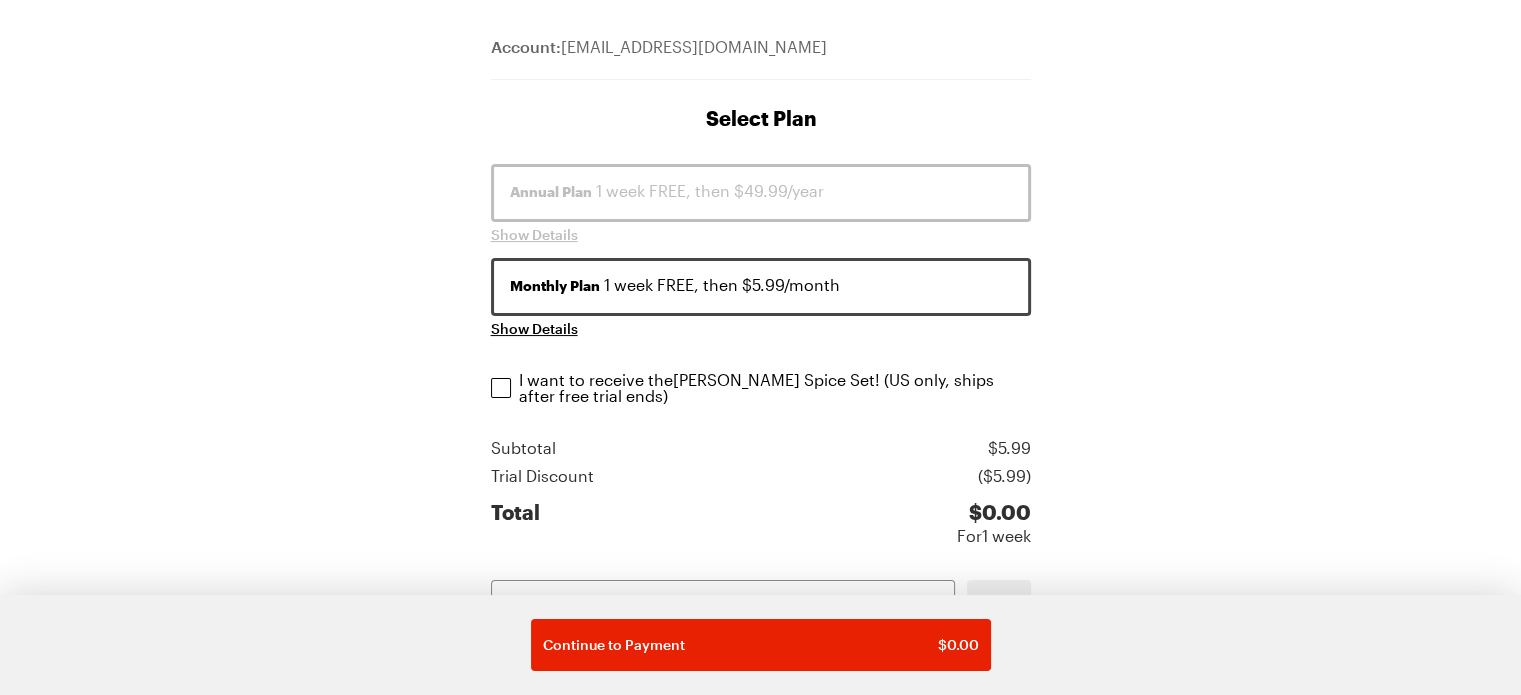 scroll, scrollTop: 198, scrollLeft: 0, axis: vertical 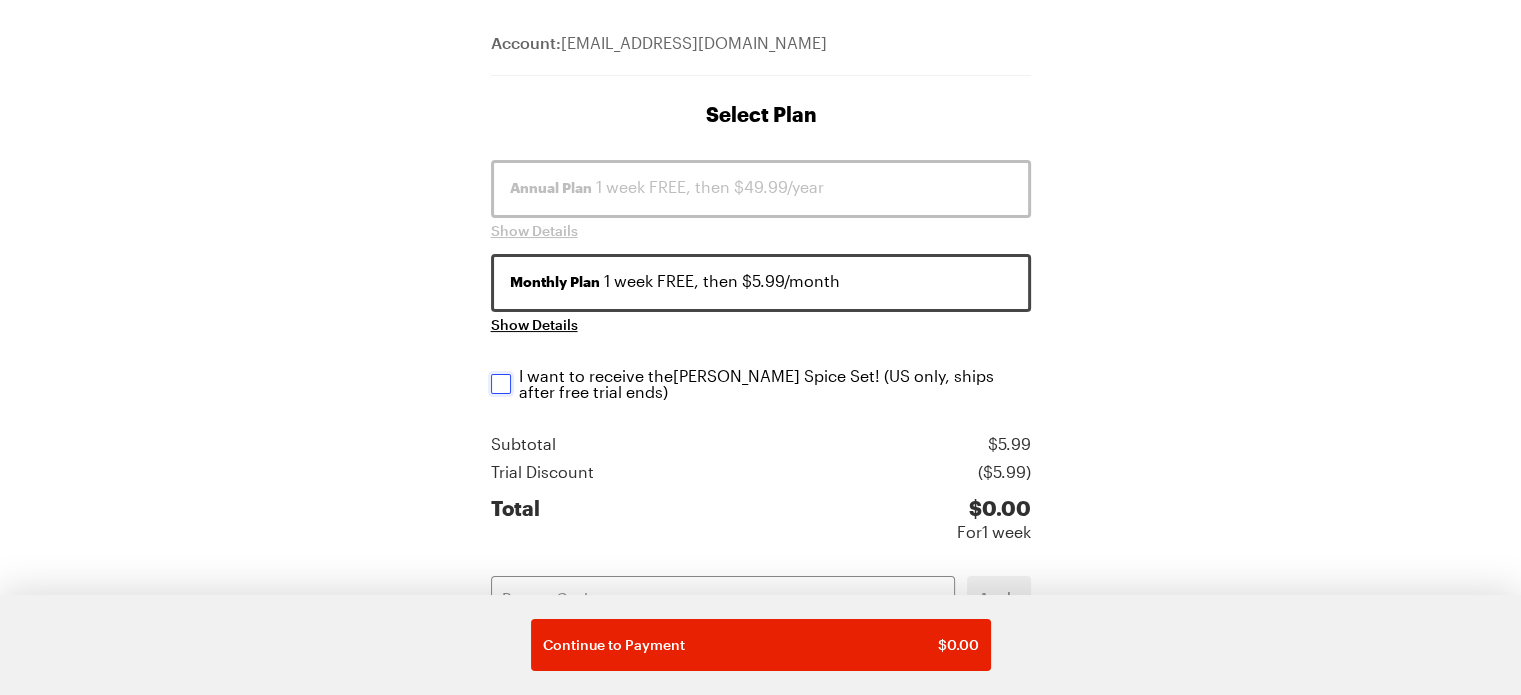 click on "I want to receive the  [PERSON_NAME] Spice Set ! (US only, ships after free trial ends) I want to receive the  [PERSON_NAME] Spice Set ! (US only, ships after free trial ends)" at bounding box center [501, 384] 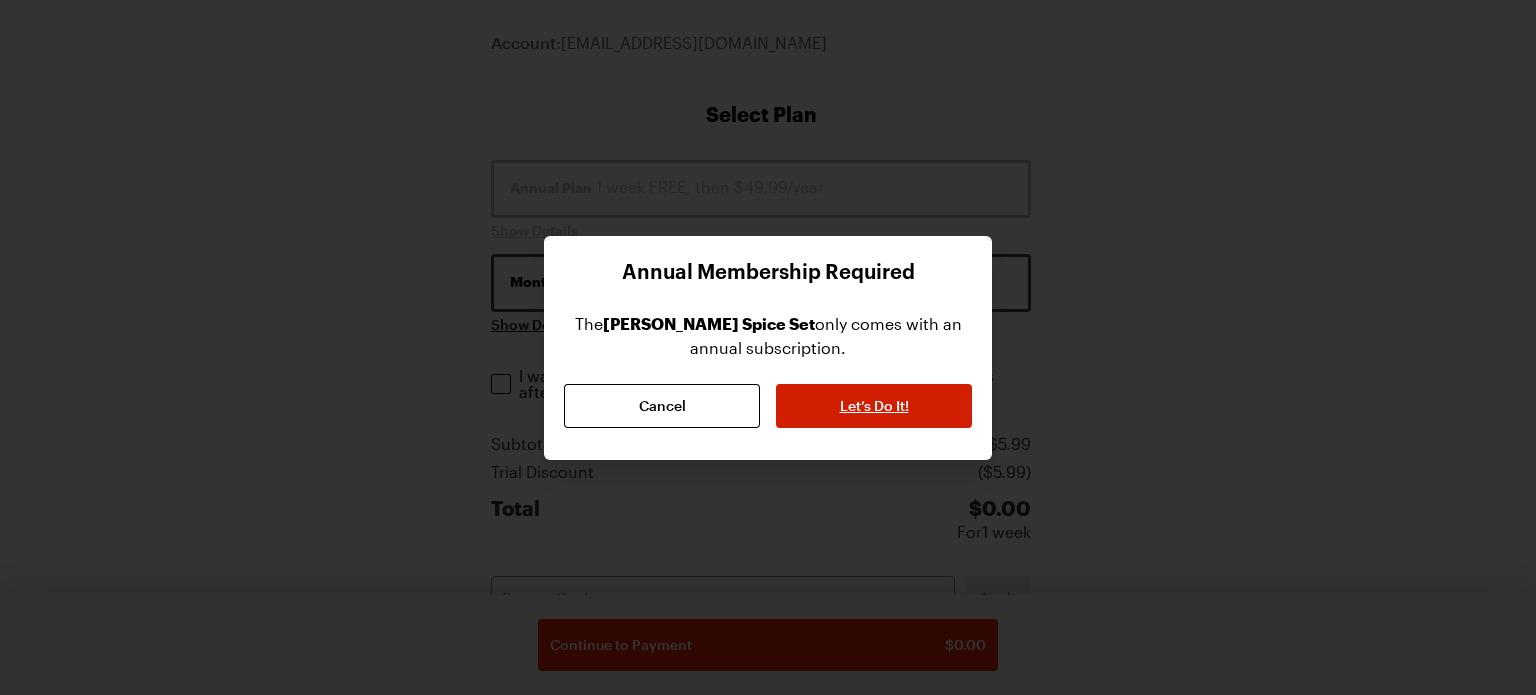click on "Let’s Do It!" at bounding box center [874, 406] 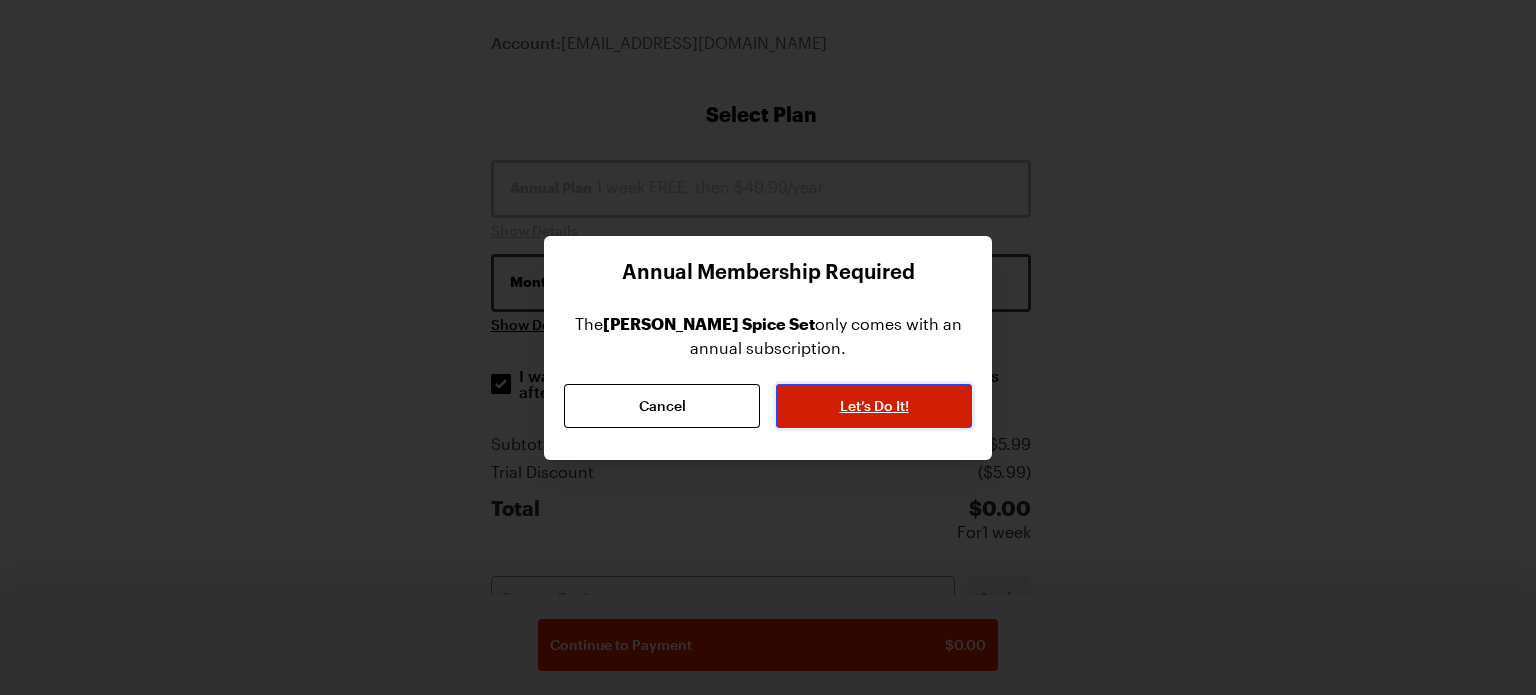 checkbox on "true" 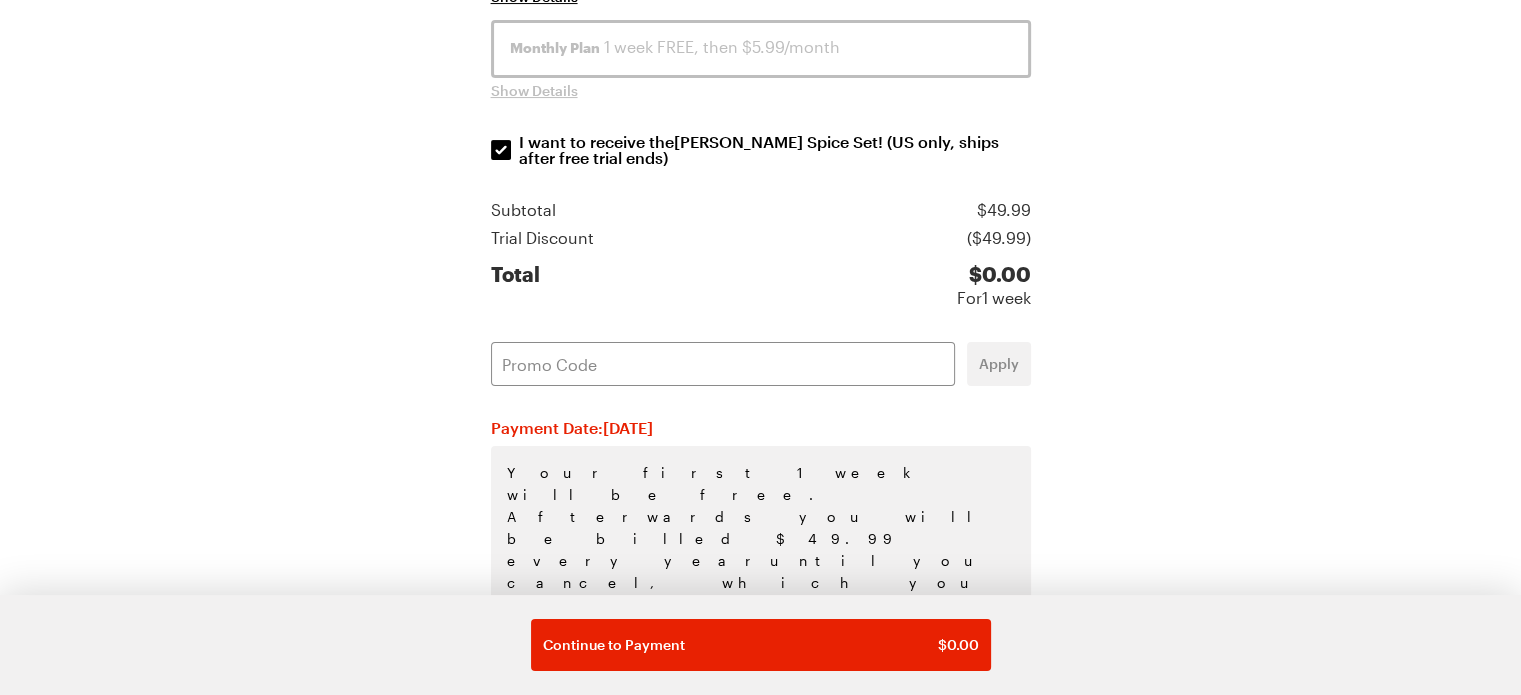 scroll, scrollTop: 451, scrollLeft: 0, axis: vertical 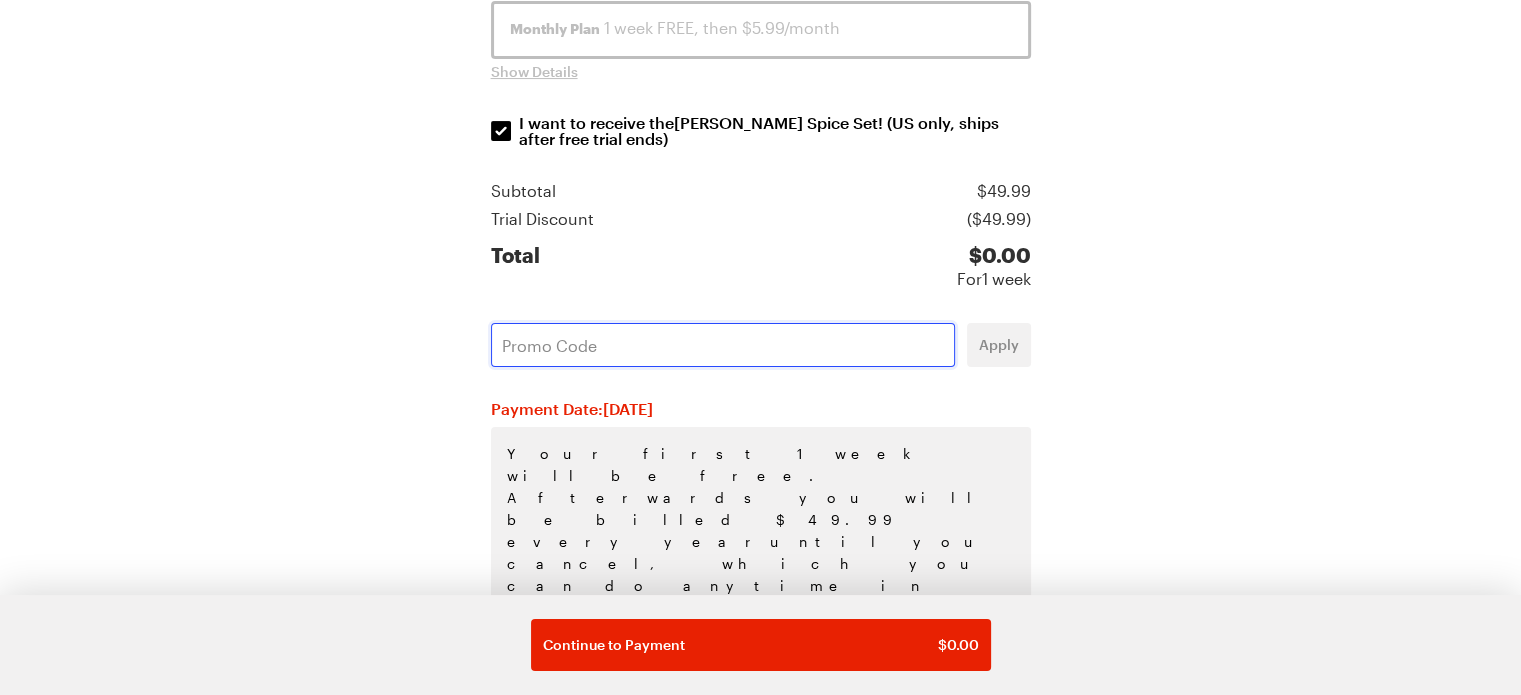 click at bounding box center [723, 345] 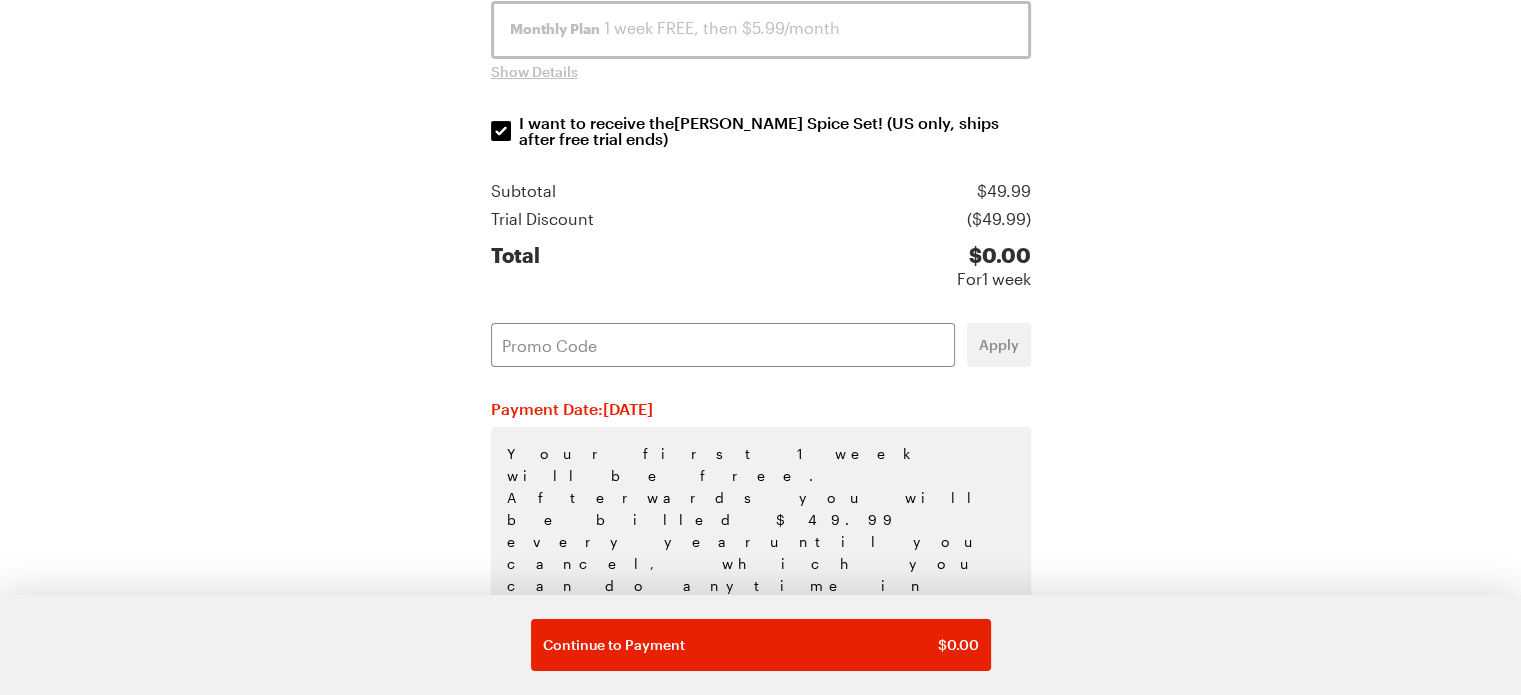 click at bounding box center [0, 912] 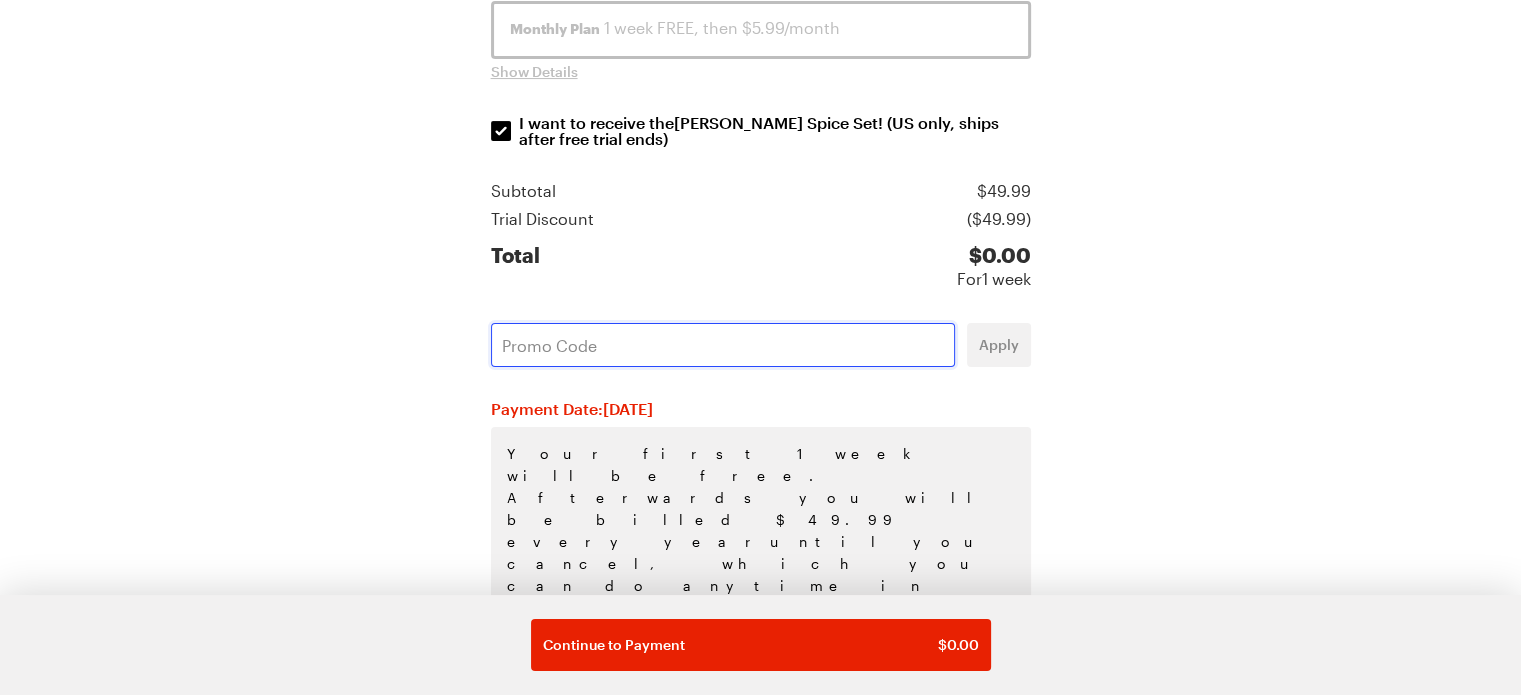 click at bounding box center [723, 345] 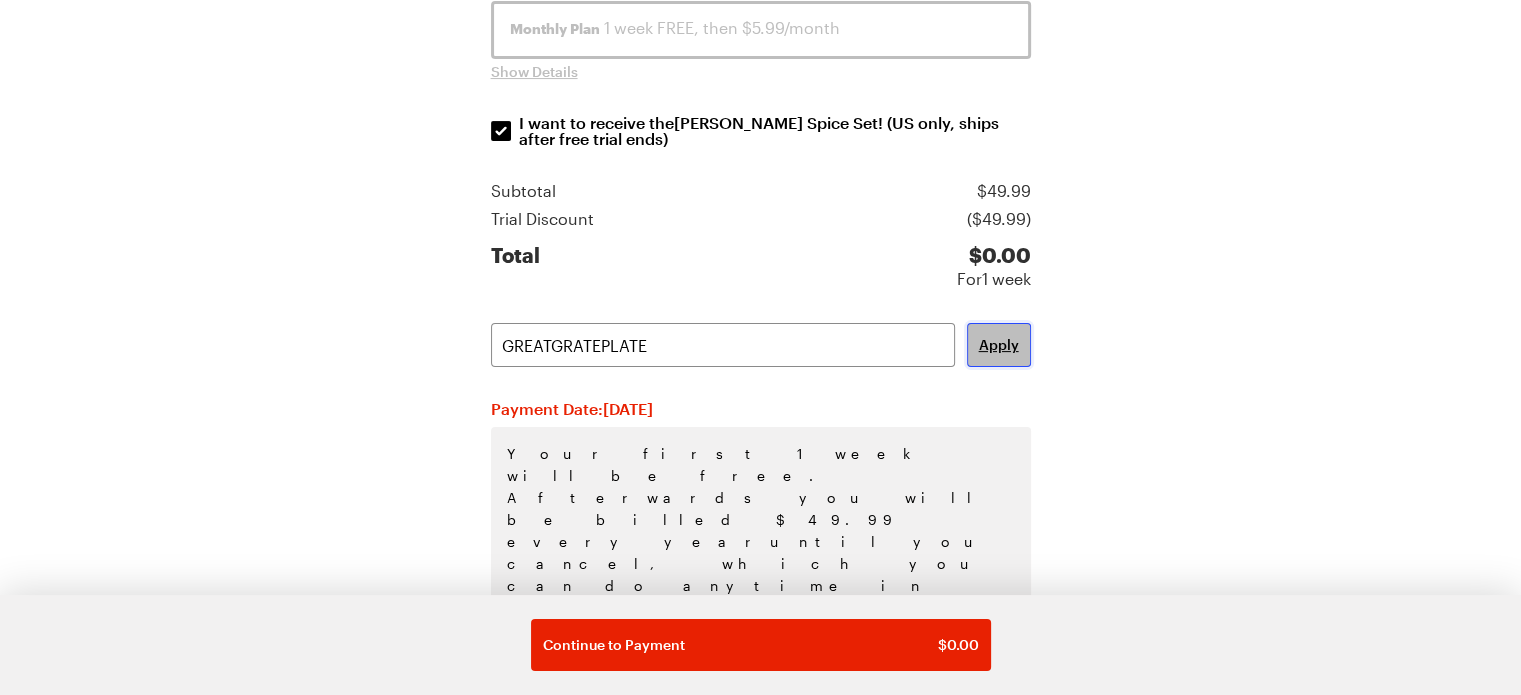 click on "Apply" at bounding box center (999, 345) 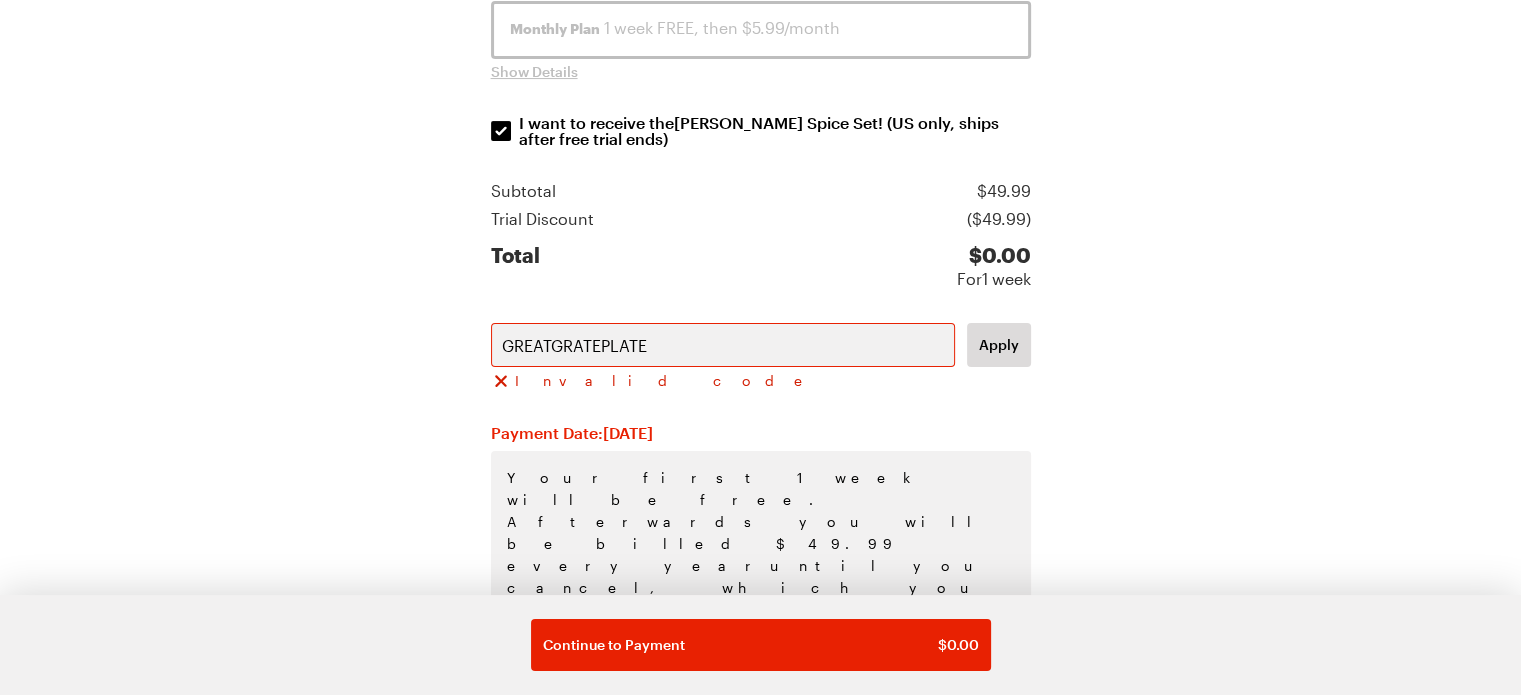 click 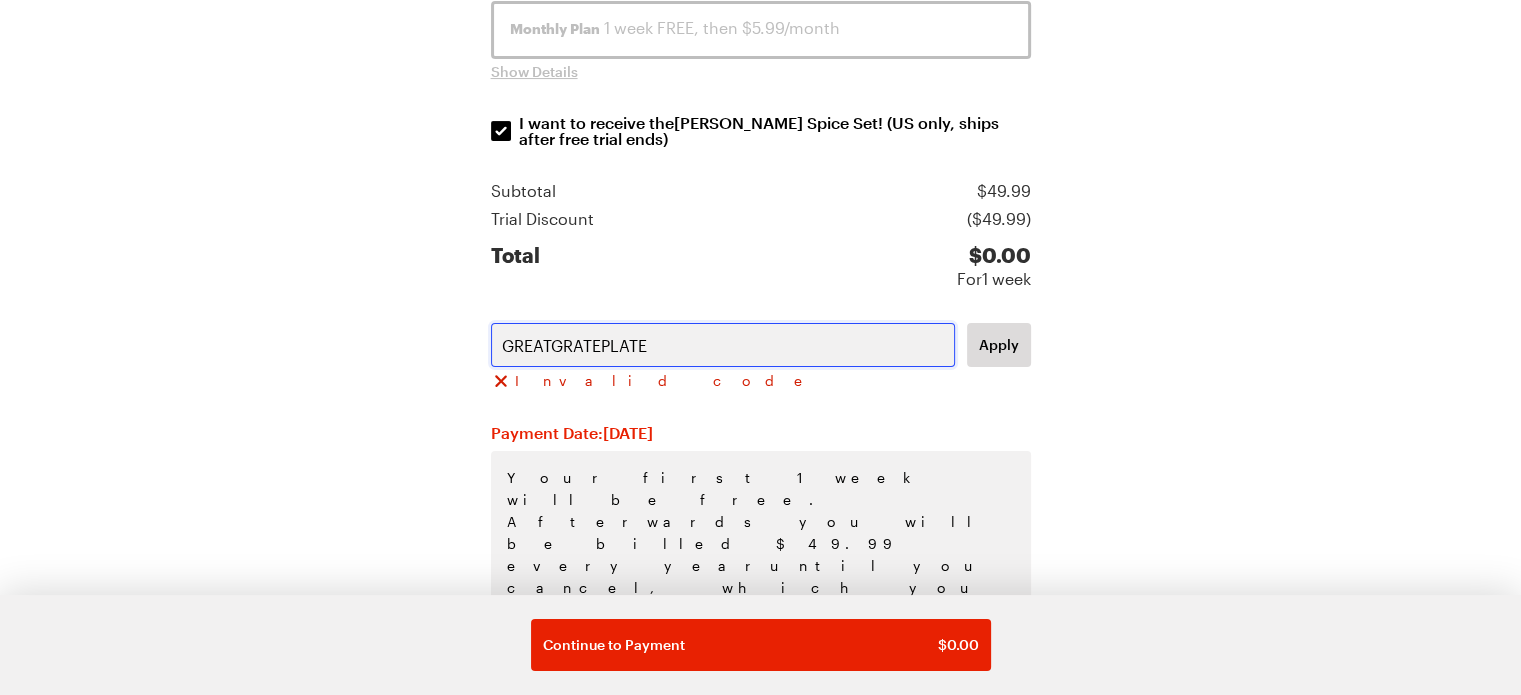 click on "GREATGRATEPLATE" at bounding box center [723, 345] 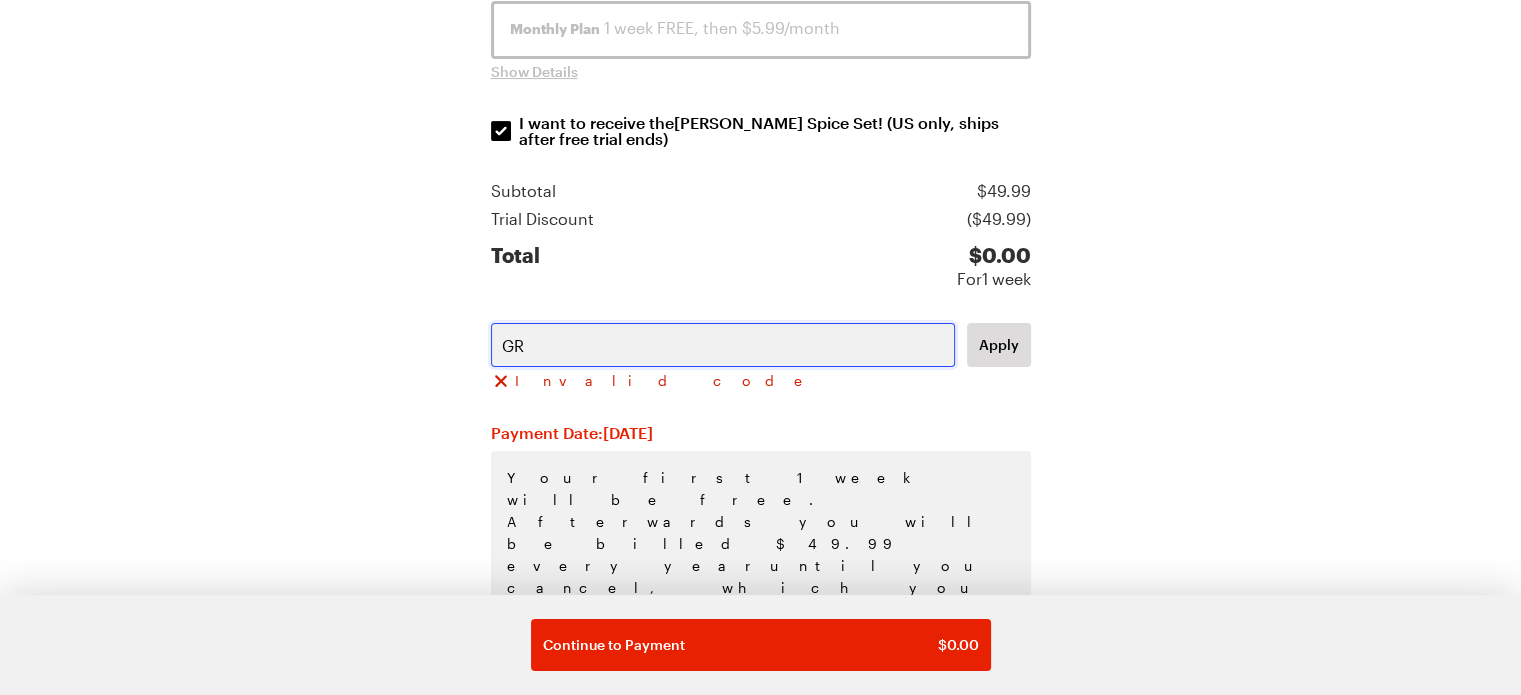 type on "G" 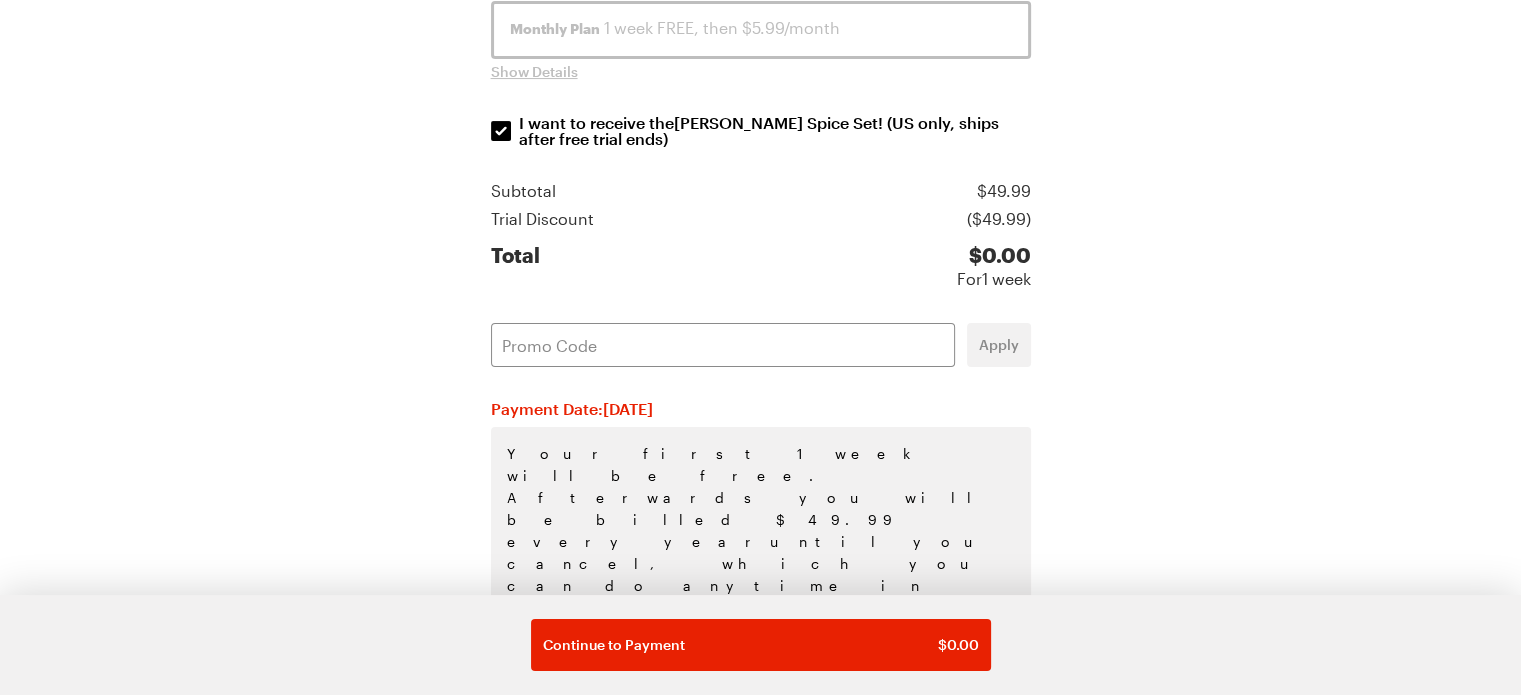 click at bounding box center [0, 912] 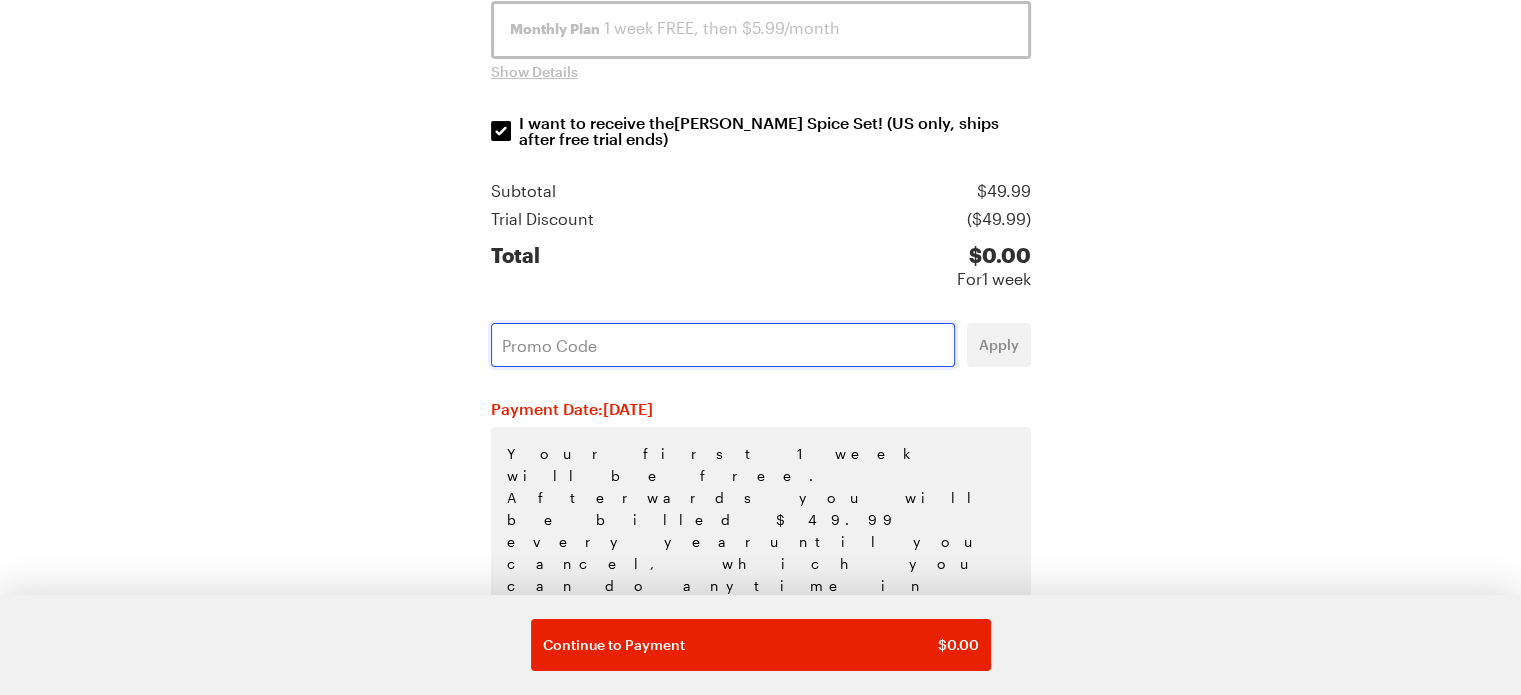 paste on "teadrop20" 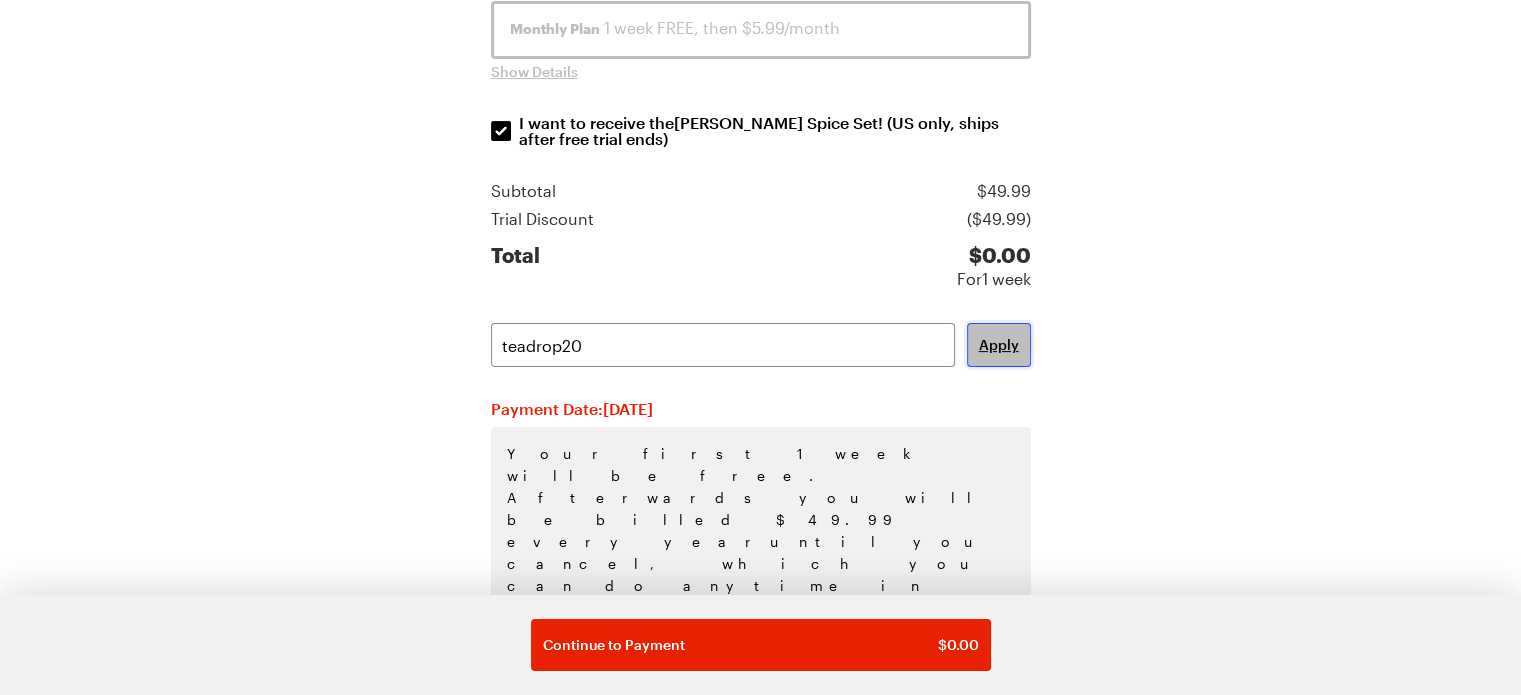 click on "Apply" at bounding box center (999, 345) 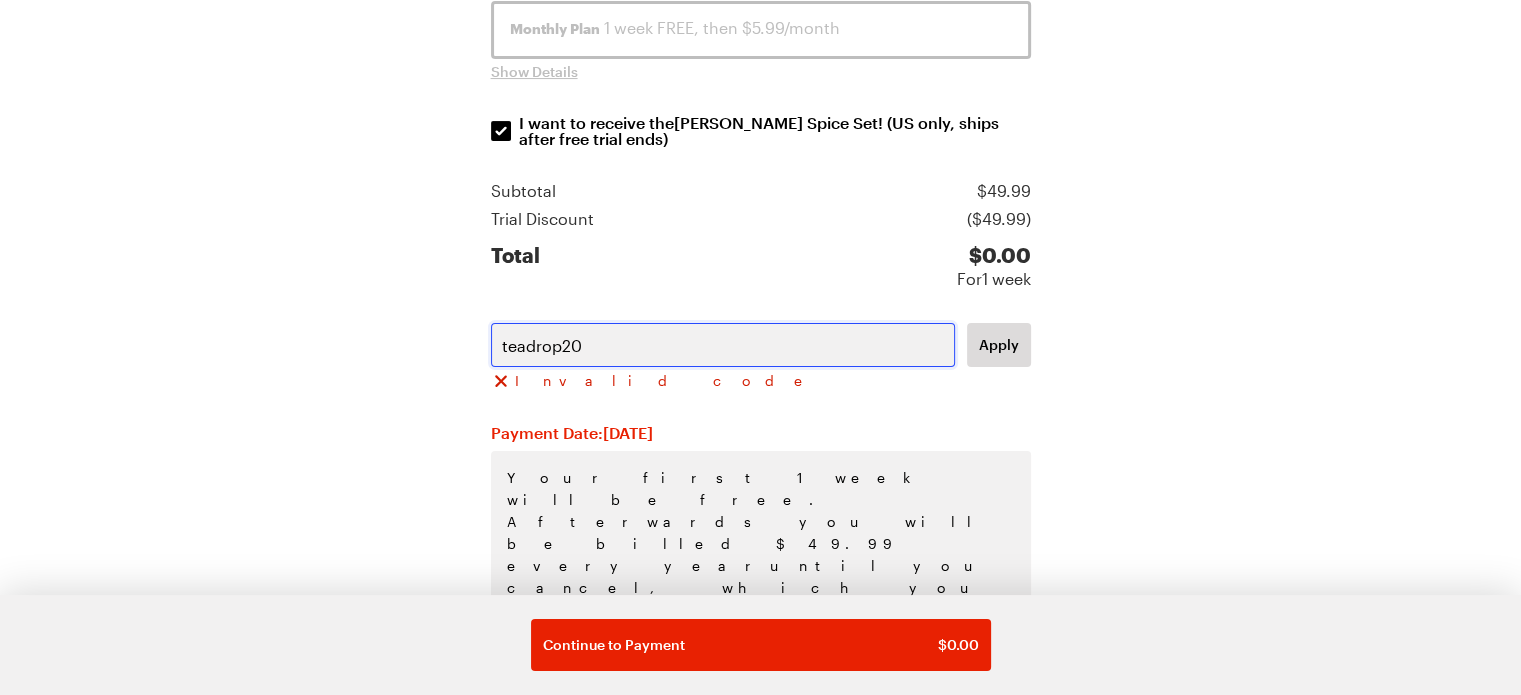click on "teadrop20" at bounding box center [723, 345] 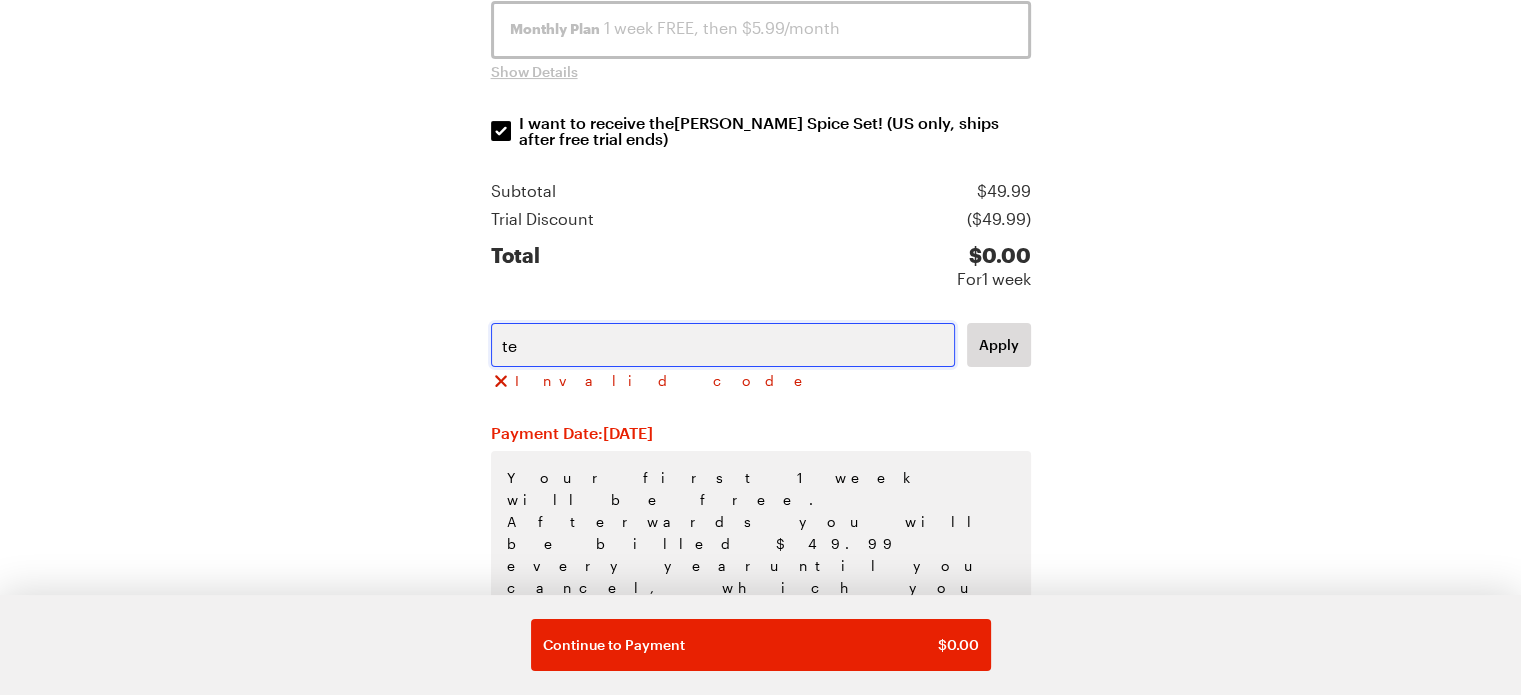 type on "t" 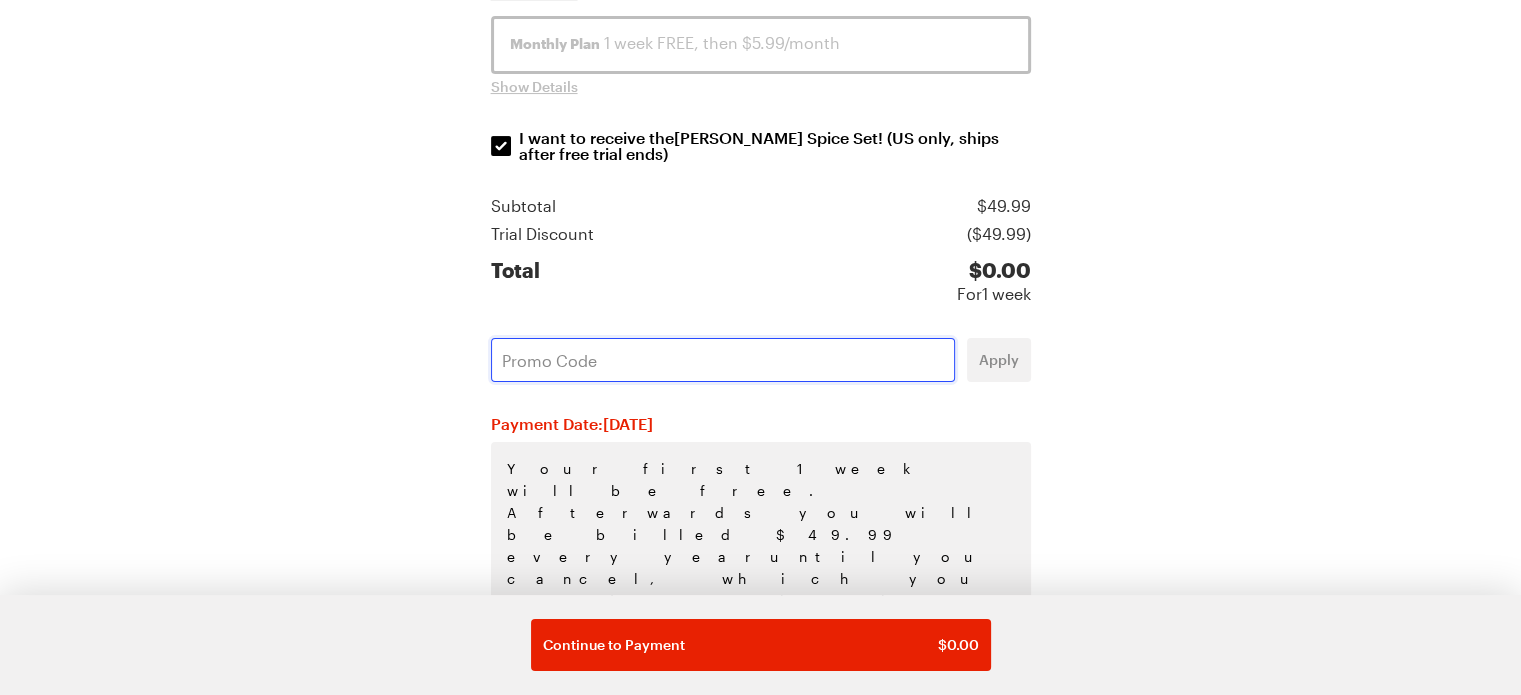 scroll, scrollTop: 451, scrollLeft: 0, axis: vertical 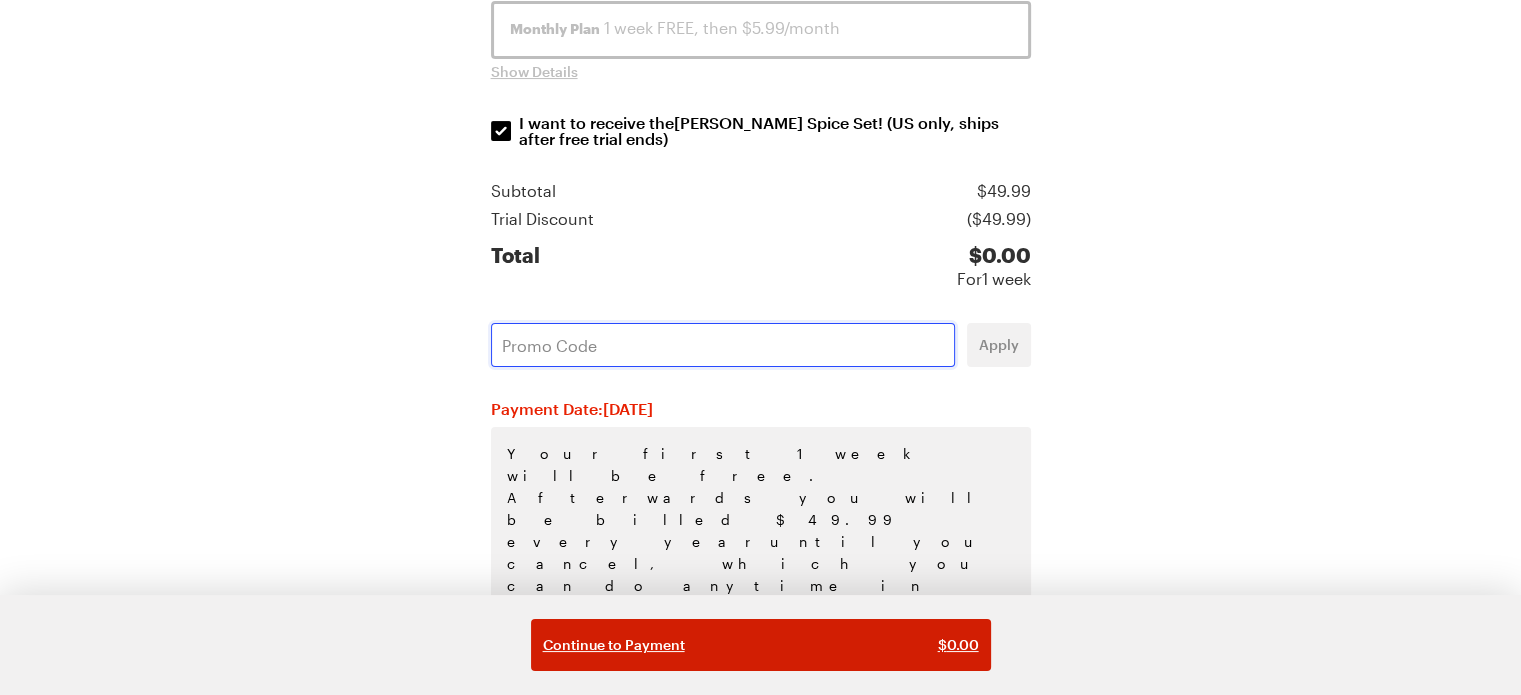 type 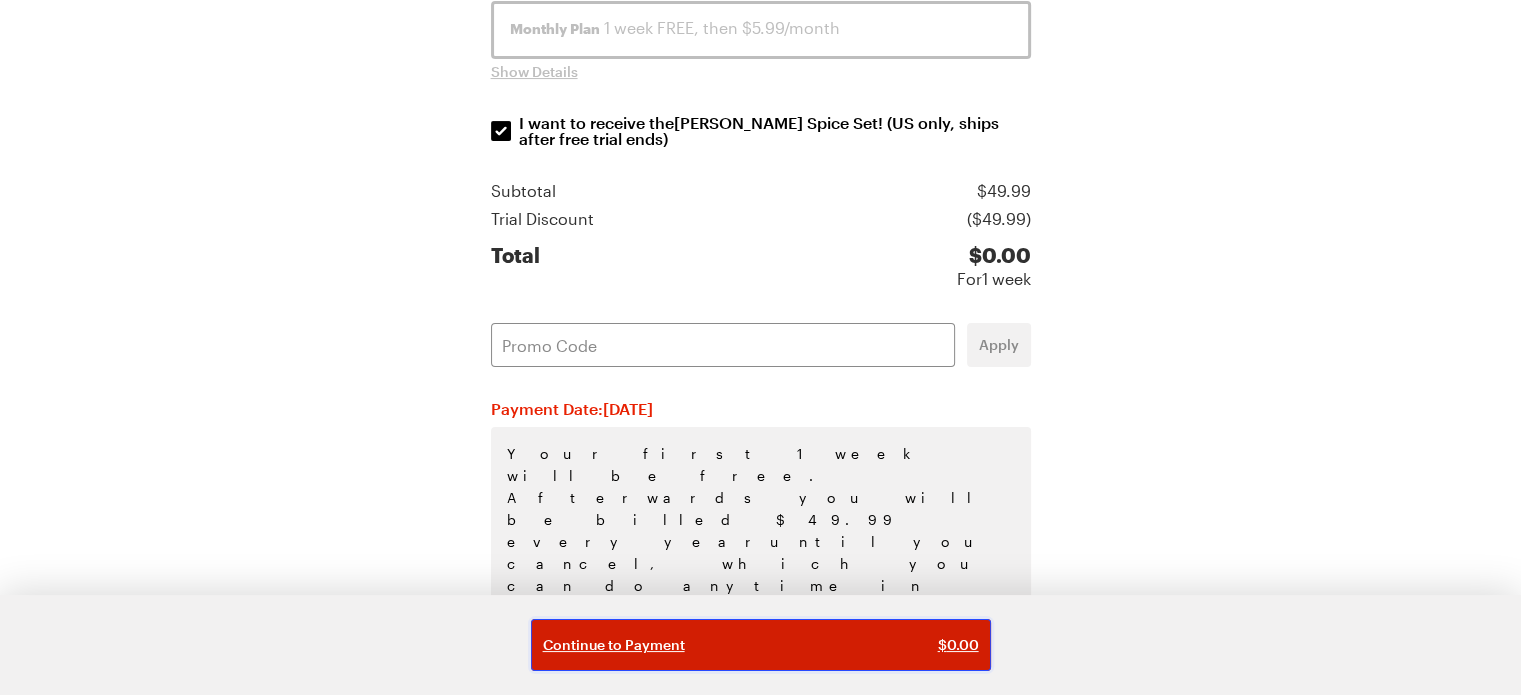click on "Continue to Payment" at bounding box center (614, 645) 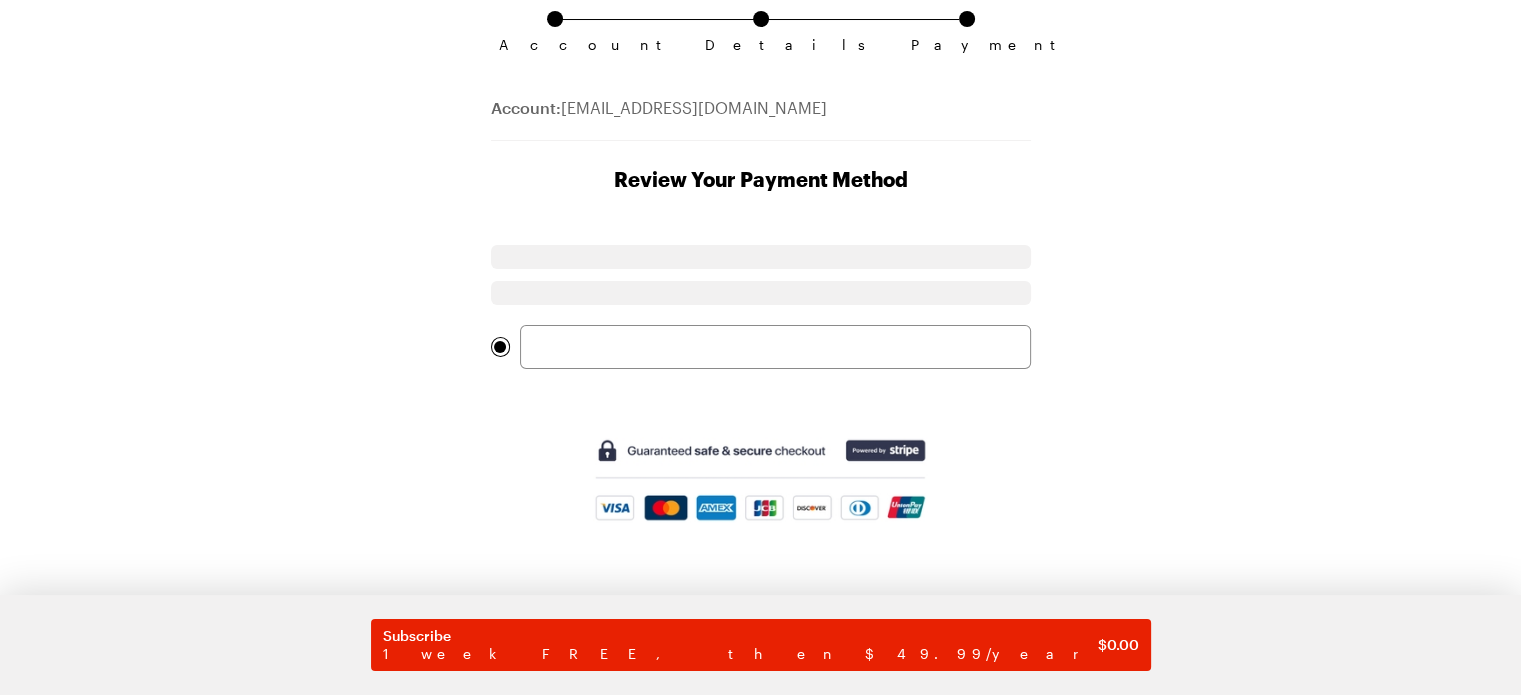 scroll, scrollTop: 0, scrollLeft: 0, axis: both 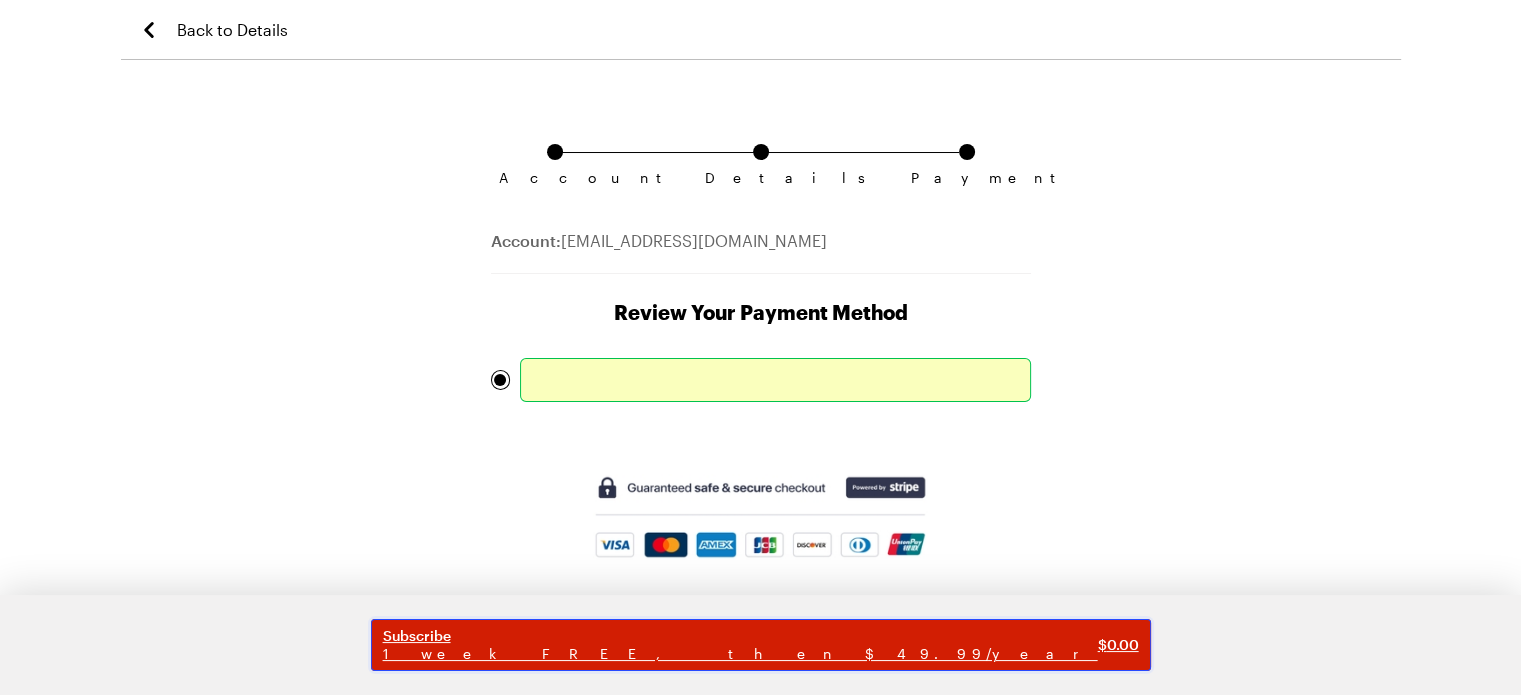 click on "1 week FREE, then $49.99/year" at bounding box center [740, 654] 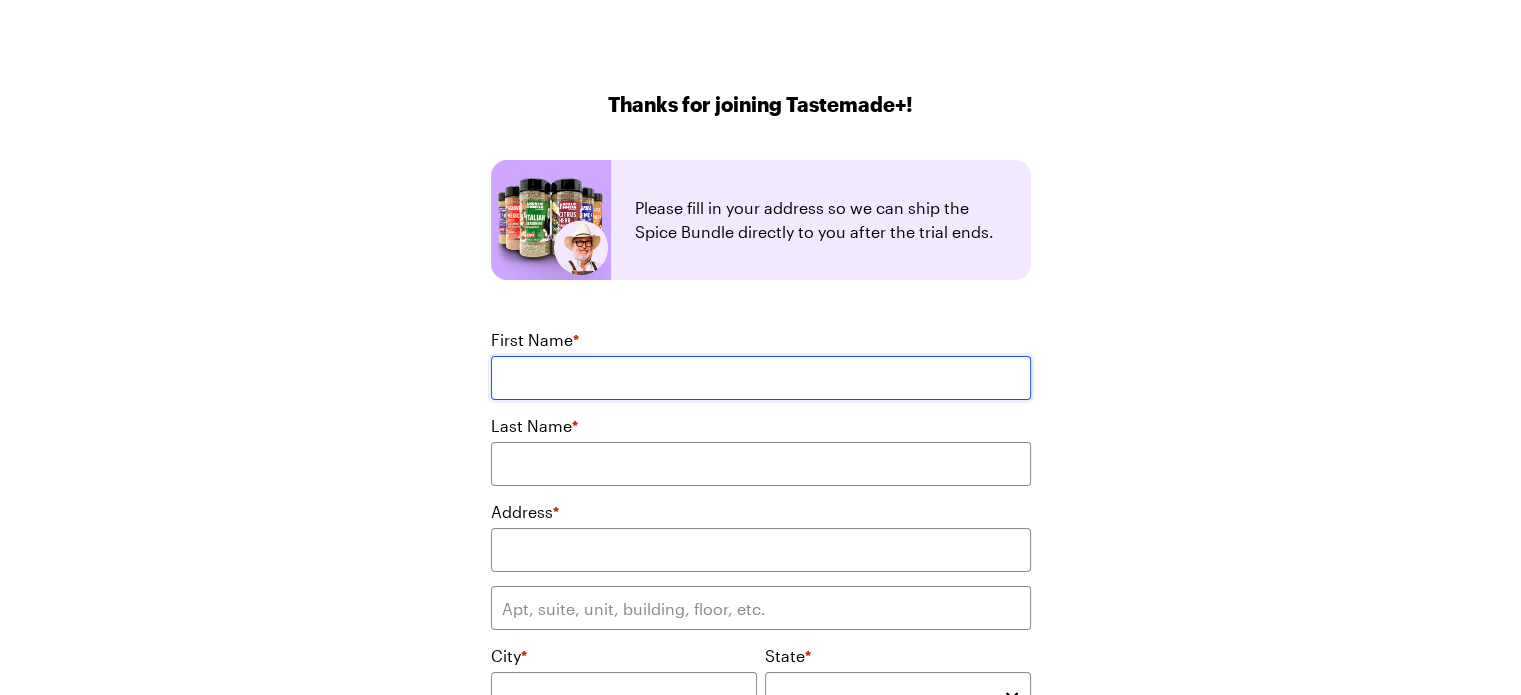 click on "First Name  *" at bounding box center (761, 378) 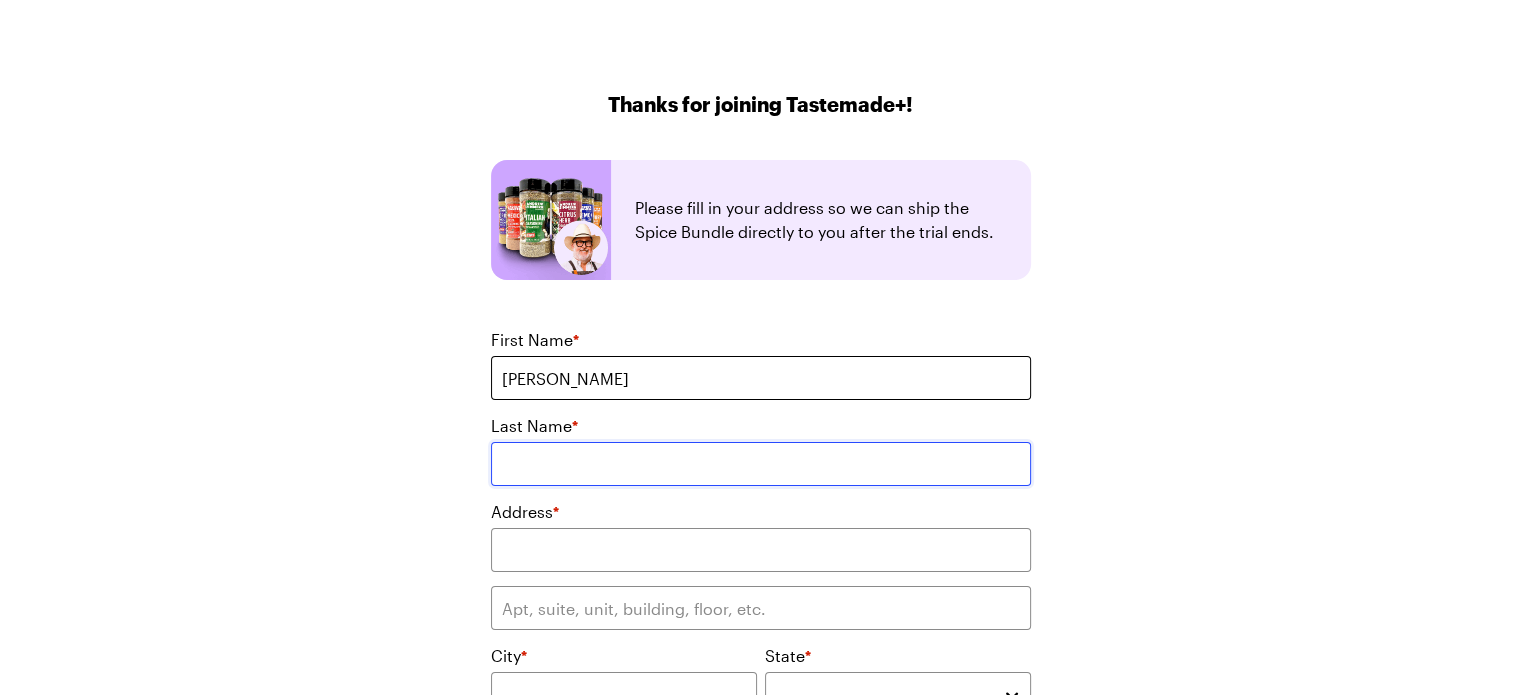 type on "[PERSON_NAME]" 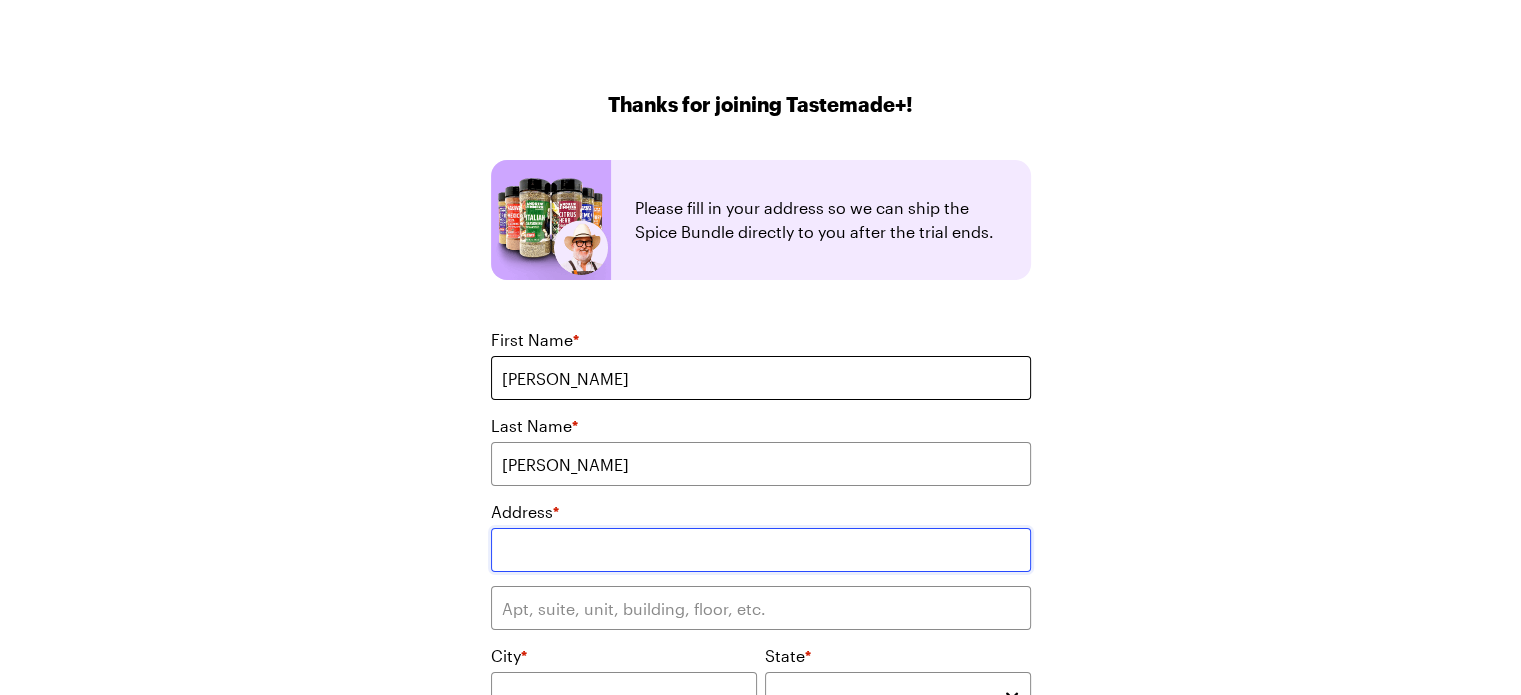 type on "[STREET_ADDRESS]" 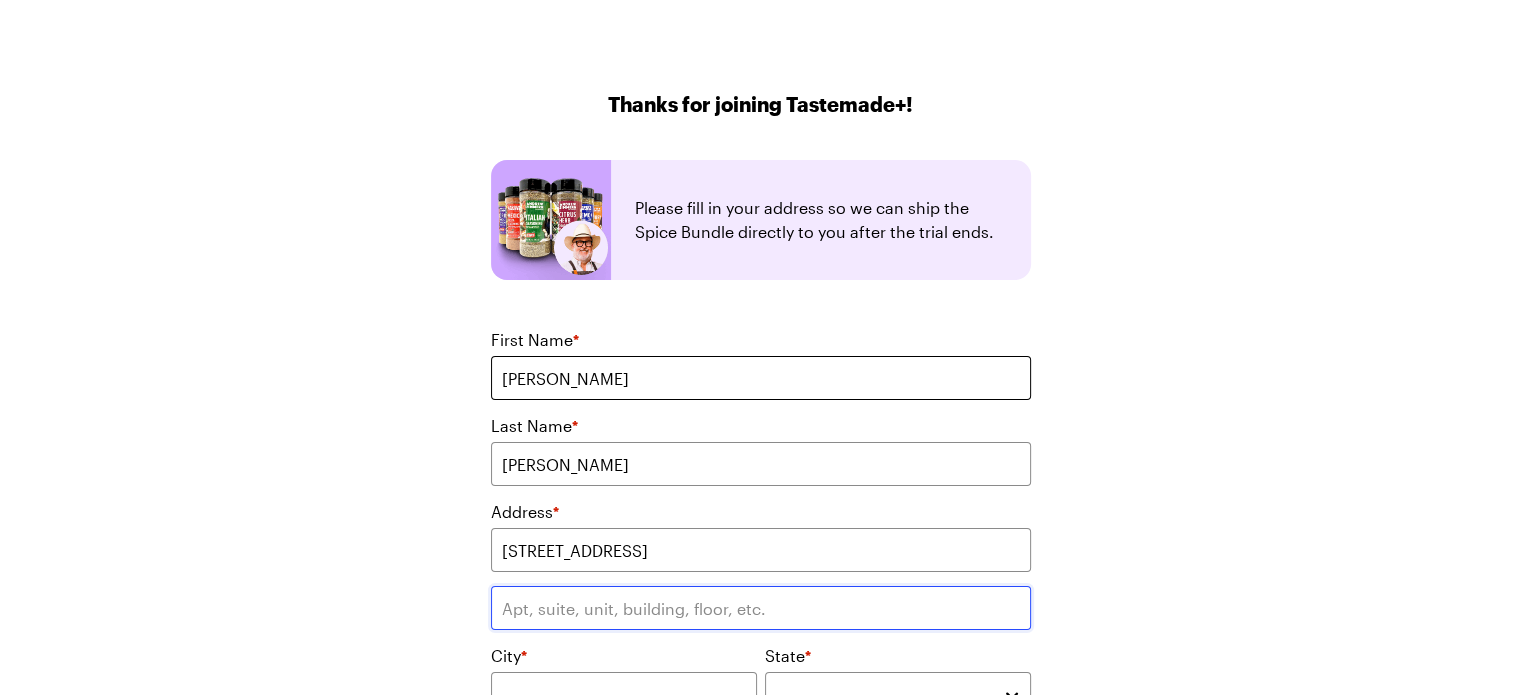 type on "LOT 24" 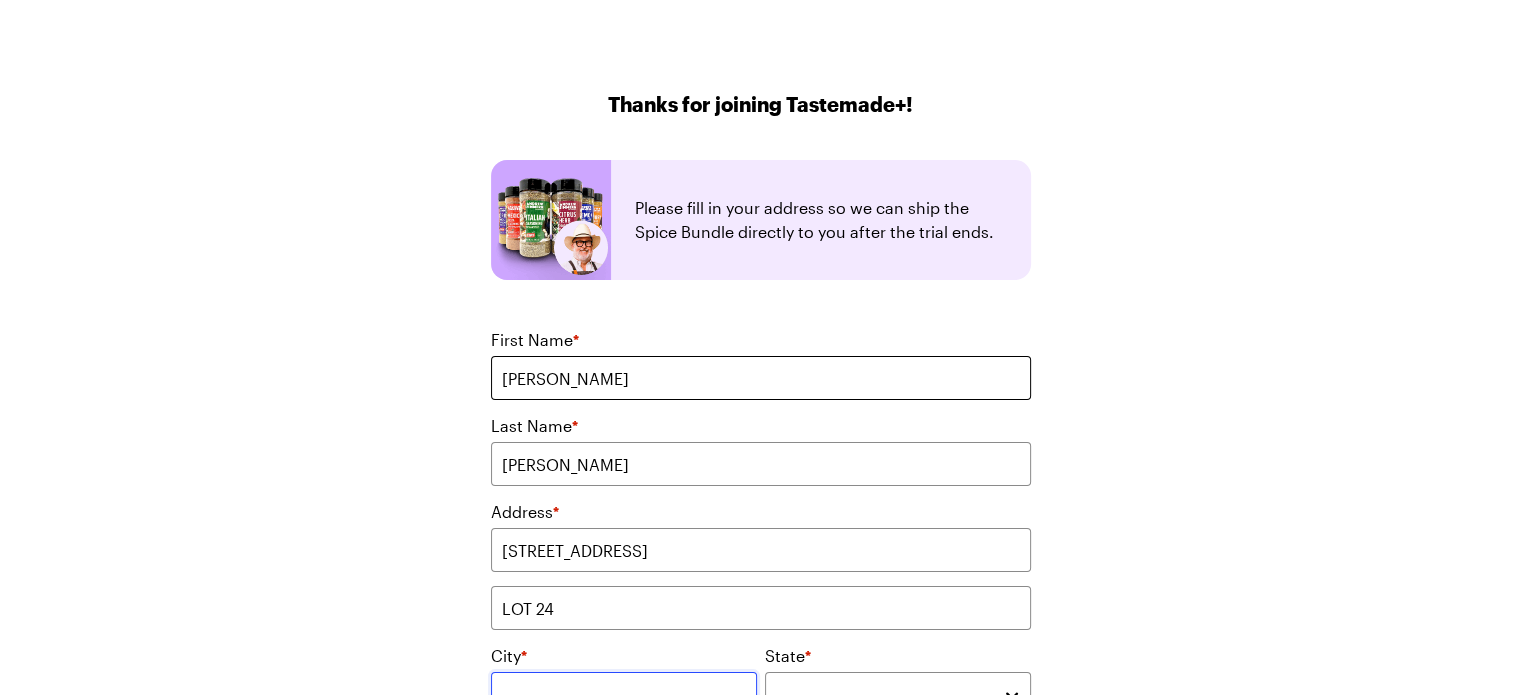 type on "[GEOGRAPHIC_DATA]" 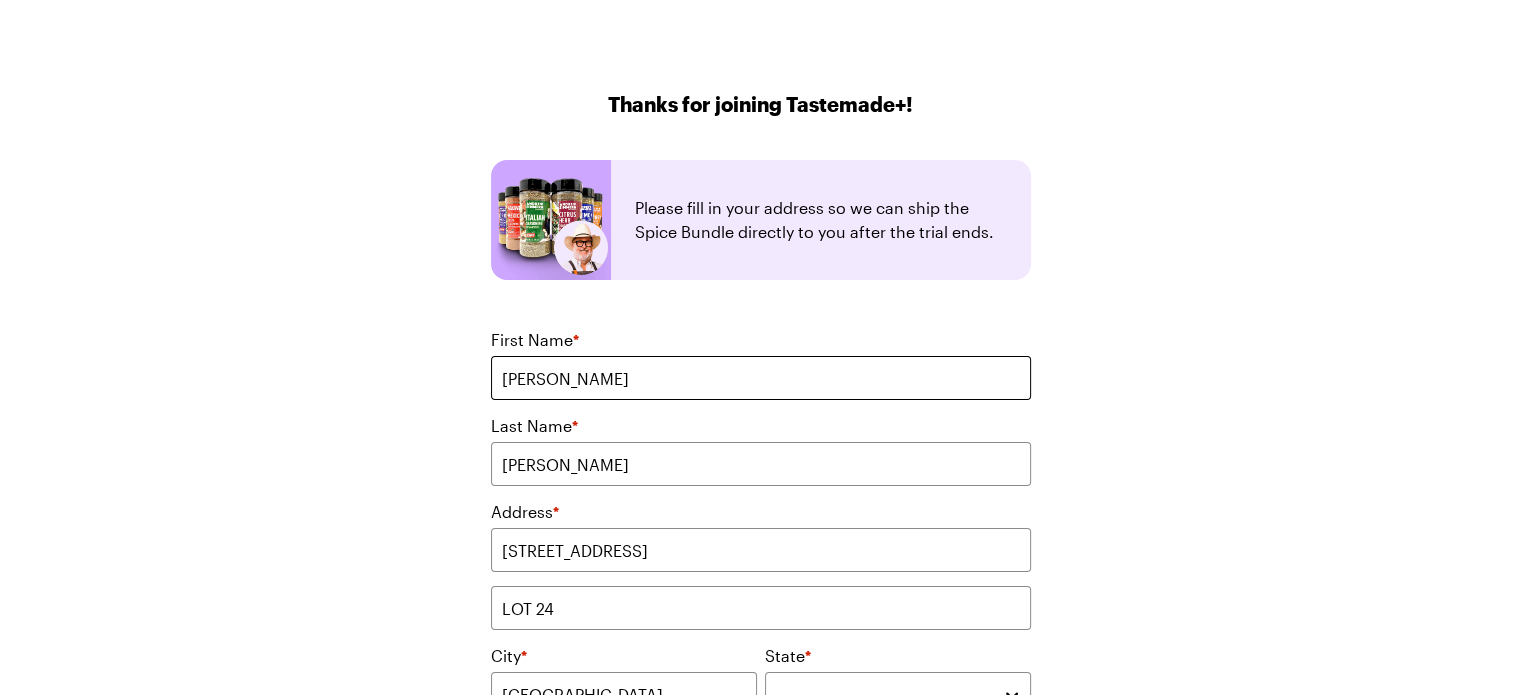 type on "32966" 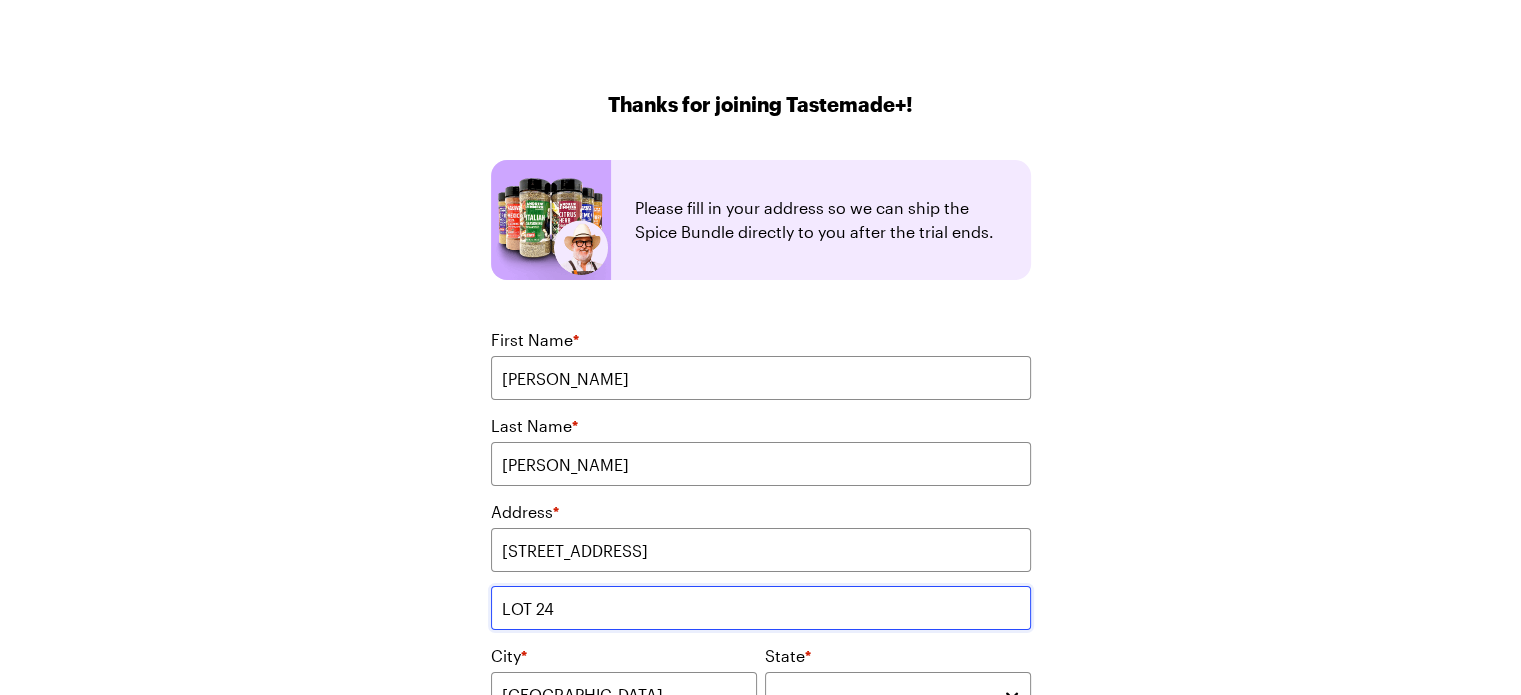 click on "LOT 24" at bounding box center (761, 608) 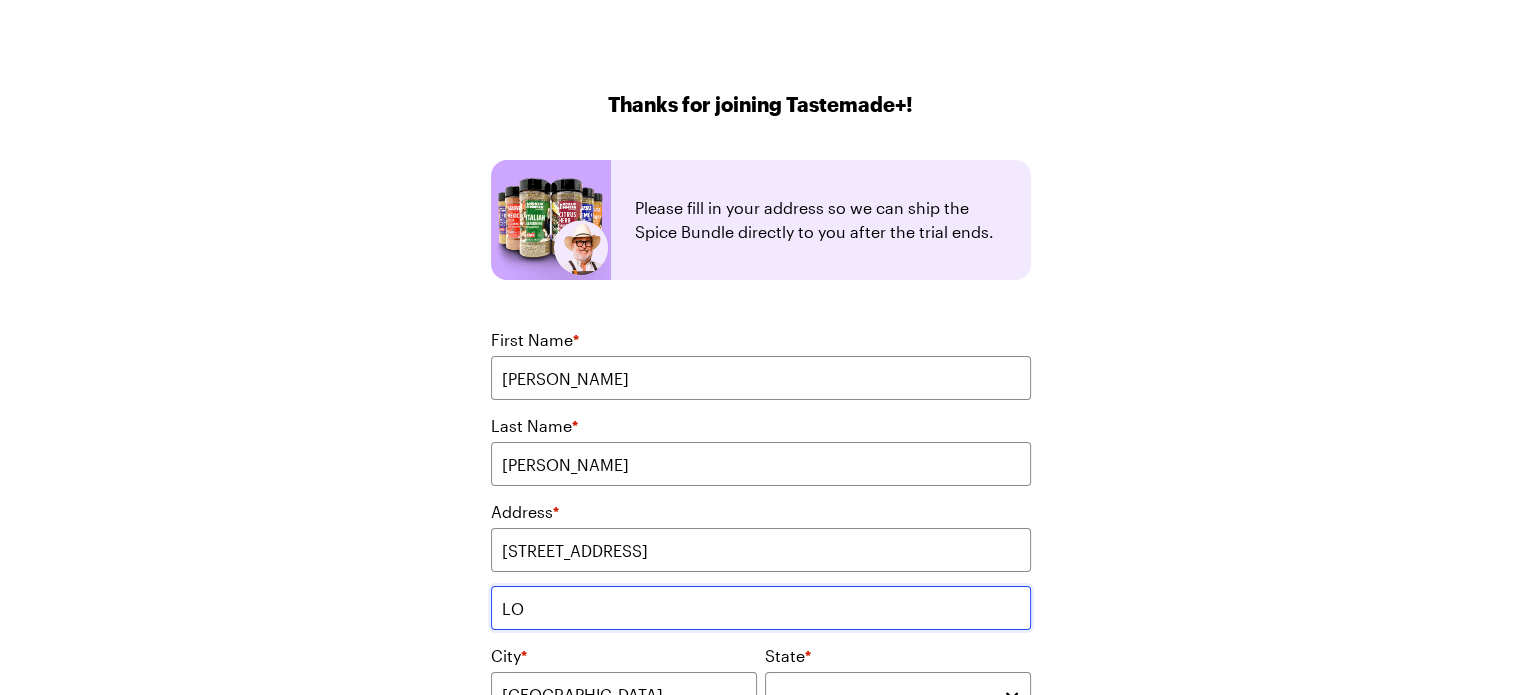type on "L" 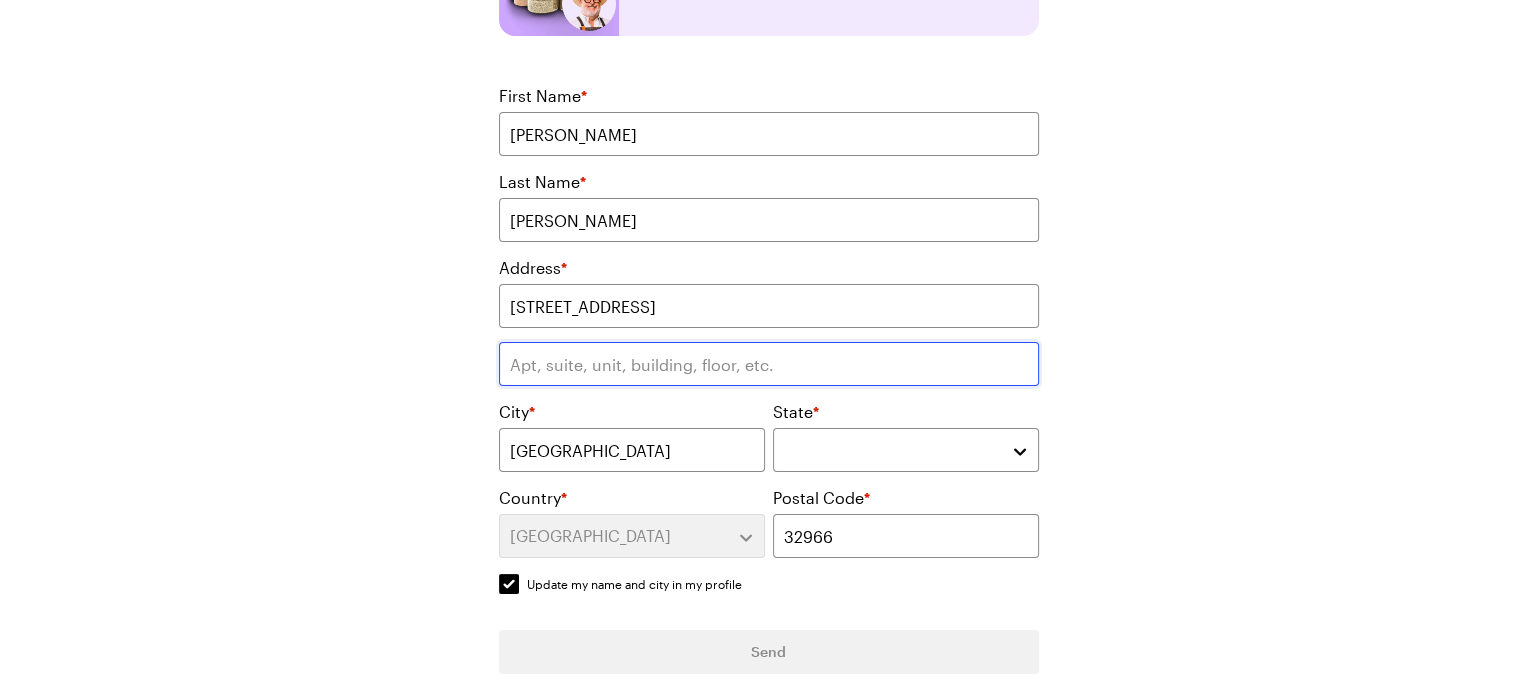 scroll, scrollTop: 255, scrollLeft: 0, axis: vertical 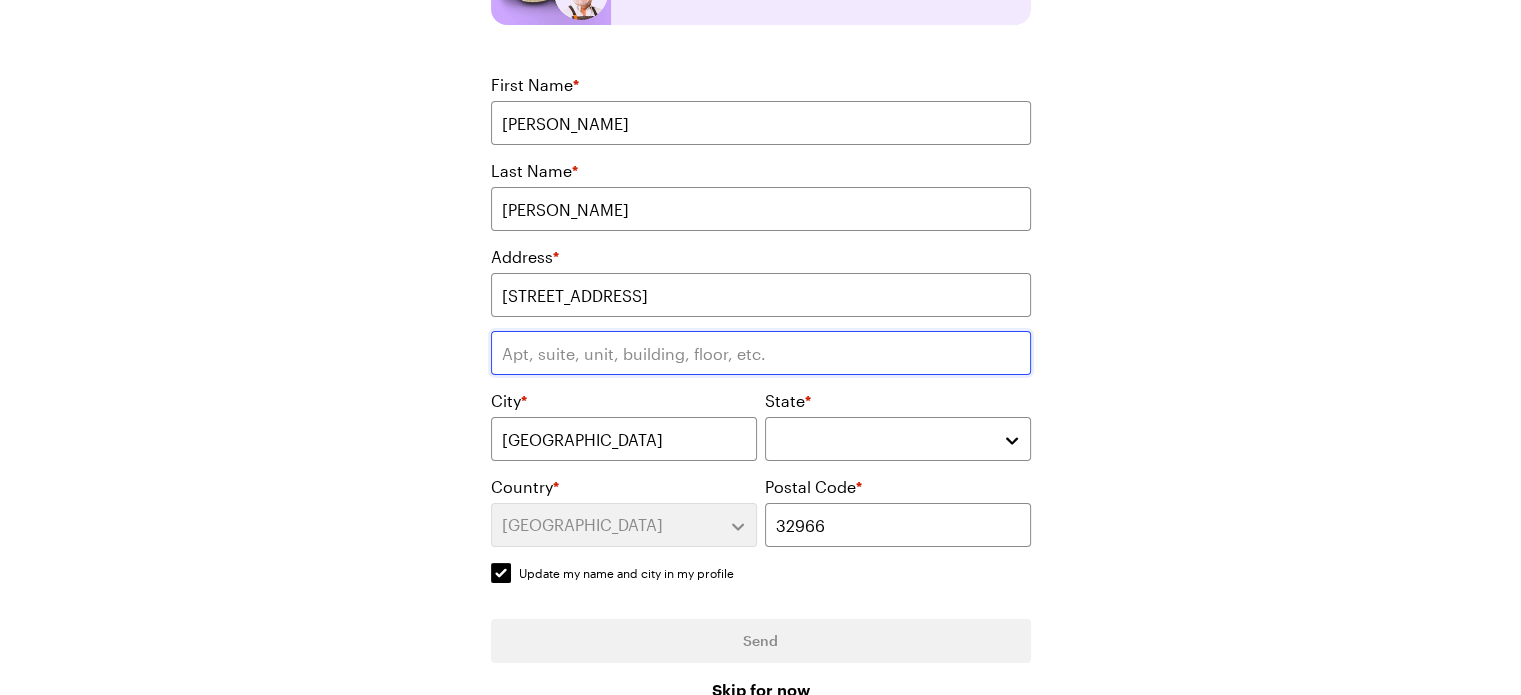 type 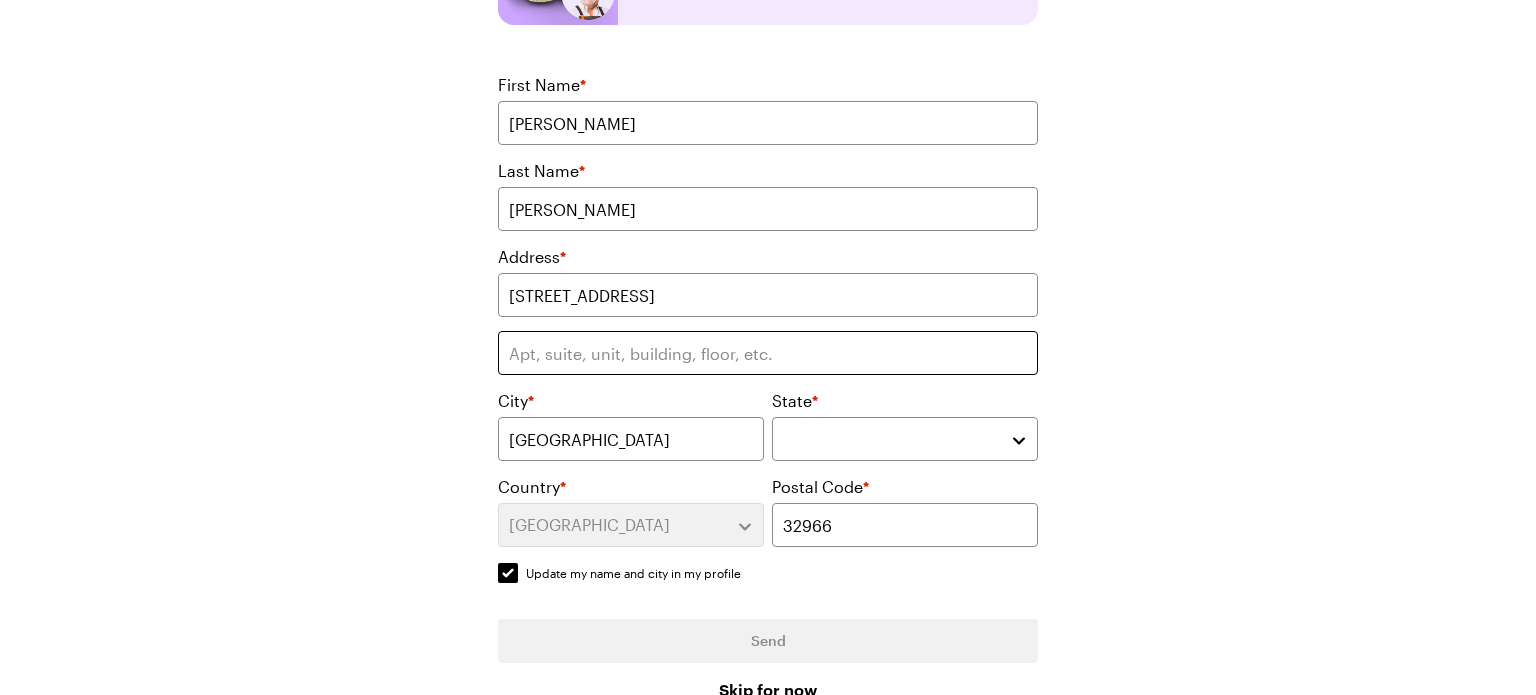 click at bounding box center [905, 439] 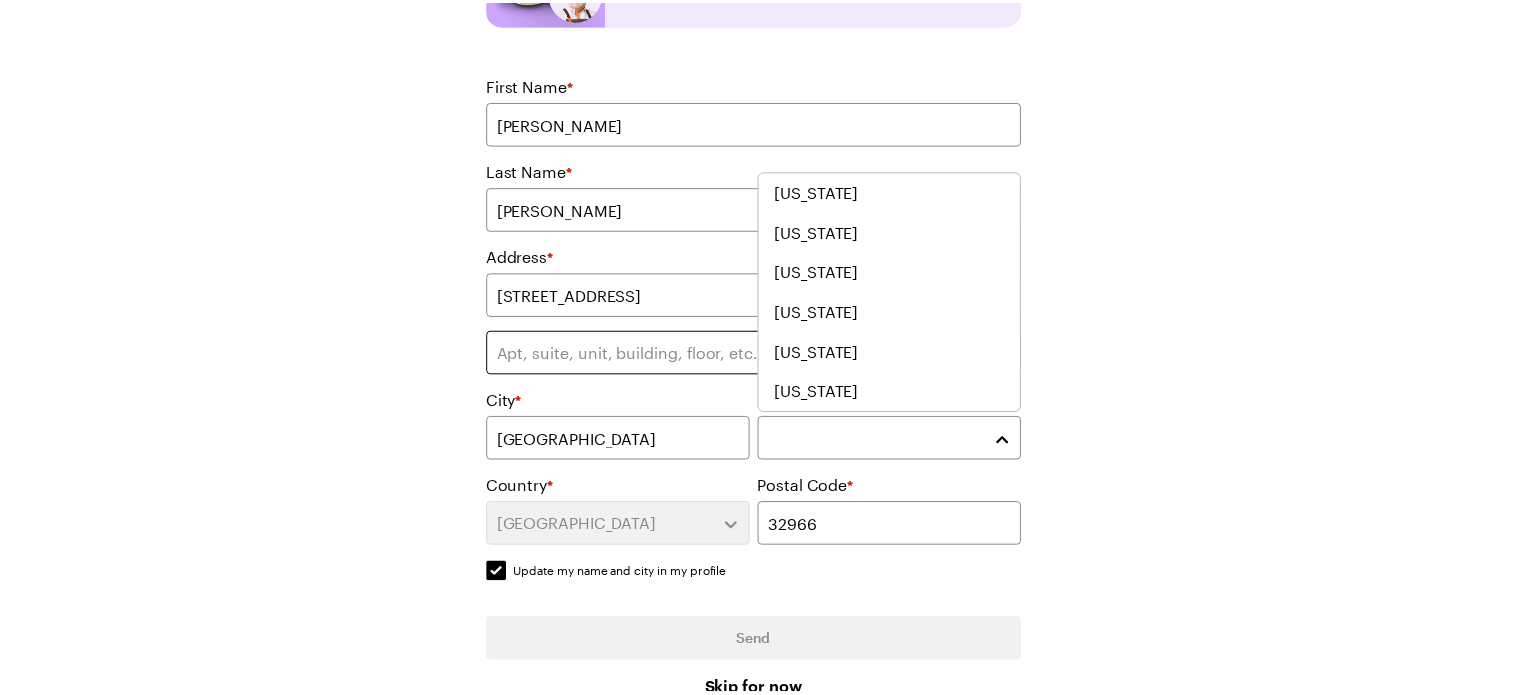 scroll, scrollTop: 165, scrollLeft: 0, axis: vertical 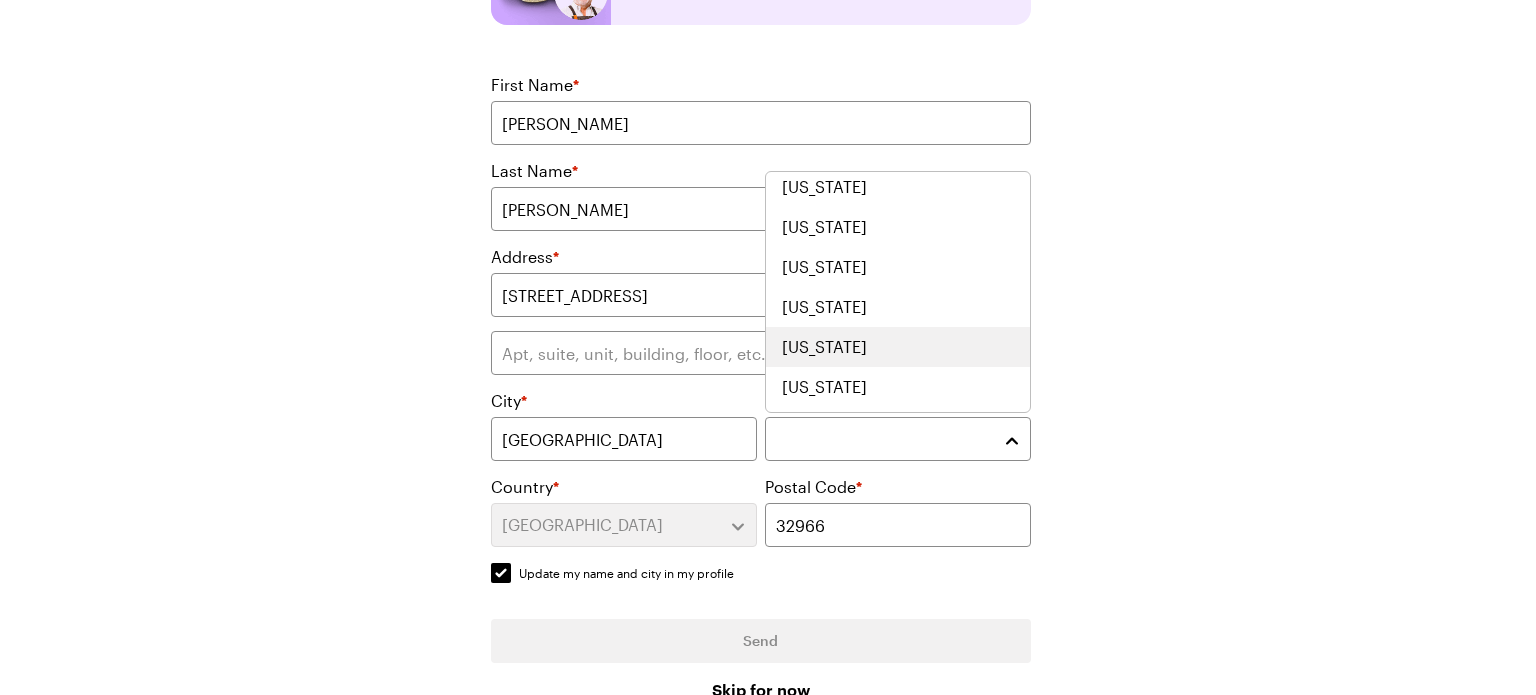 click on "[US_STATE]" at bounding box center [824, 347] 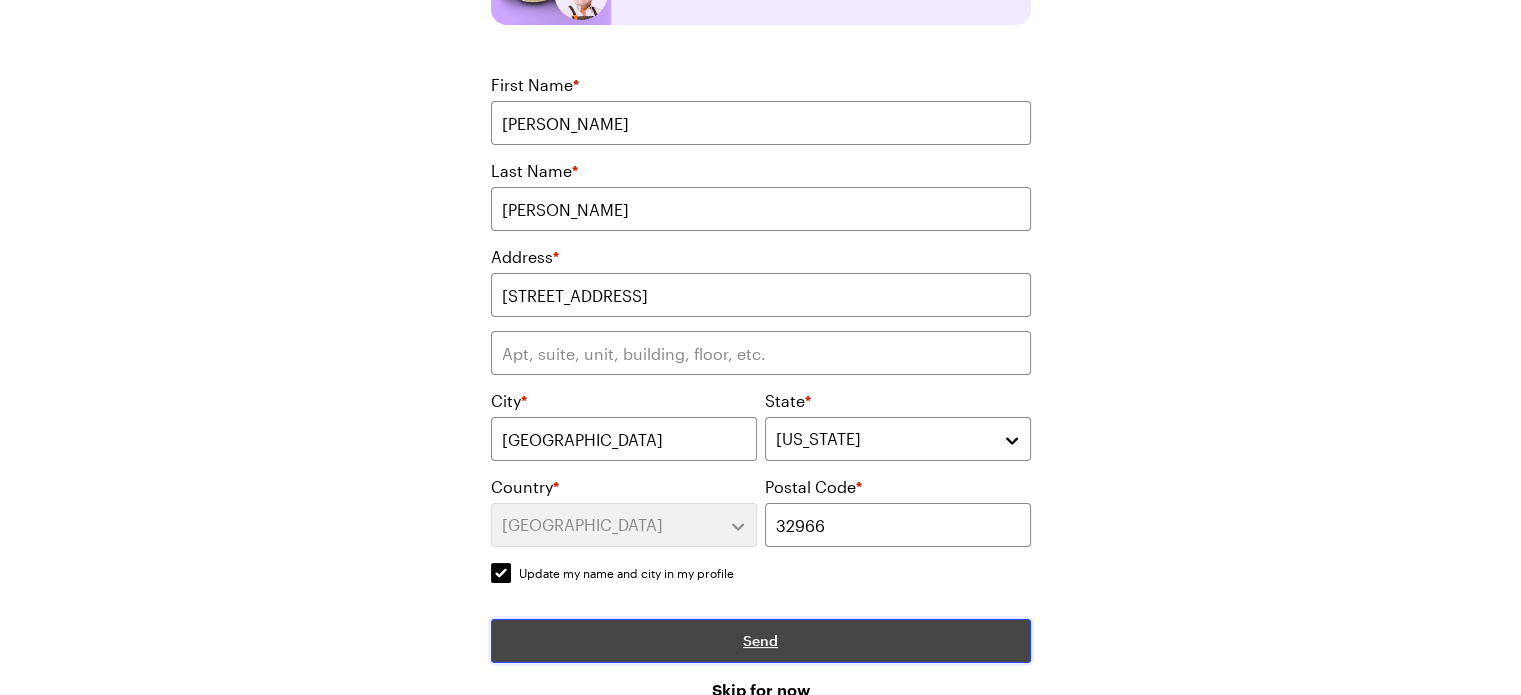 click on "Send" at bounding box center (760, 641) 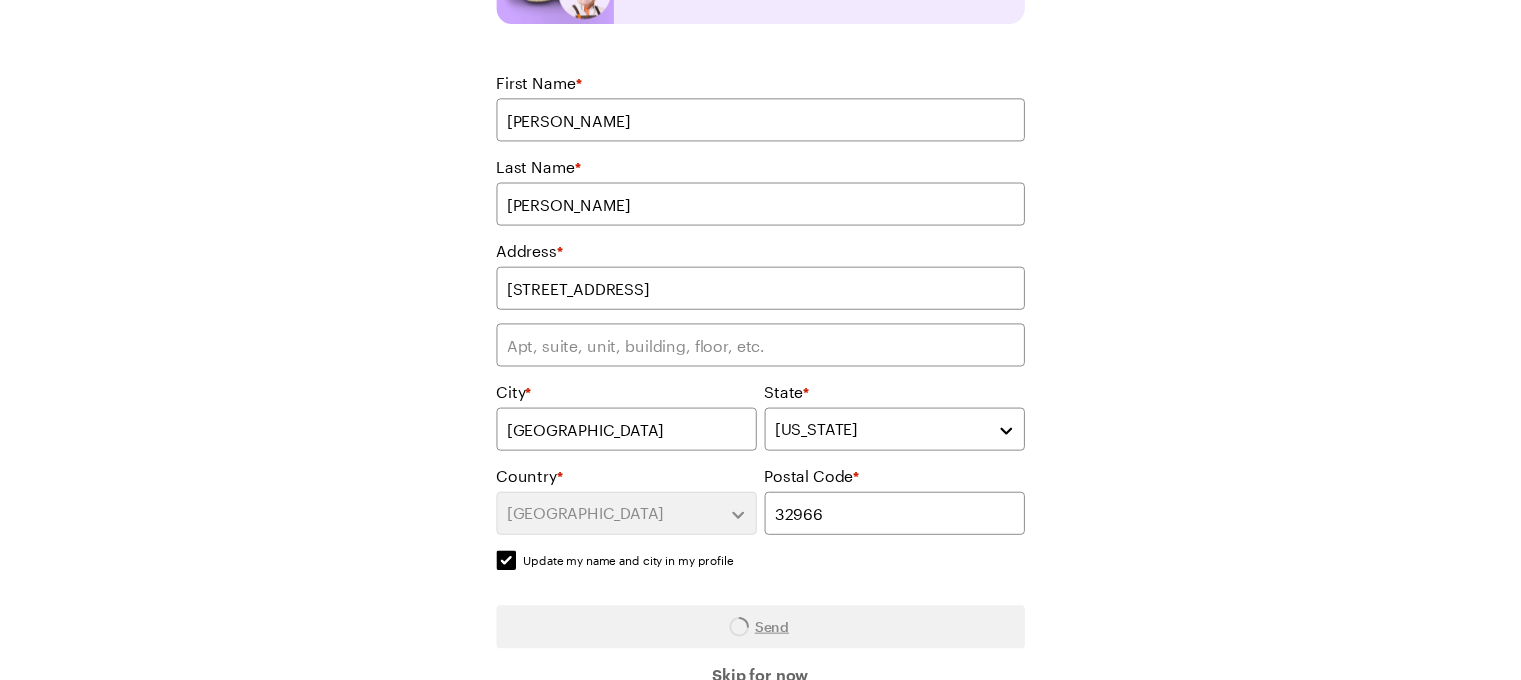 scroll, scrollTop: 0, scrollLeft: 0, axis: both 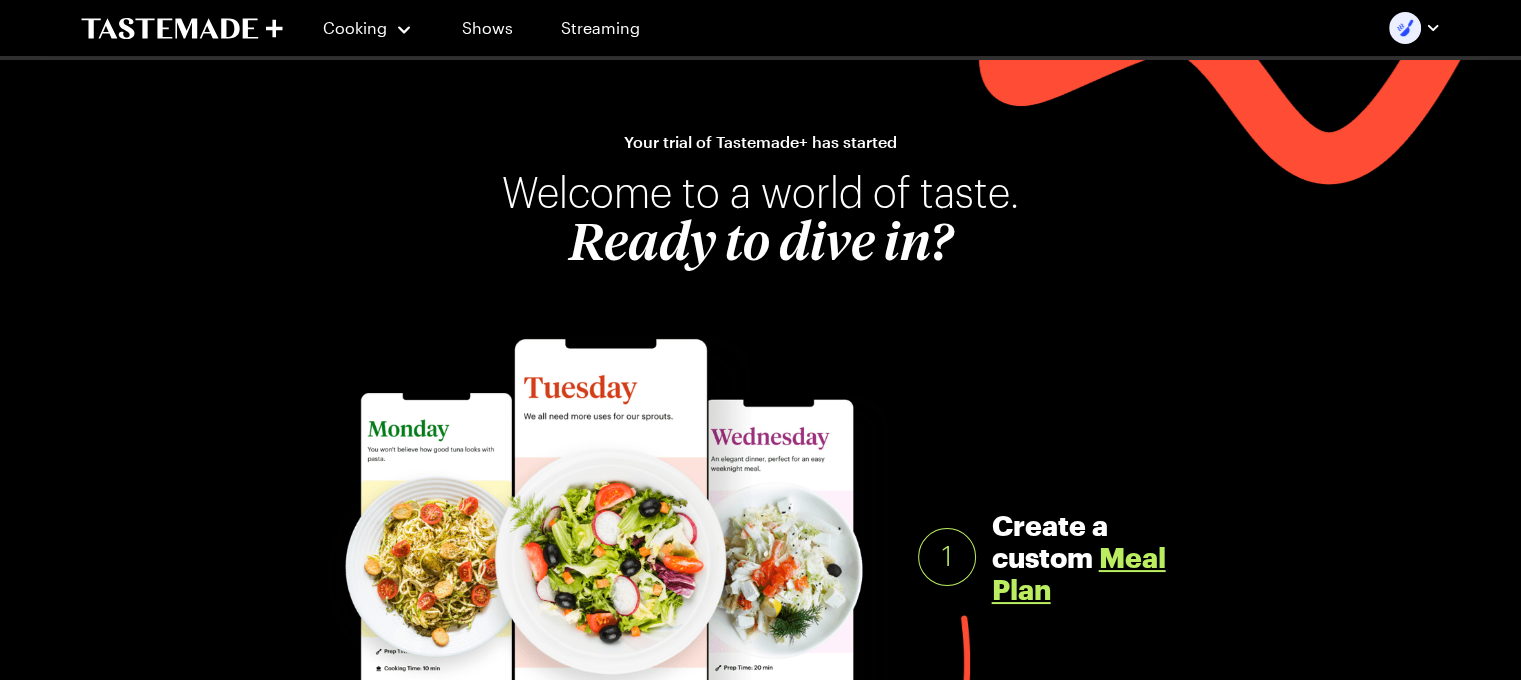click at bounding box center [0, 2401] 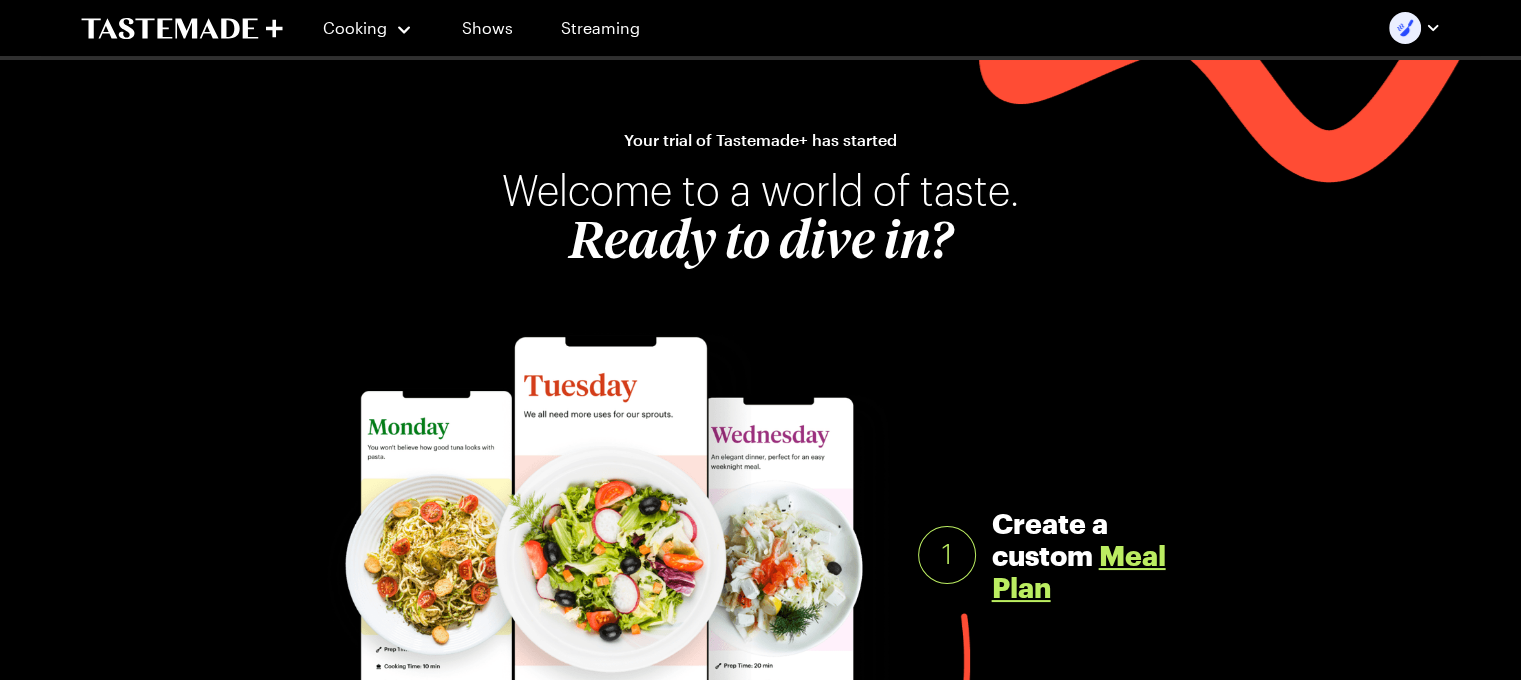 scroll, scrollTop: 0, scrollLeft: 0, axis: both 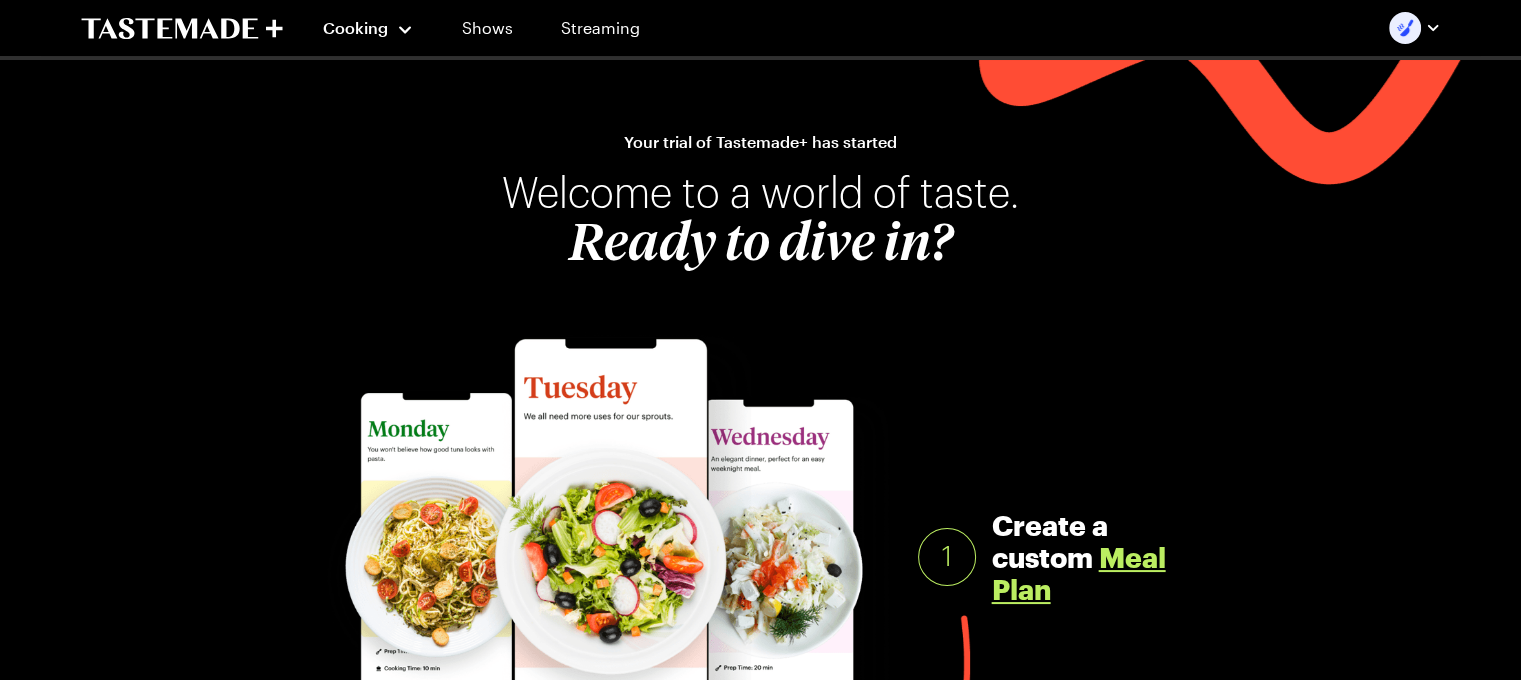 click on "Cooking" at bounding box center [368, 28] 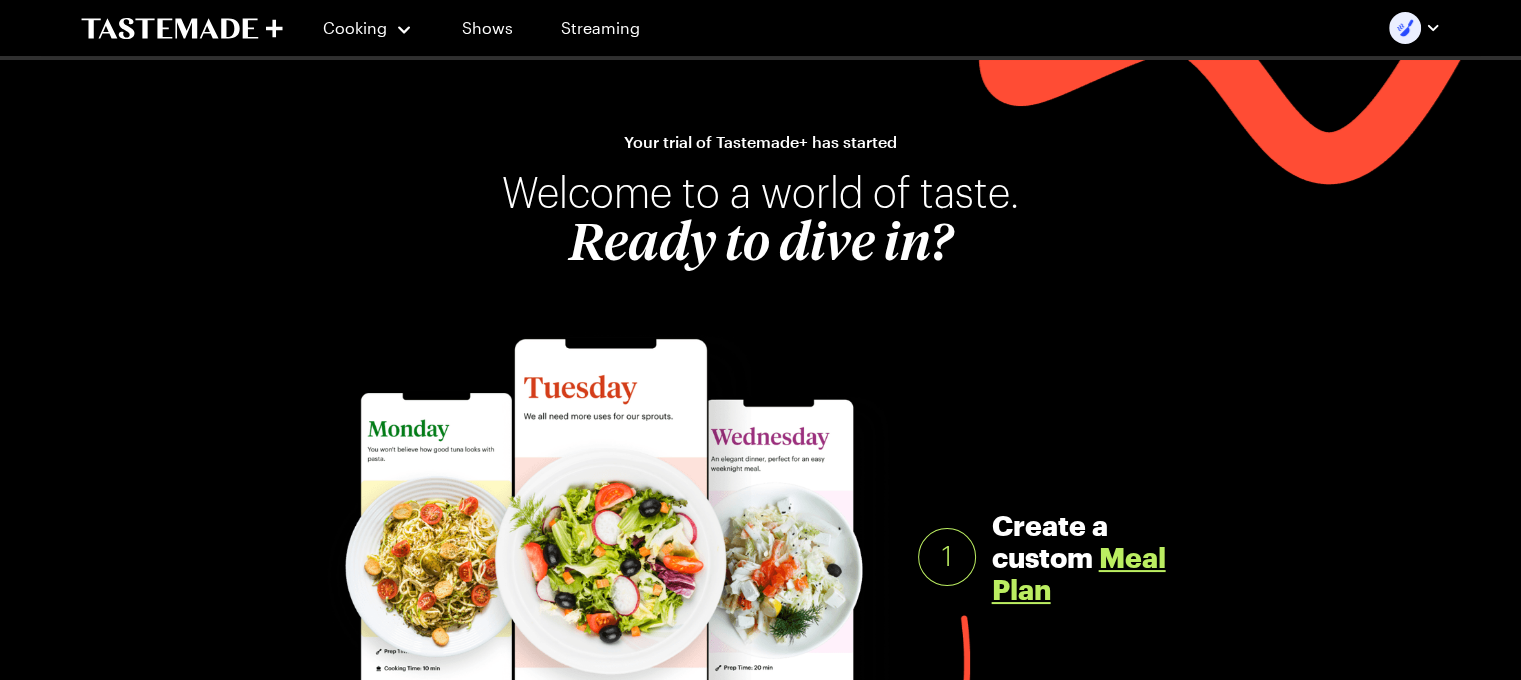 click on "Cooking" at bounding box center [368, 28] 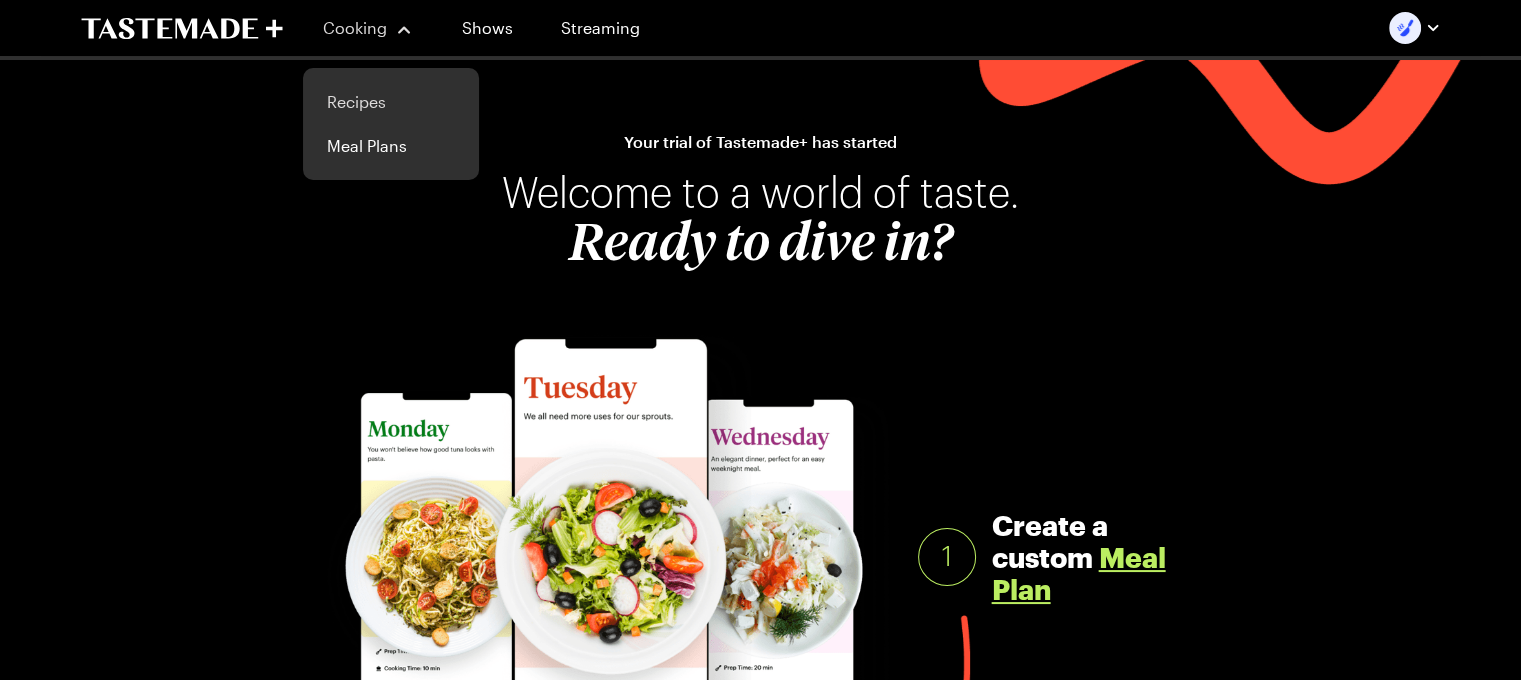 click on "Recipes" at bounding box center [391, 102] 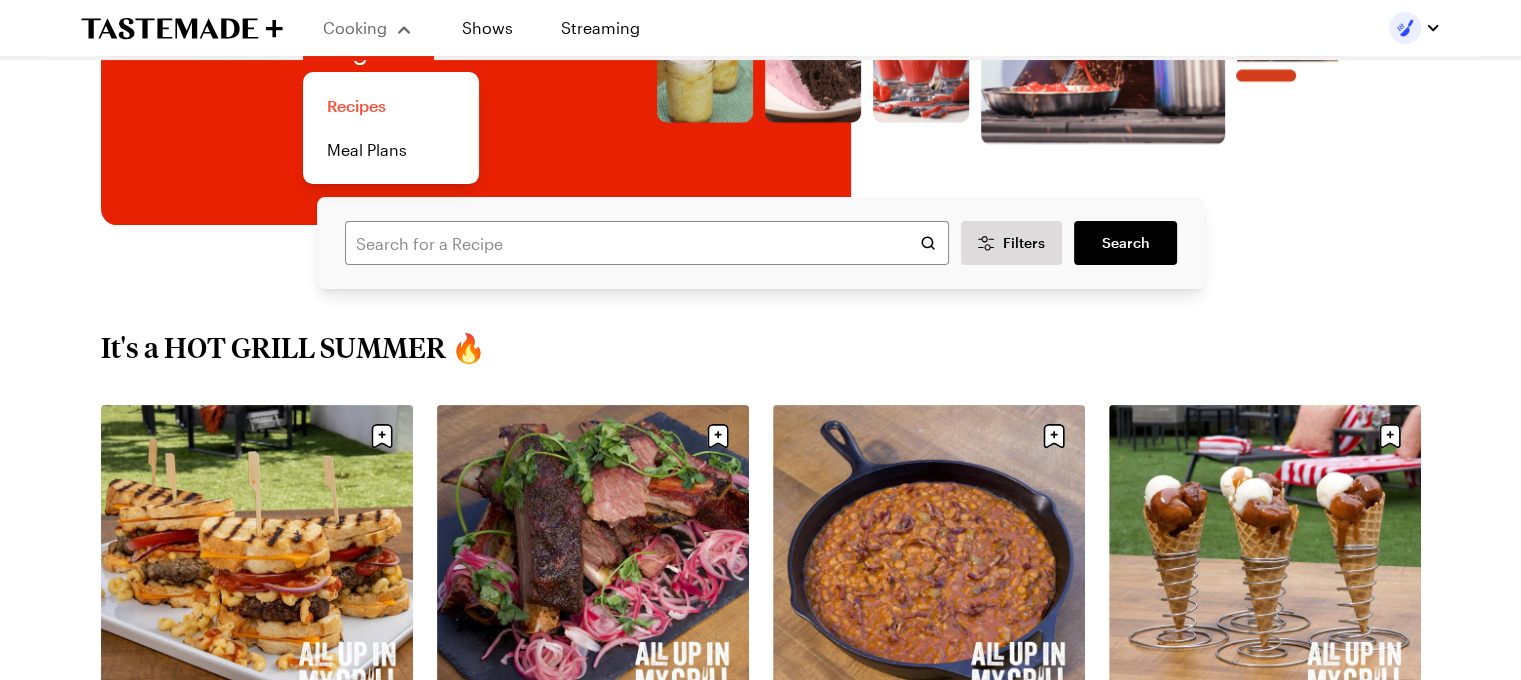 scroll, scrollTop: 413, scrollLeft: 0, axis: vertical 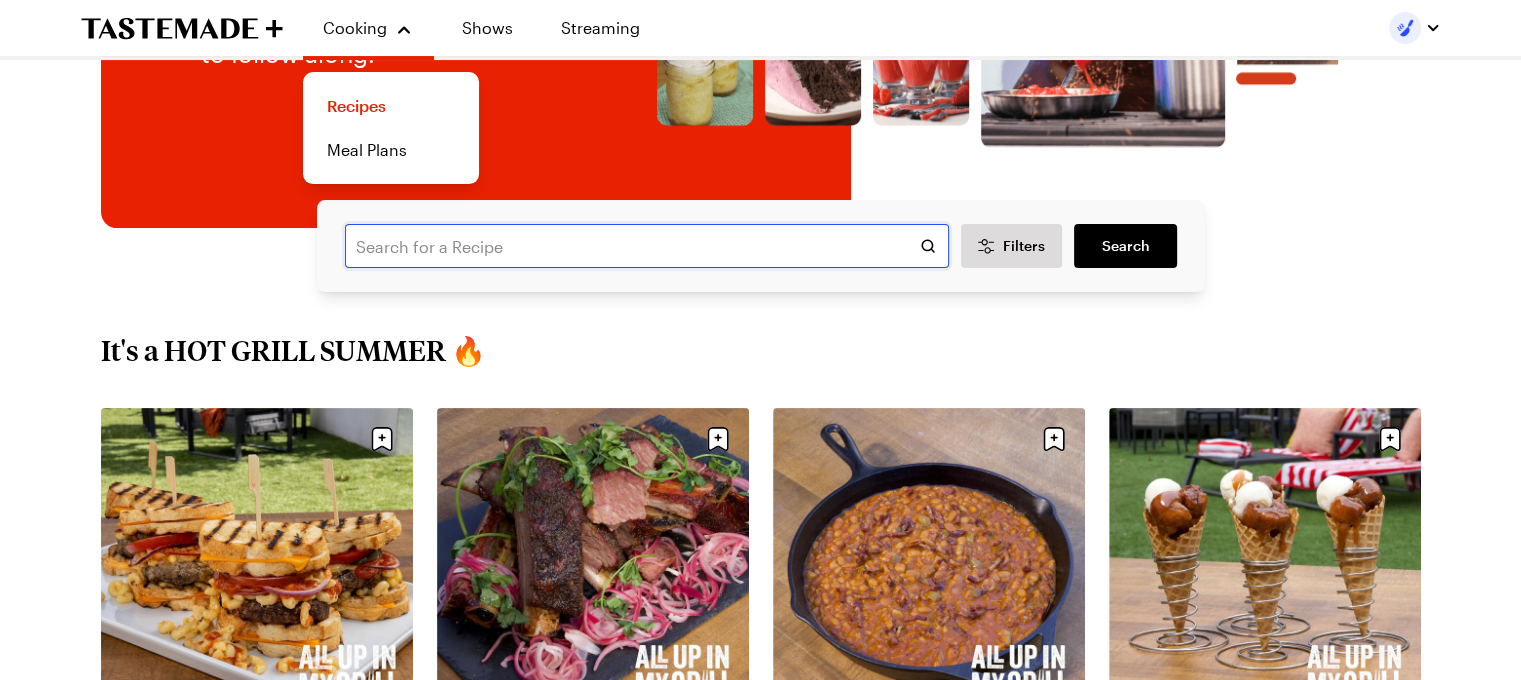 click at bounding box center (647, 246) 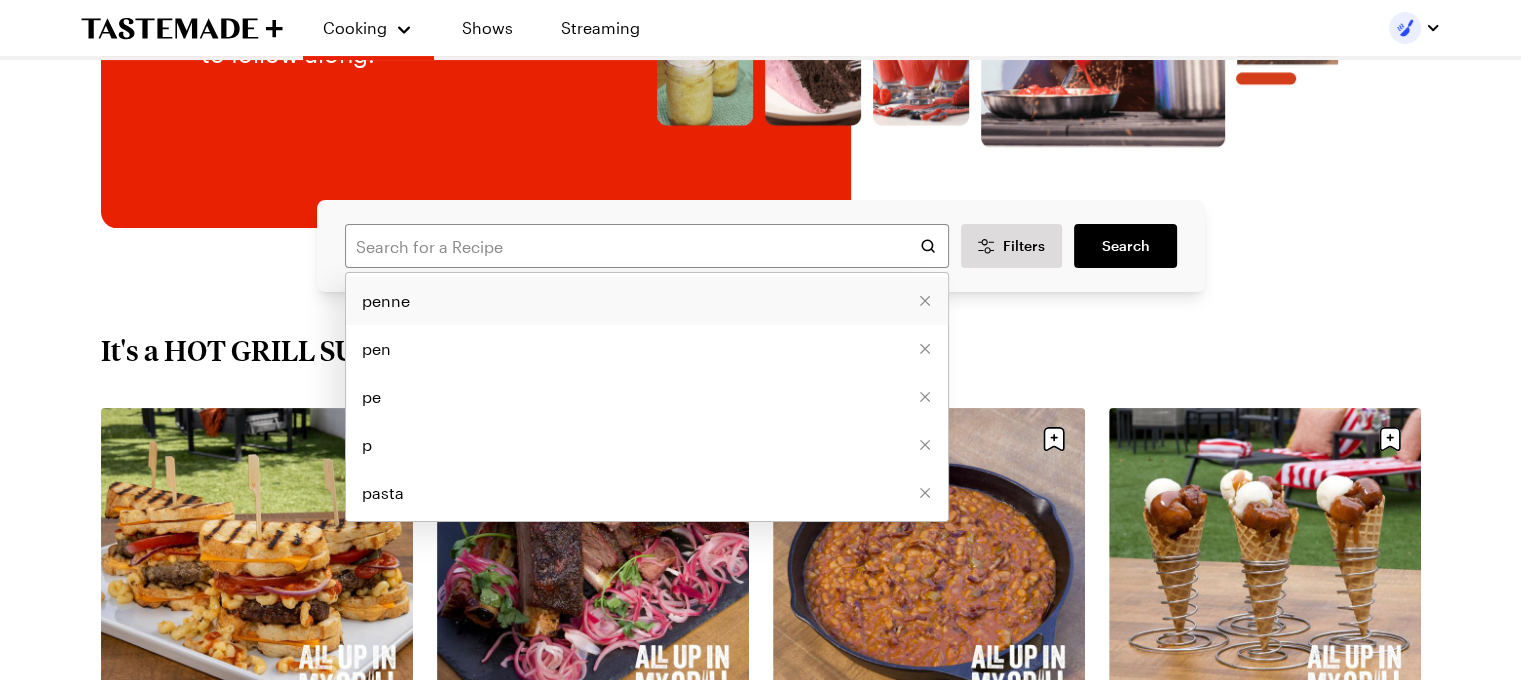 click on "penne" at bounding box center [386, 301] 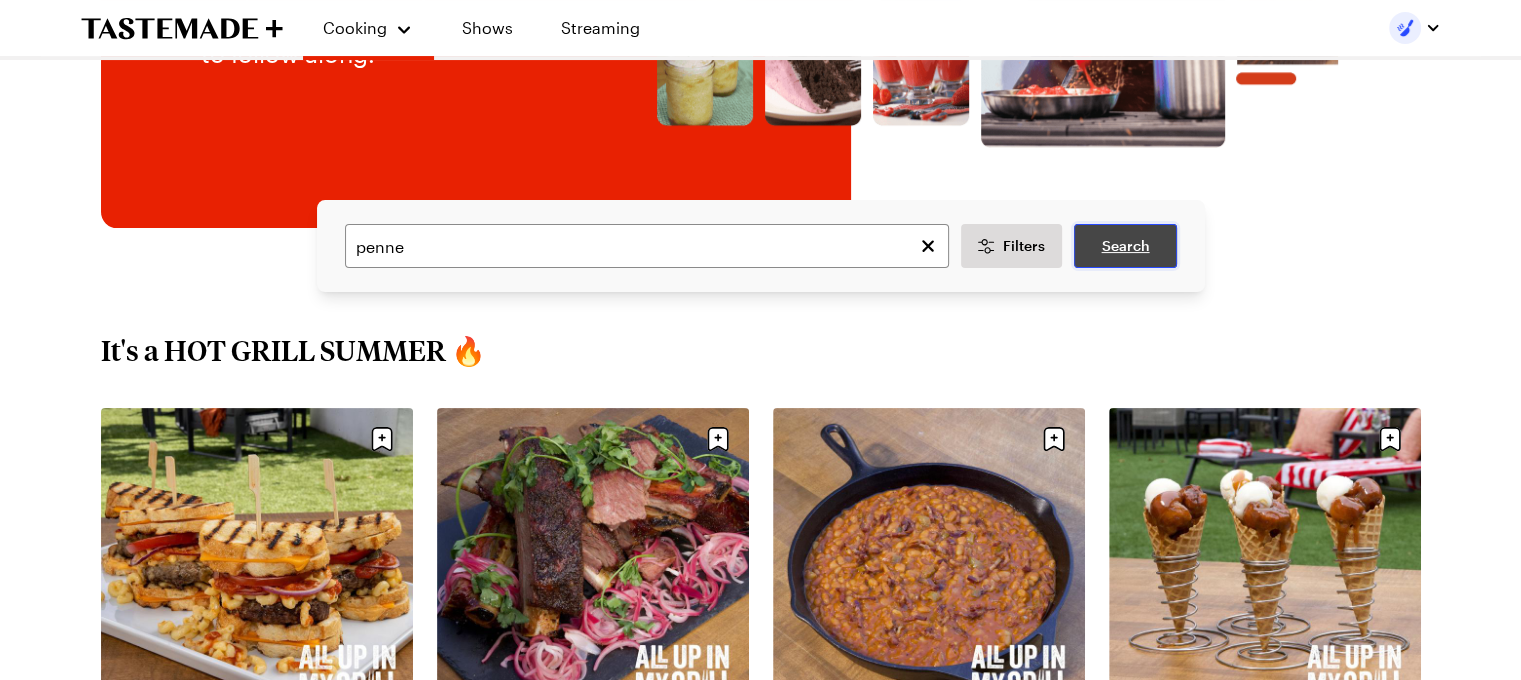 click on "Search" at bounding box center (1125, 246) 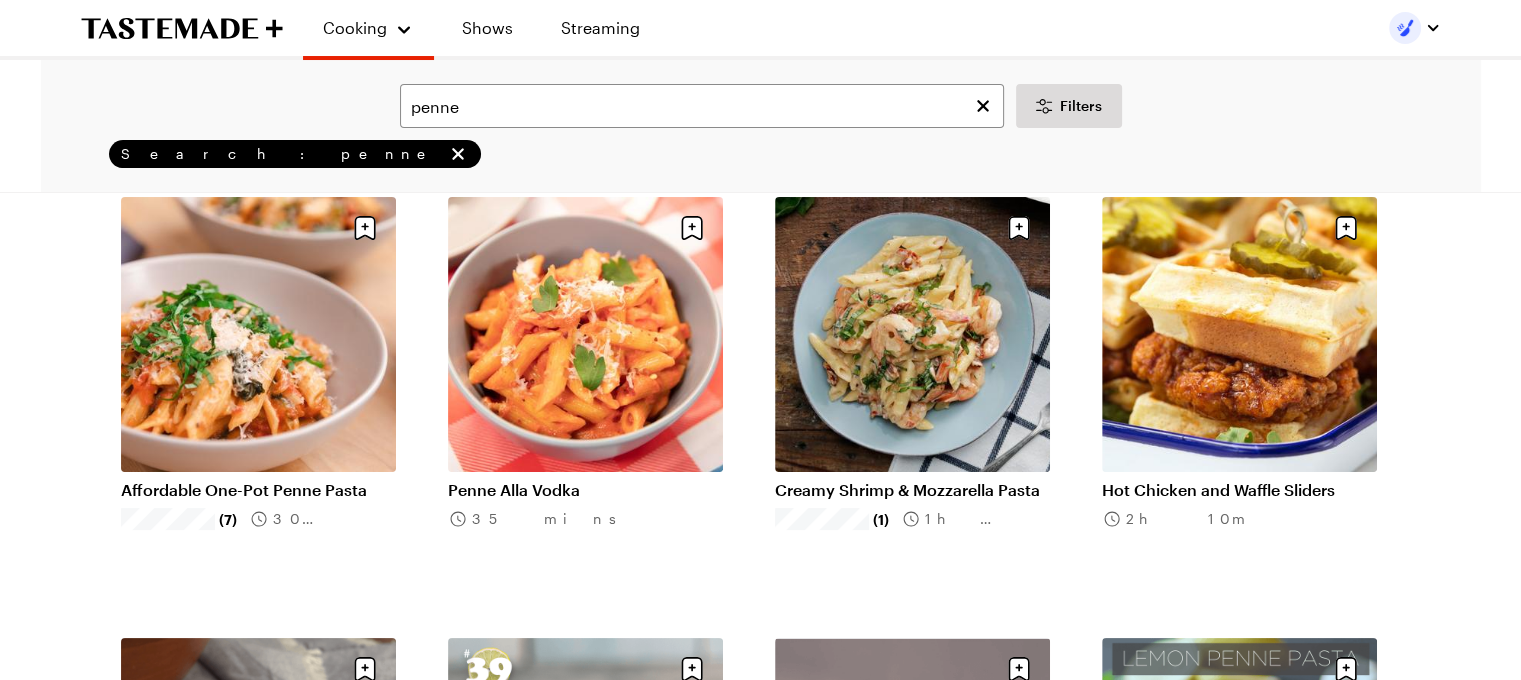 scroll, scrollTop: 136, scrollLeft: 0, axis: vertical 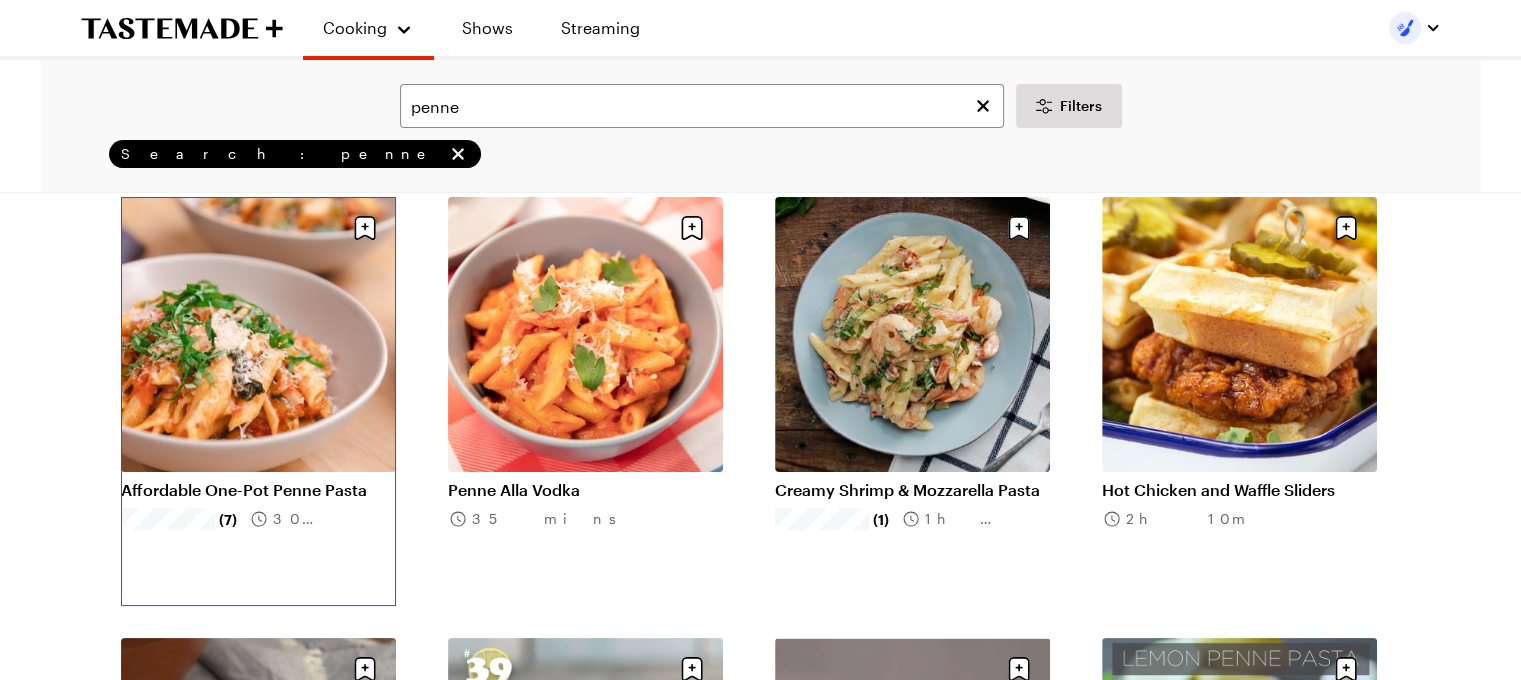click on "Affordable One-Pot Penne Pasta" at bounding box center (258, 490) 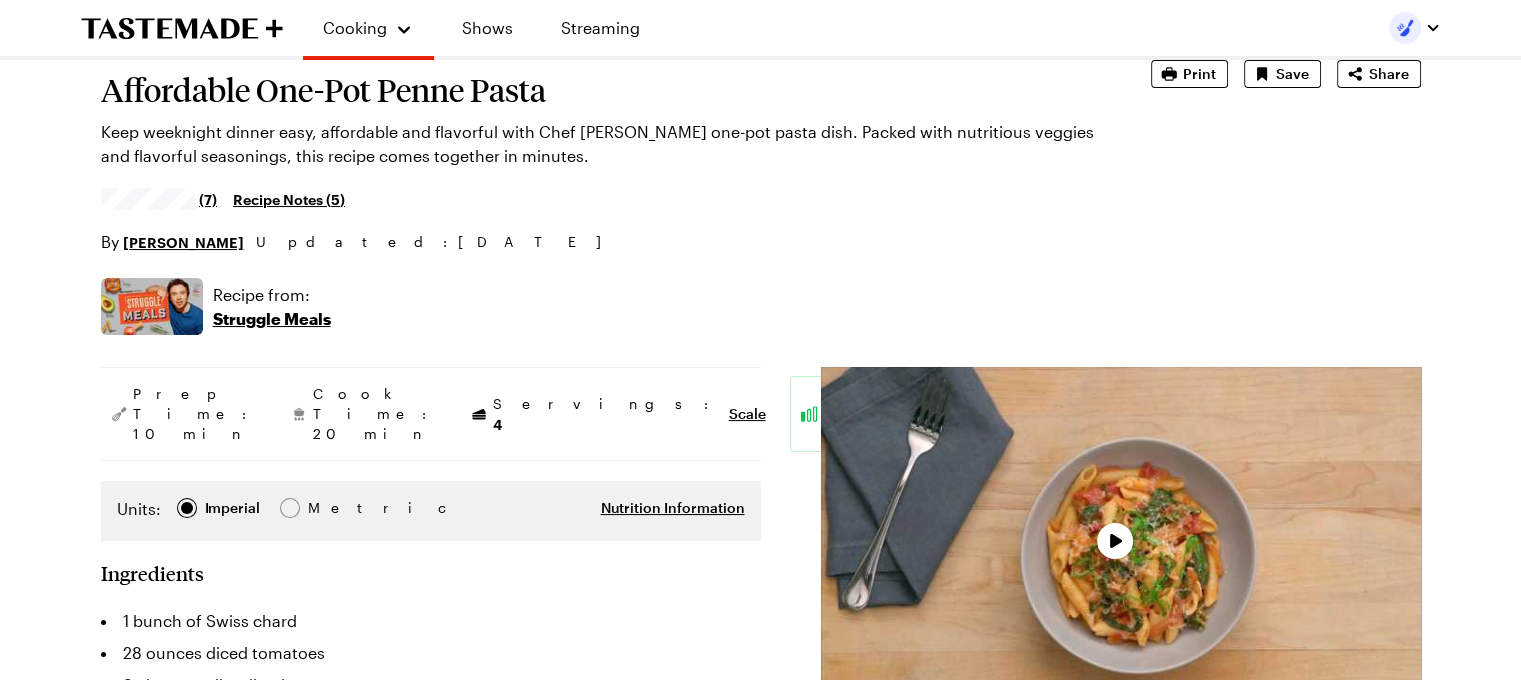 scroll, scrollTop: 0, scrollLeft: 0, axis: both 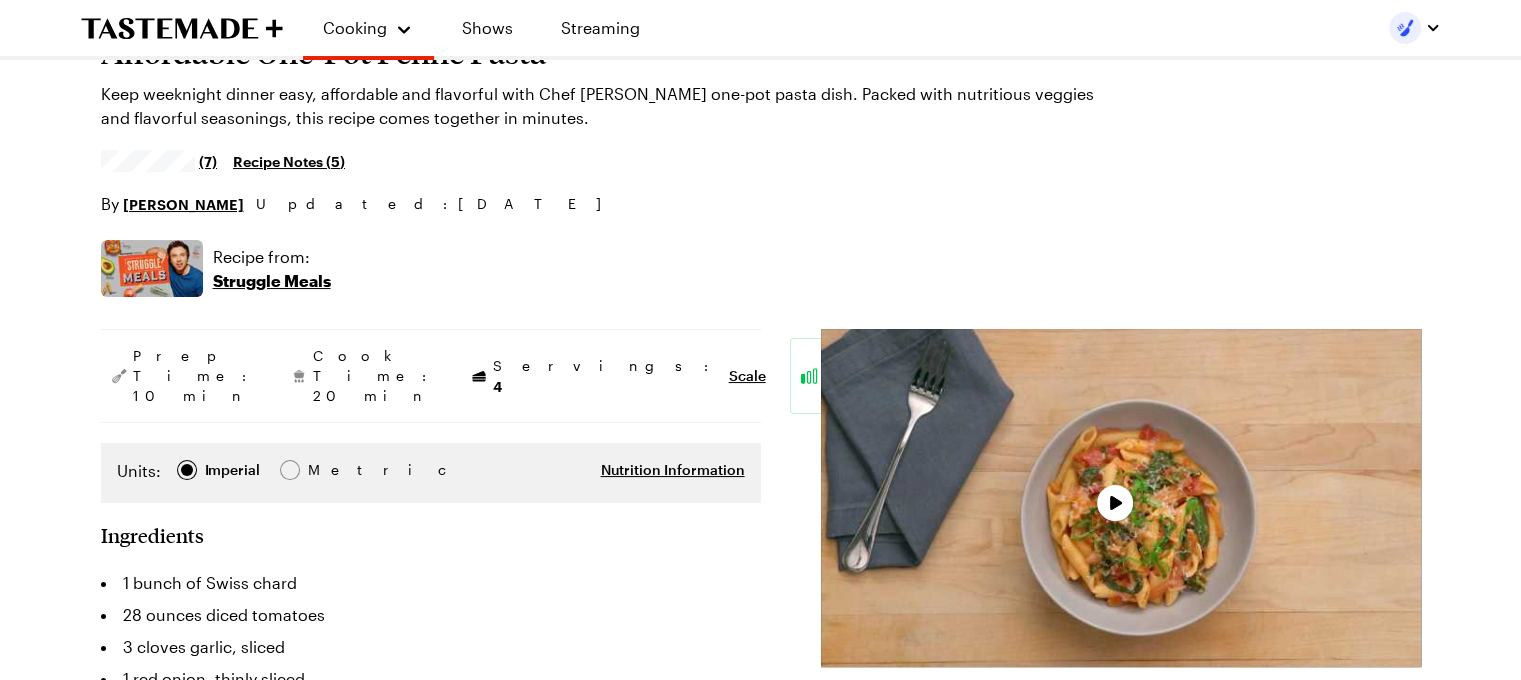 type on "x" 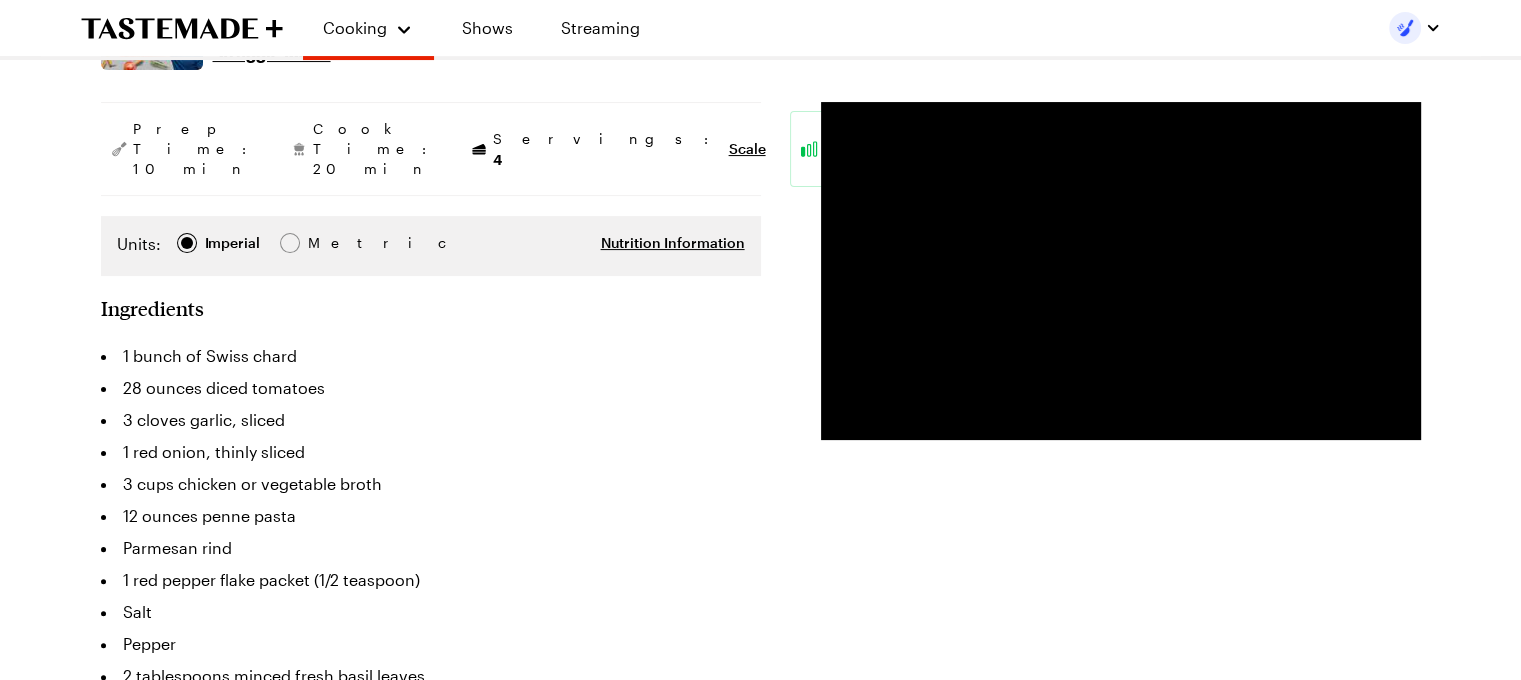 scroll, scrollTop: 0, scrollLeft: 0, axis: both 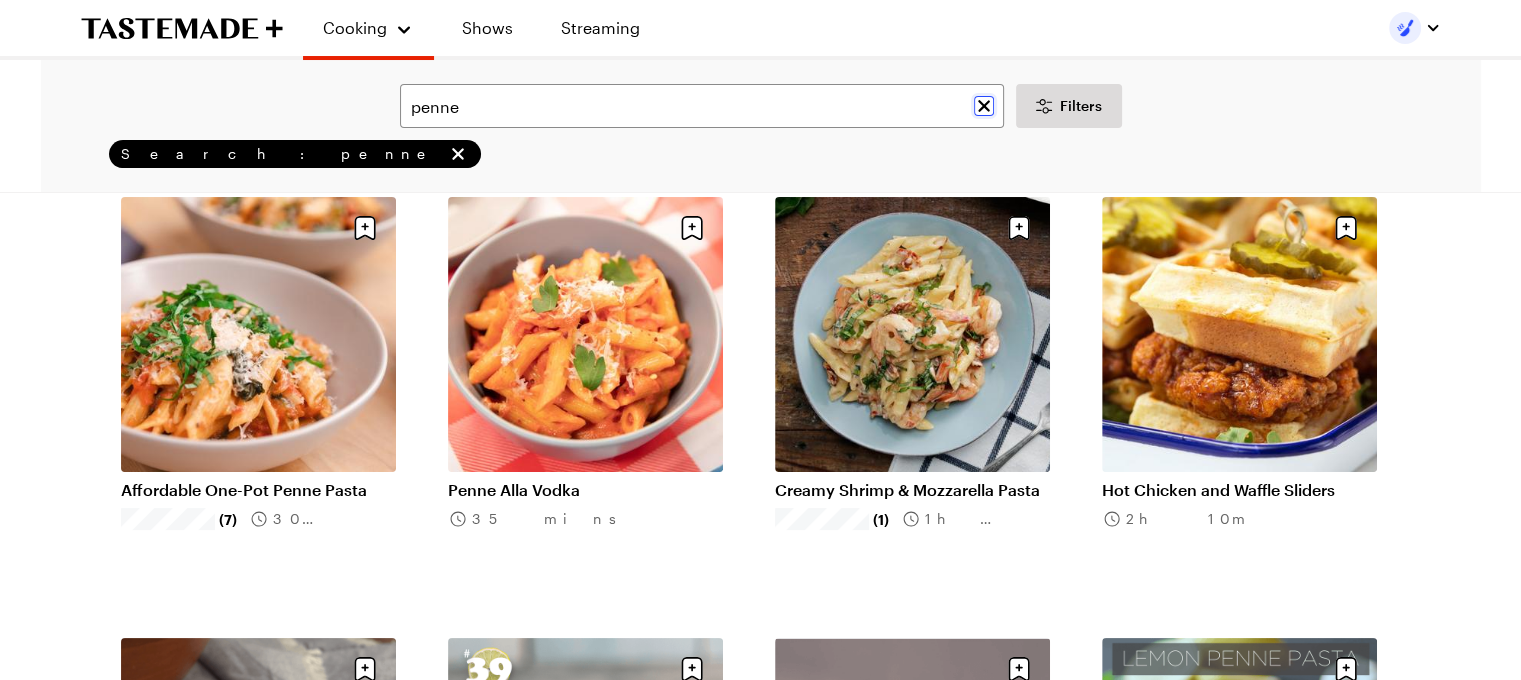 click 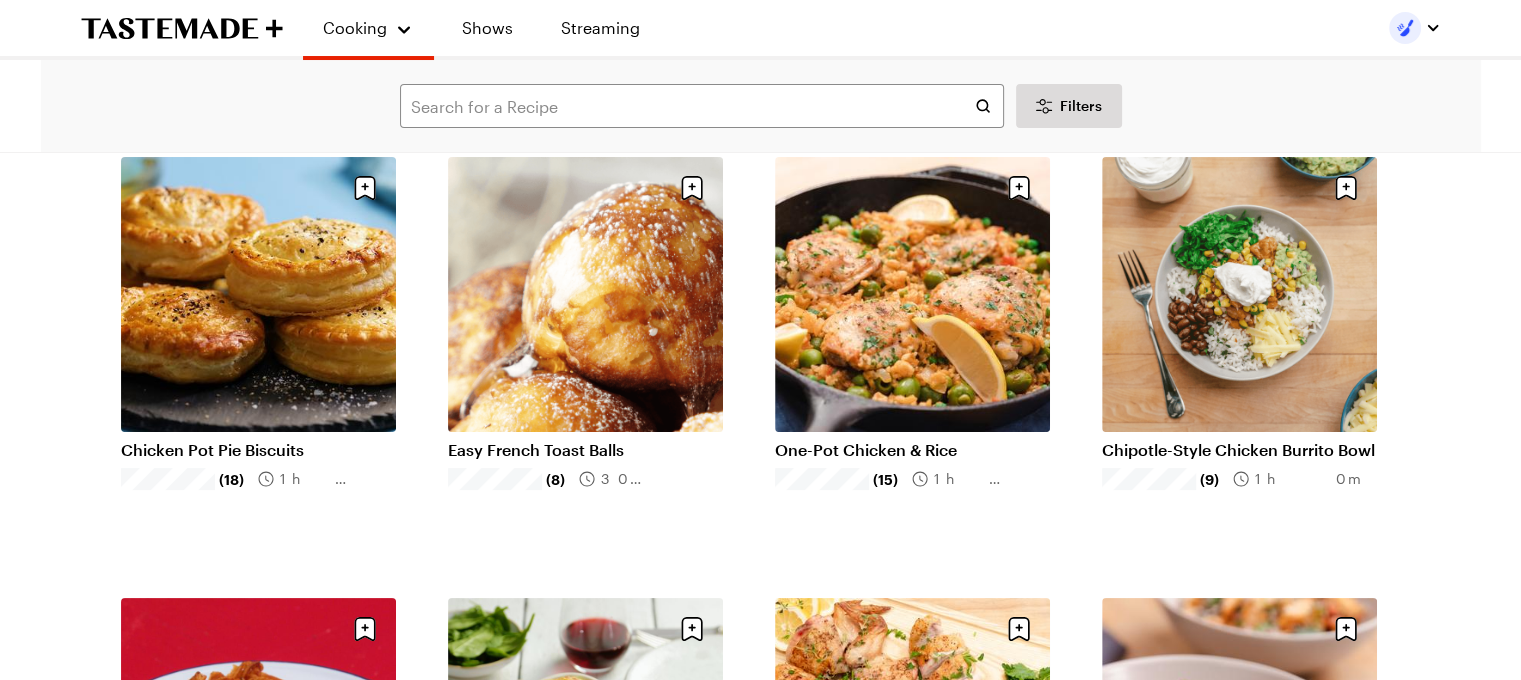 scroll, scrollTop: 96, scrollLeft: 7, axis: both 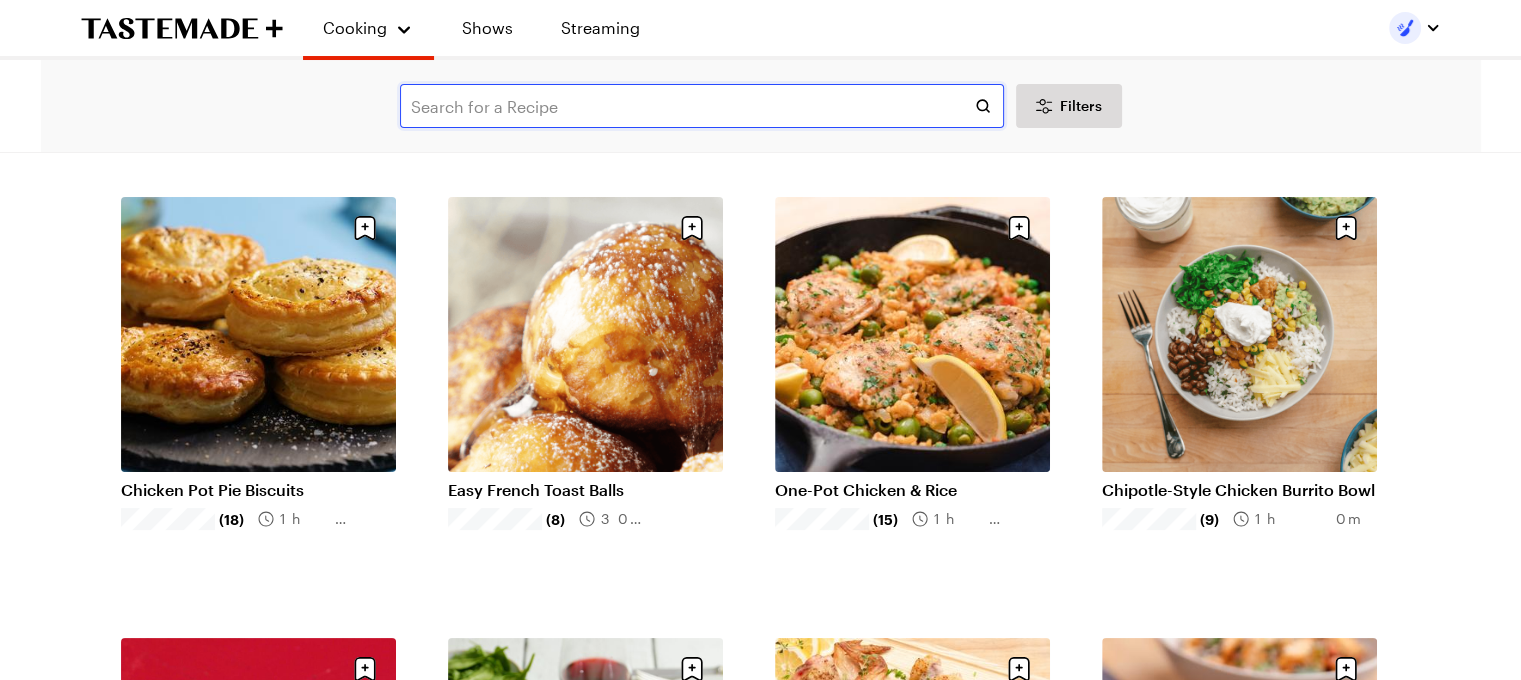 click at bounding box center [702, 106] 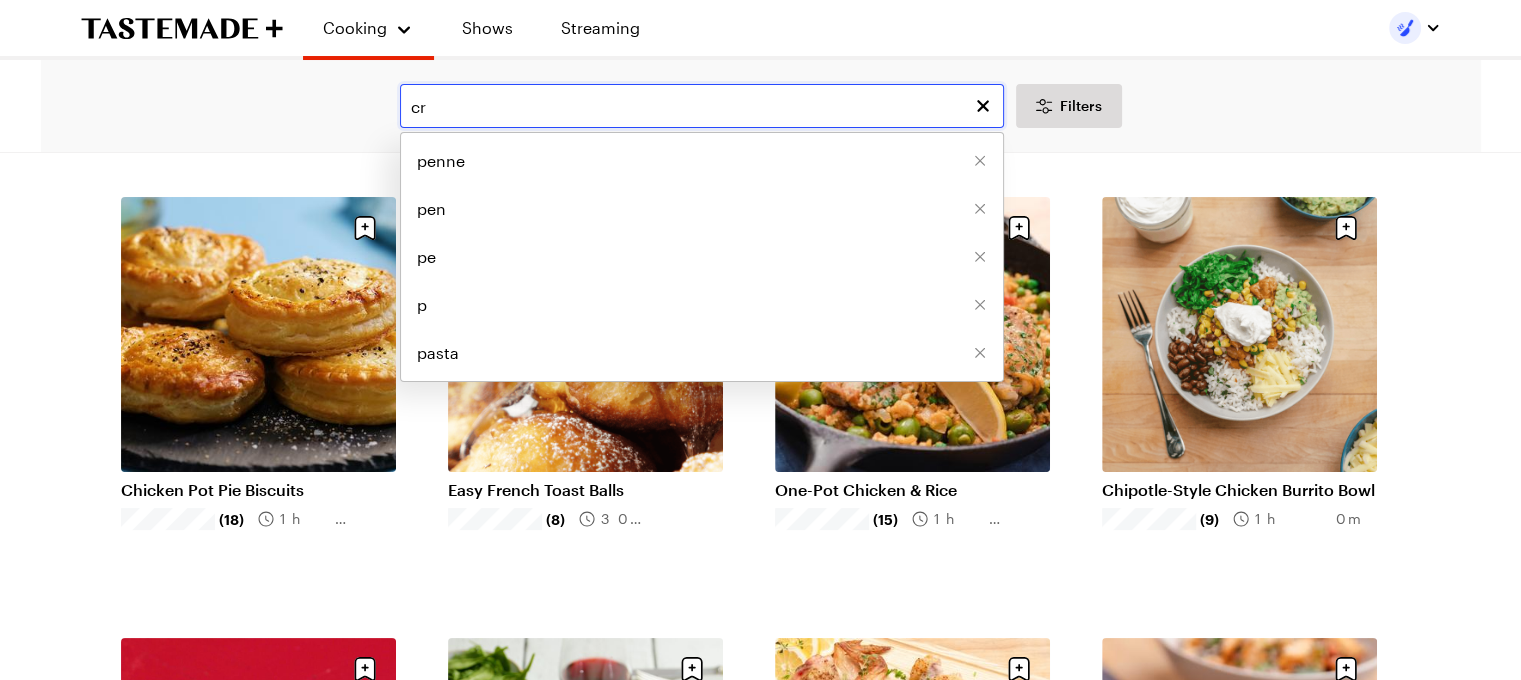 scroll, scrollTop: 136, scrollLeft: 7, axis: both 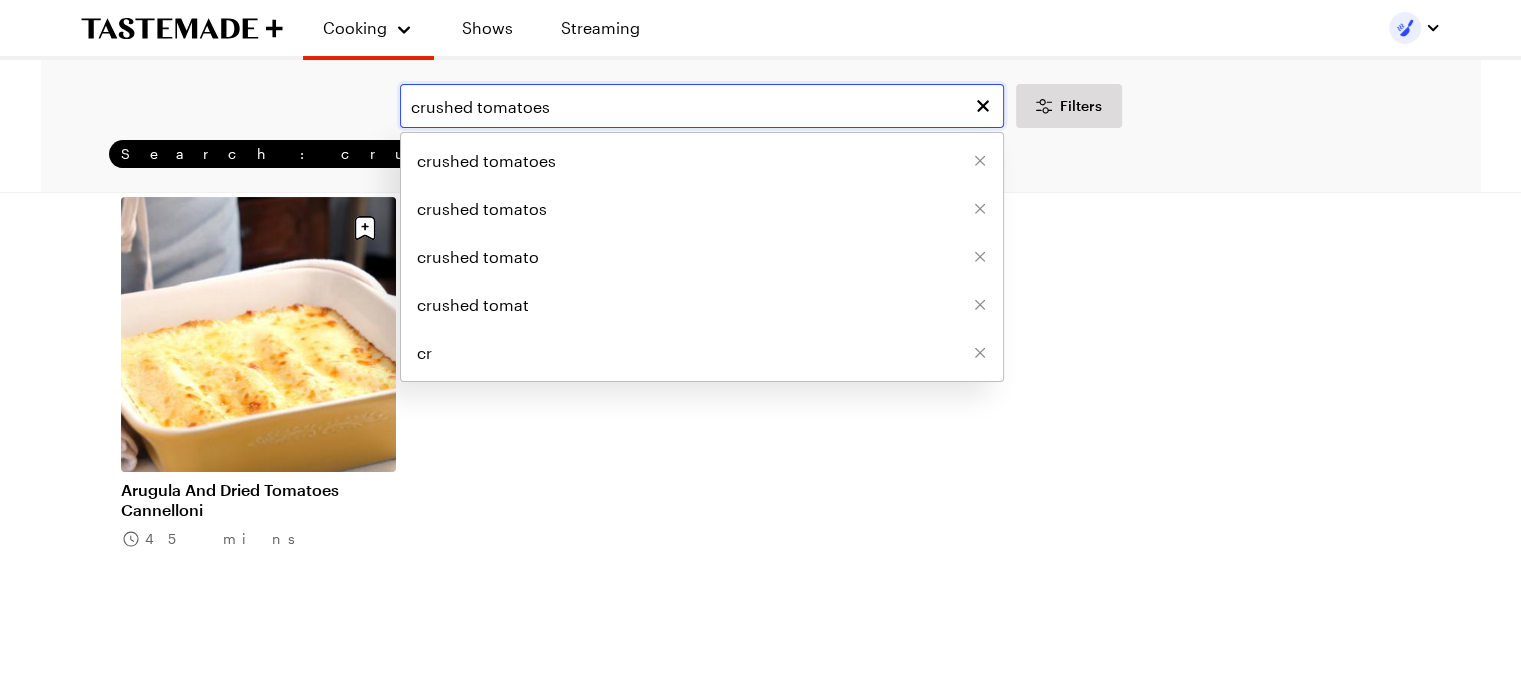 type on "crushed tomatoes" 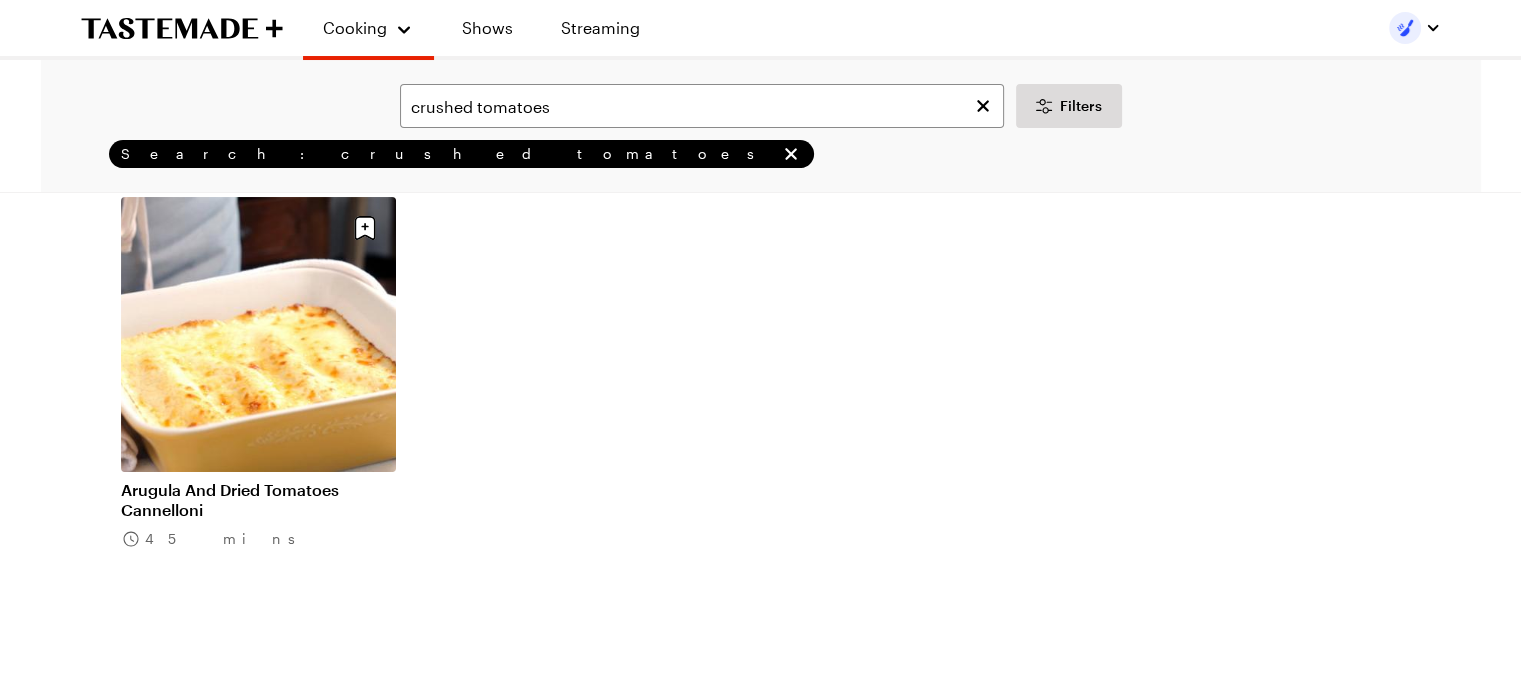 click at bounding box center (983, 106) 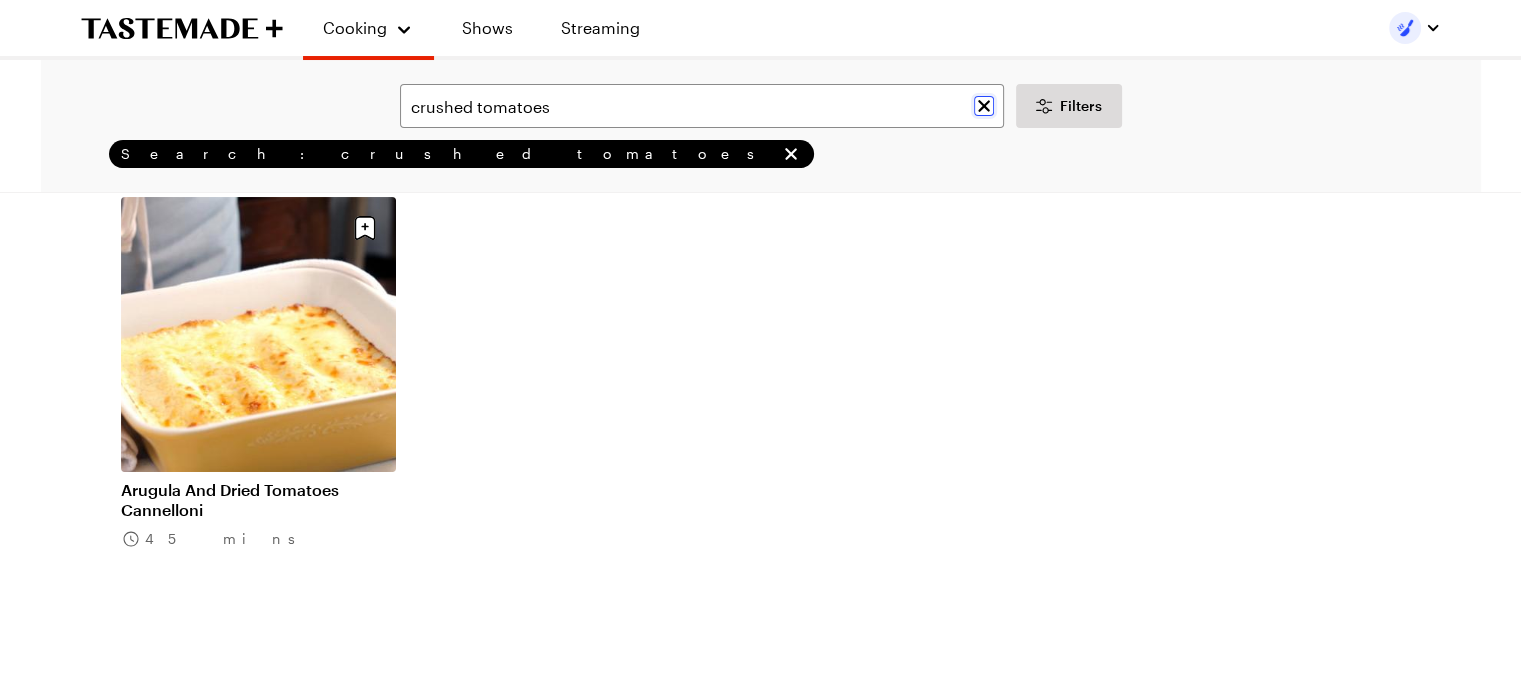 click 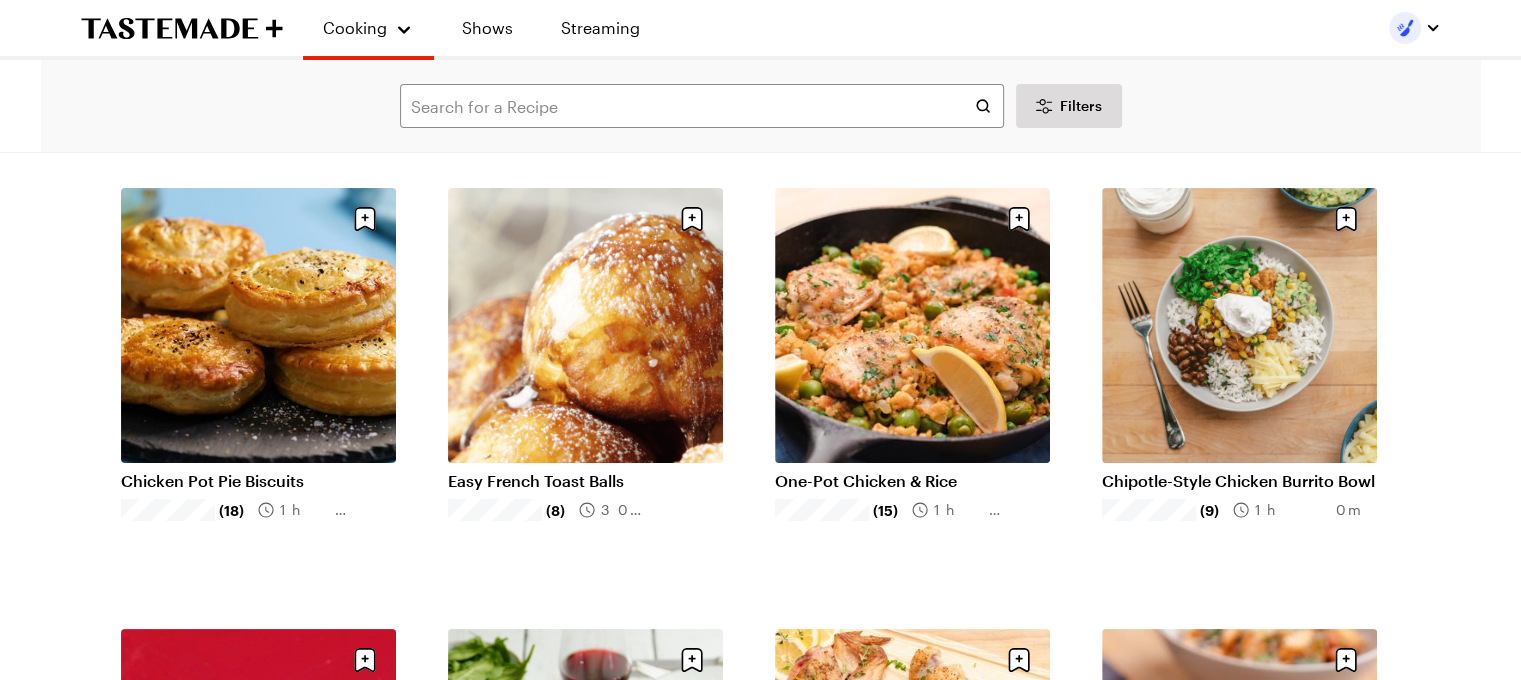 scroll, scrollTop: 117, scrollLeft: 7, axis: both 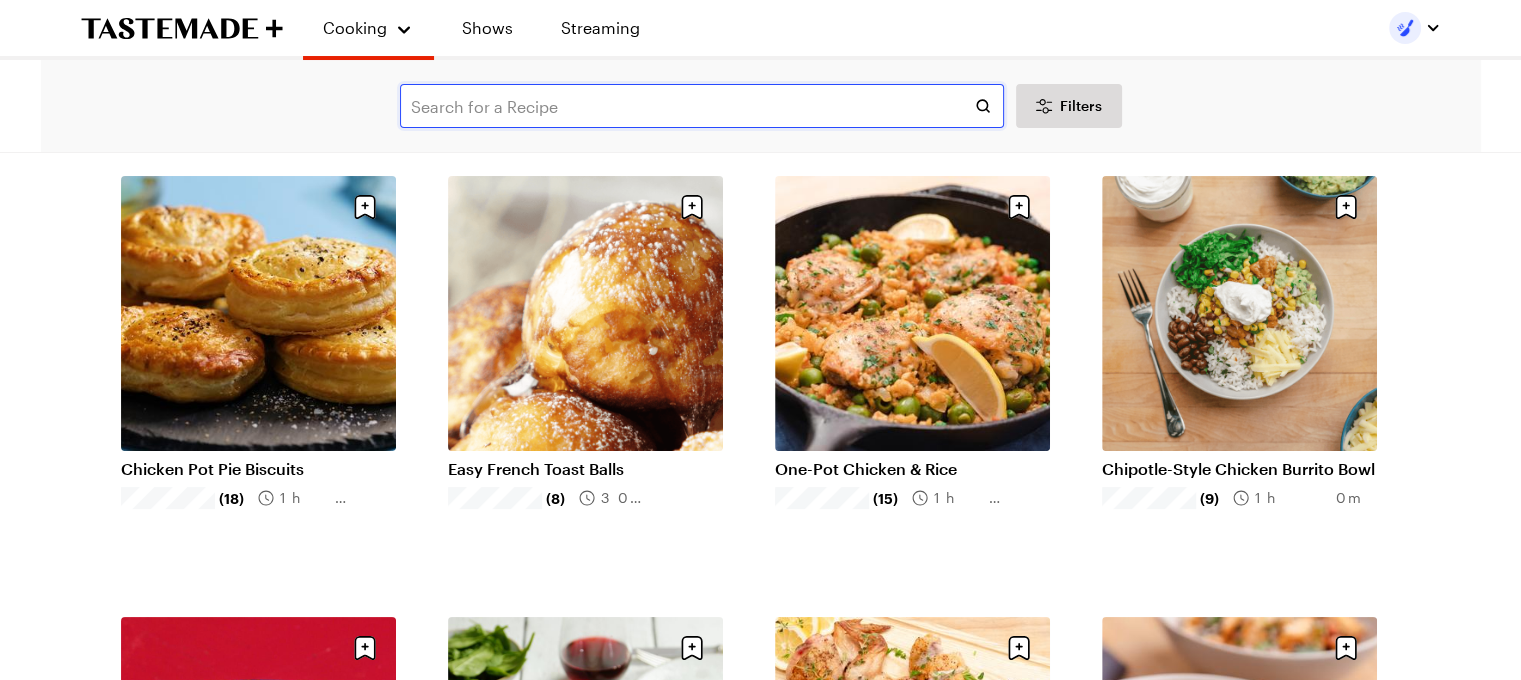 click at bounding box center (702, 106) 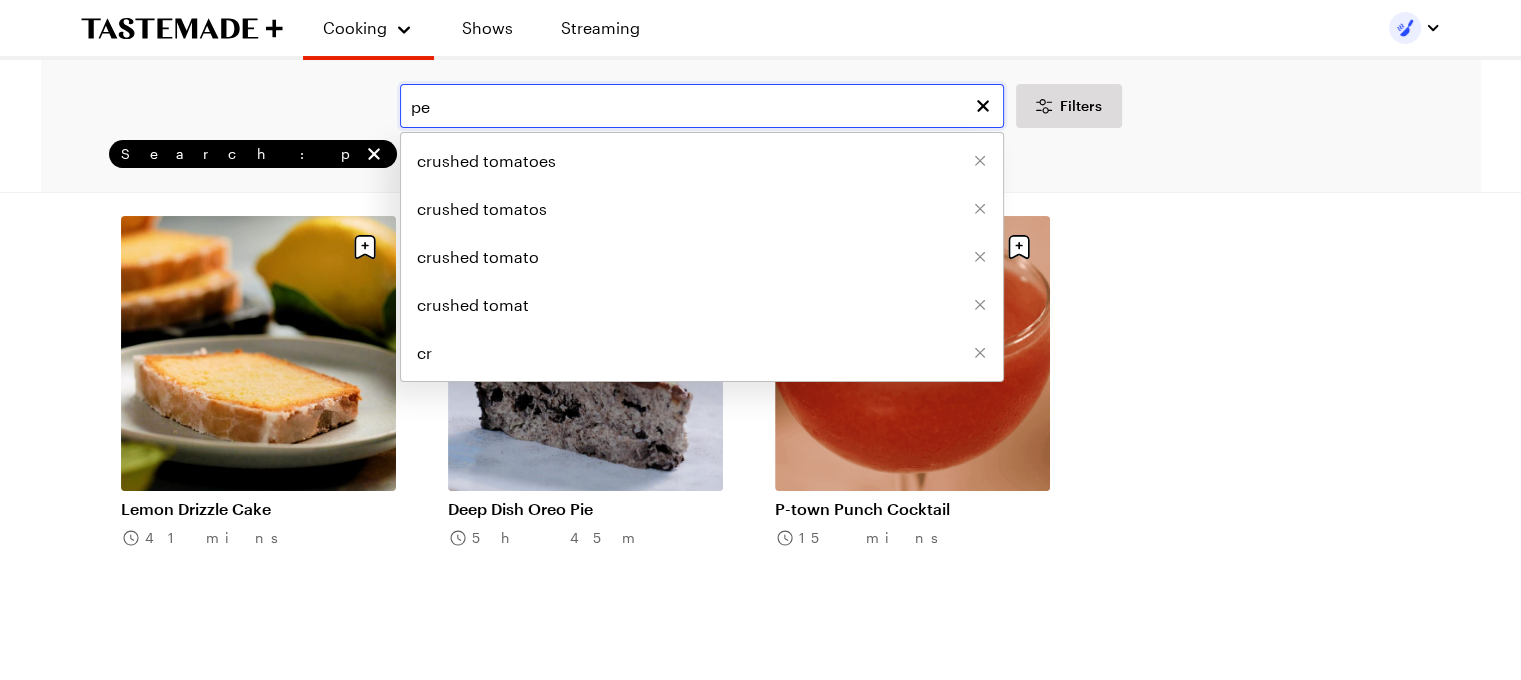 scroll, scrollTop: 157, scrollLeft: 7, axis: both 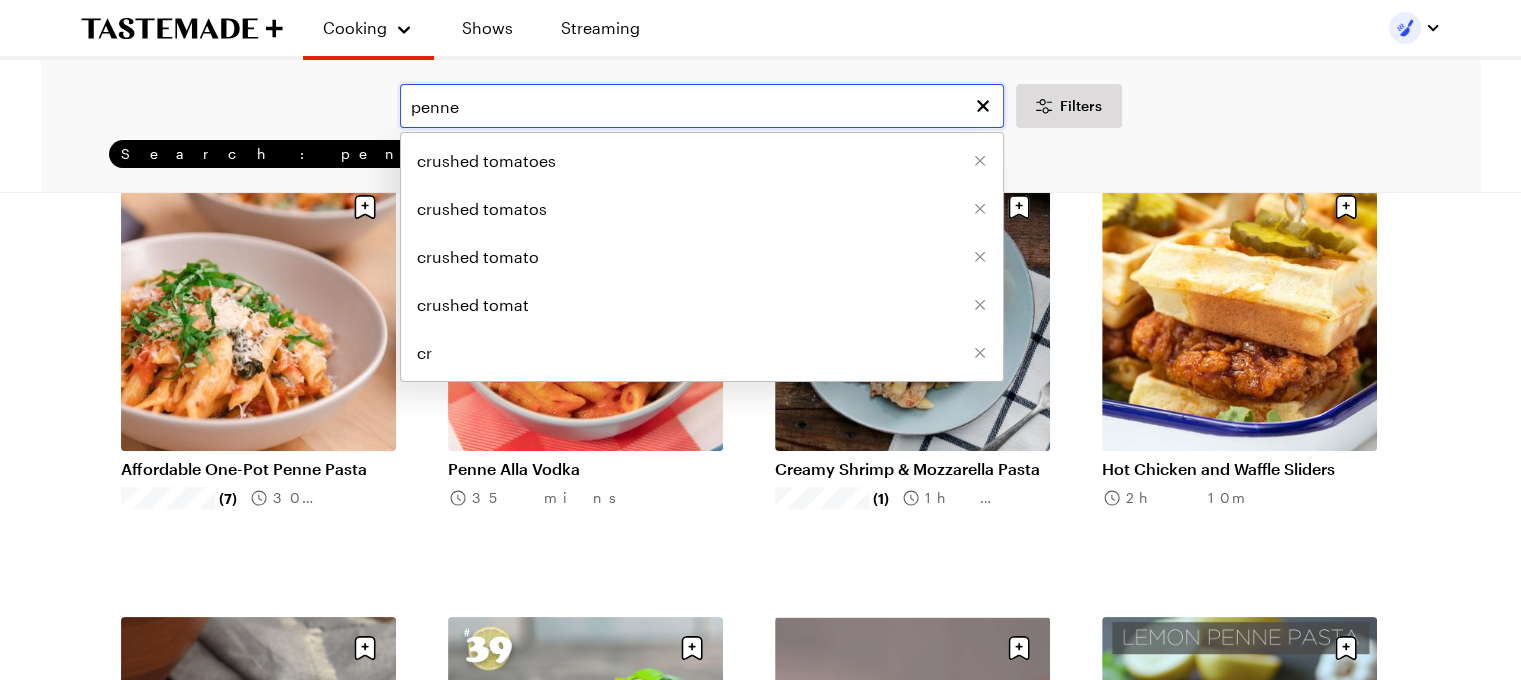 type on "penne" 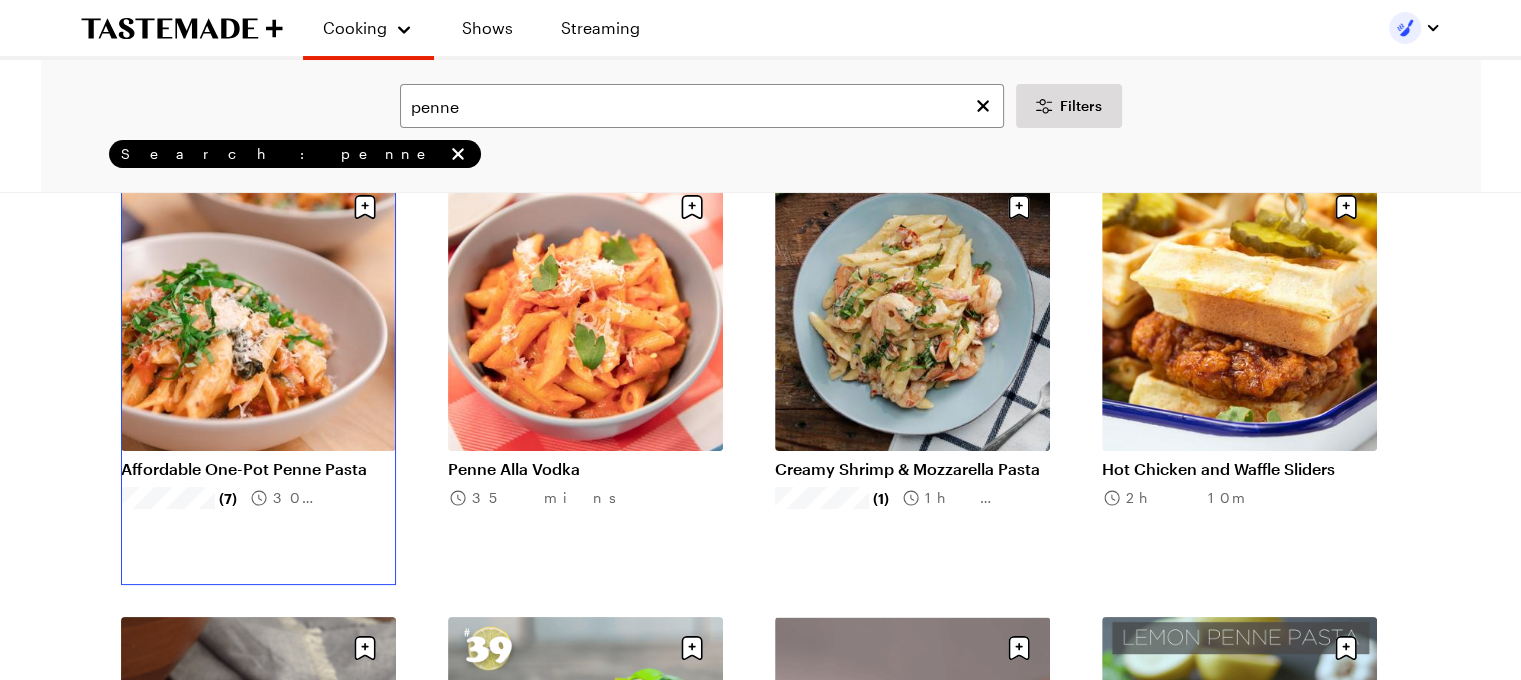 click on "Affordable One-Pot Penne Pasta" at bounding box center (258, 469) 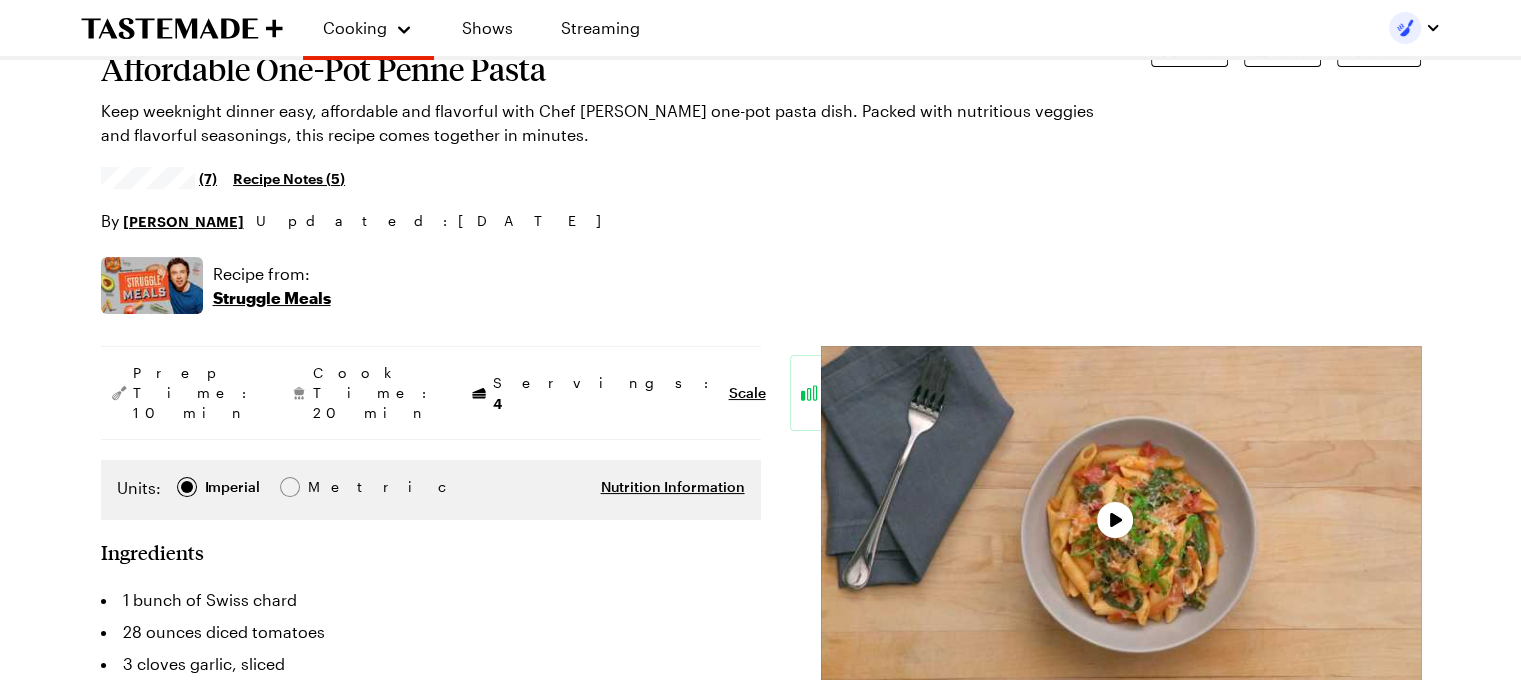 scroll, scrollTop: 0, scrollLeft: 0, axis: both 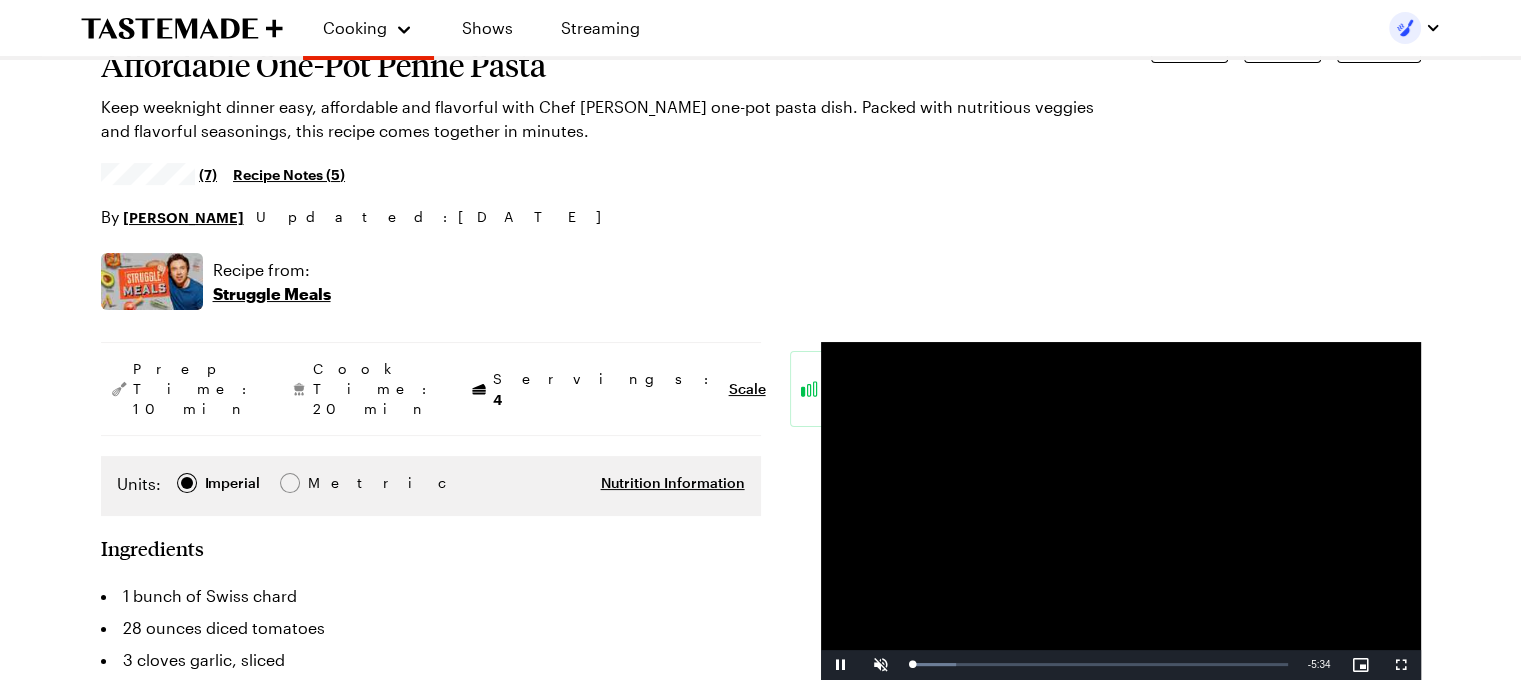 type on "x" 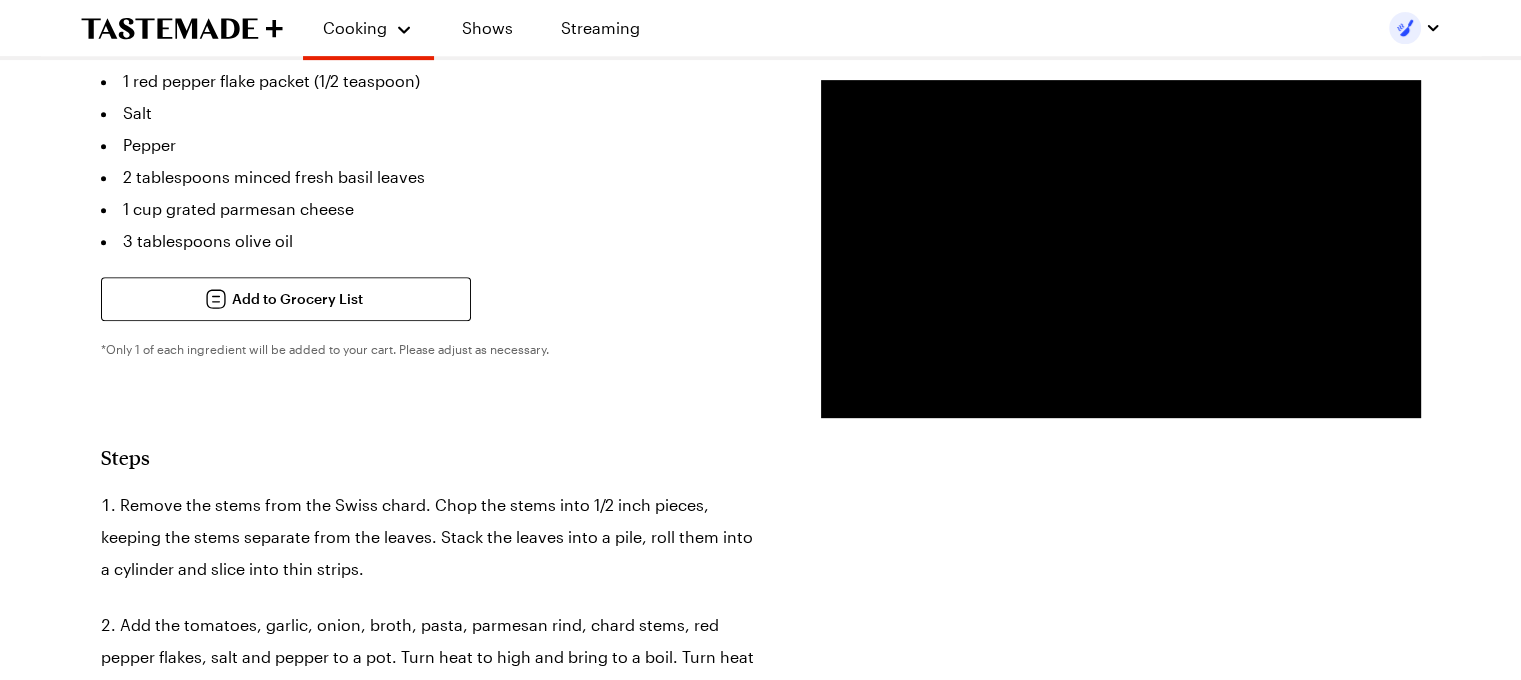 scroll, scrollTop: 929, scrollLeft: 0, axis: vertical 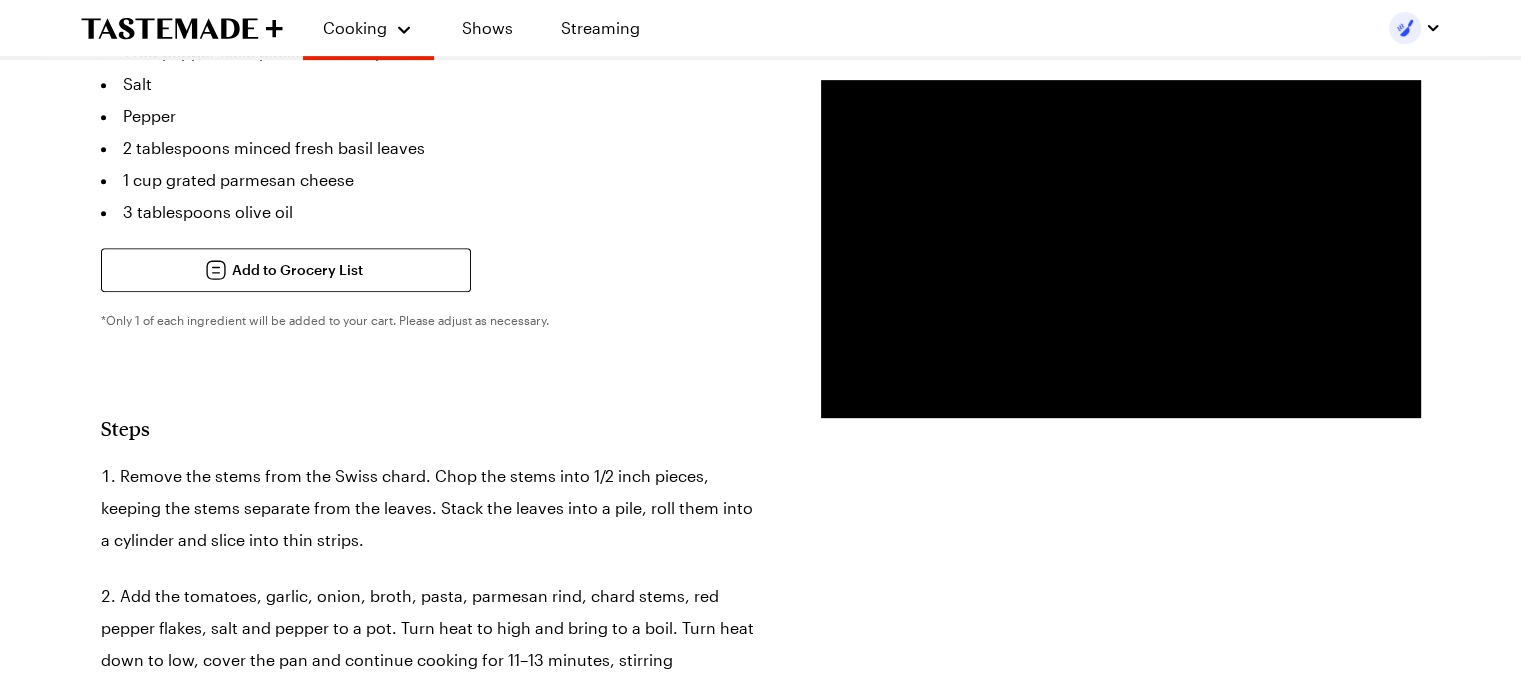 click on "Ingredients 1 bunch of Swiss chard 28 ounces diced tomatoes 3 cloves garlic, sliced 1 red onion, thinly sliced 3 cups chicken or vegetable broth 12 ounces penne pasta Parmesan rind 1 red pepper flake packet (1/2 teaspoon) Salt Pepper 2 tablespoons minced fresh basil leaves 1 cup grated parmesan cheese 3 tablespoons olive oil Add to Grocery List *Only 1 of each ingredient will be added to your cart. Please adjust as necessary." at bounding box center [431, 82] 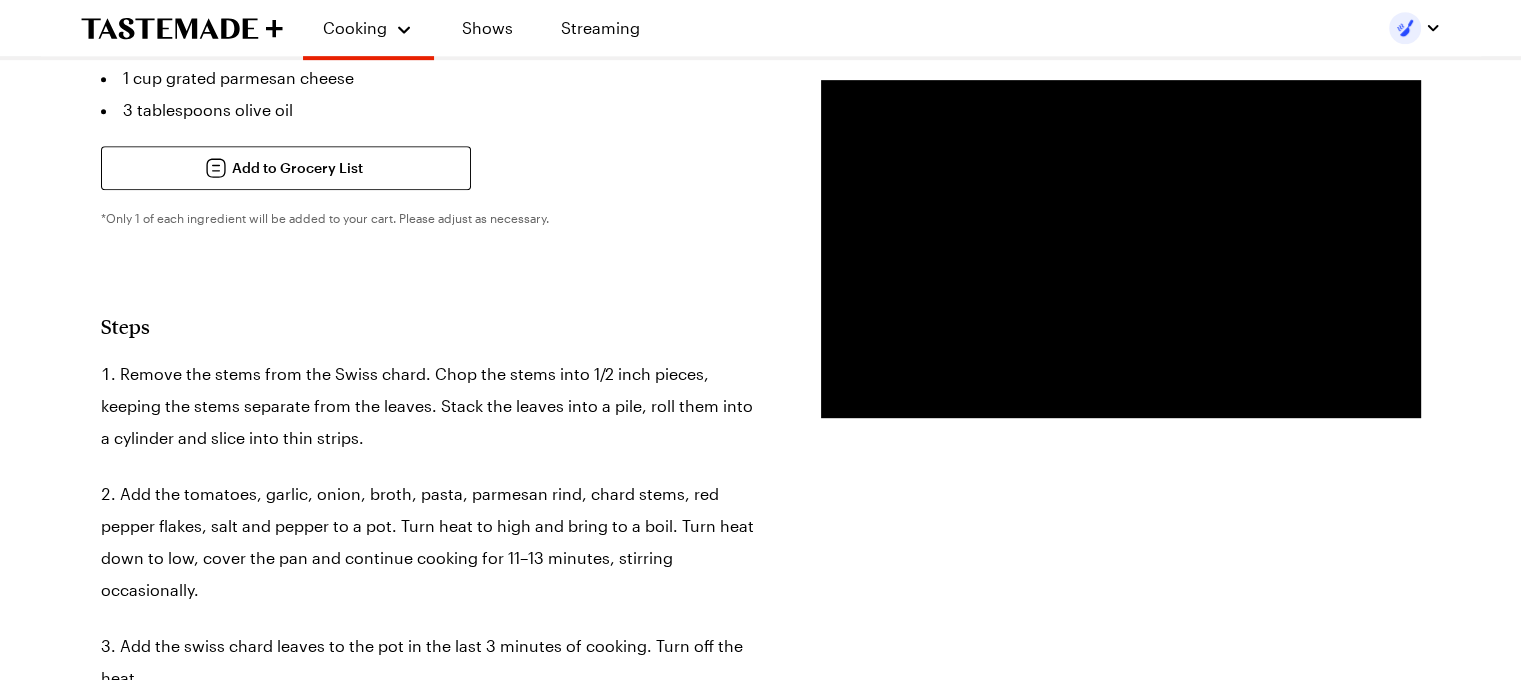 scroll, scrollTop: 1037, scrollLeft: 0, axis: vertical 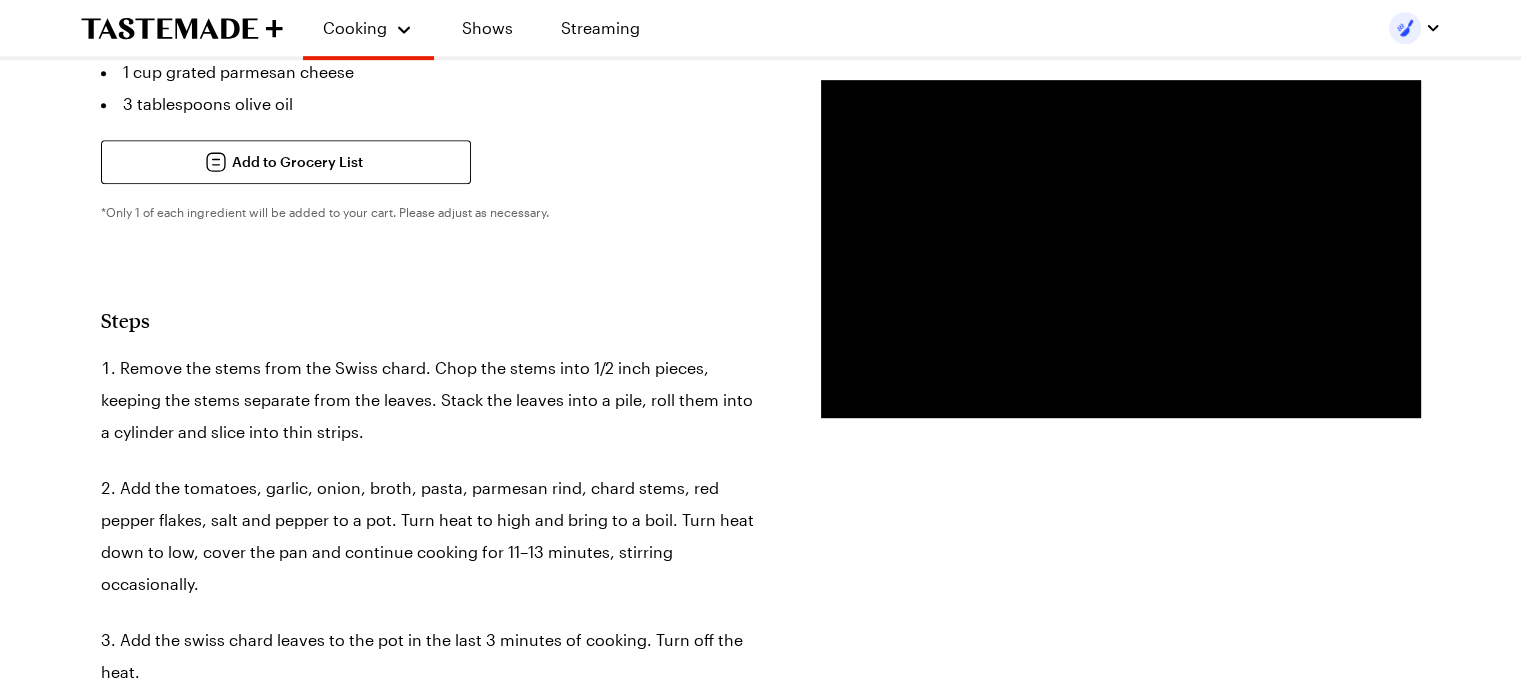 click on "Affordable One-Pot Penne Pasta Keep weeknight dinner easy, affordable and flavorful with Chef [PERSON_NAME] one-pot pasta dish. Packed with nutritious veggies and flavorful seasonings, this recipe comes together in minutes. (7) Recipe Notes ( 5 ) By [PERSON_NAME] Updated :  [DATE] Print Save Share Recipe from: Struggle Meals Prep Time: 10 min Cook Time: 20 min Servings:   4 Scale Easy Units: Imperial Imperial Metric Metric Nutrition Information Ingredients 1 bunch of Swiss chard 28 ounces diced tomatoes 3 cloves garlic, sliced 1 red onion, thinly sliced 3 cups chicken or vegetable broth 12 ounces penne pasta Parmesan rind 1 red pepper flake packet (1/2 teaspoon) Salt Pepper 2 tablespoons minced fresh basil leaves 1 cup grated parmesan cheese 3 tablespoons olive oil Add to Grocery List *Only 1 of each ingredient will be added to your cart. Please adjust as necessary. Steps Add the swiss chard leaves to the pot in the last 3 minutes of cooking. Turn off the heat. Cooking Mode Cooking Mode Diets:" at bounding box center [761, 1117] 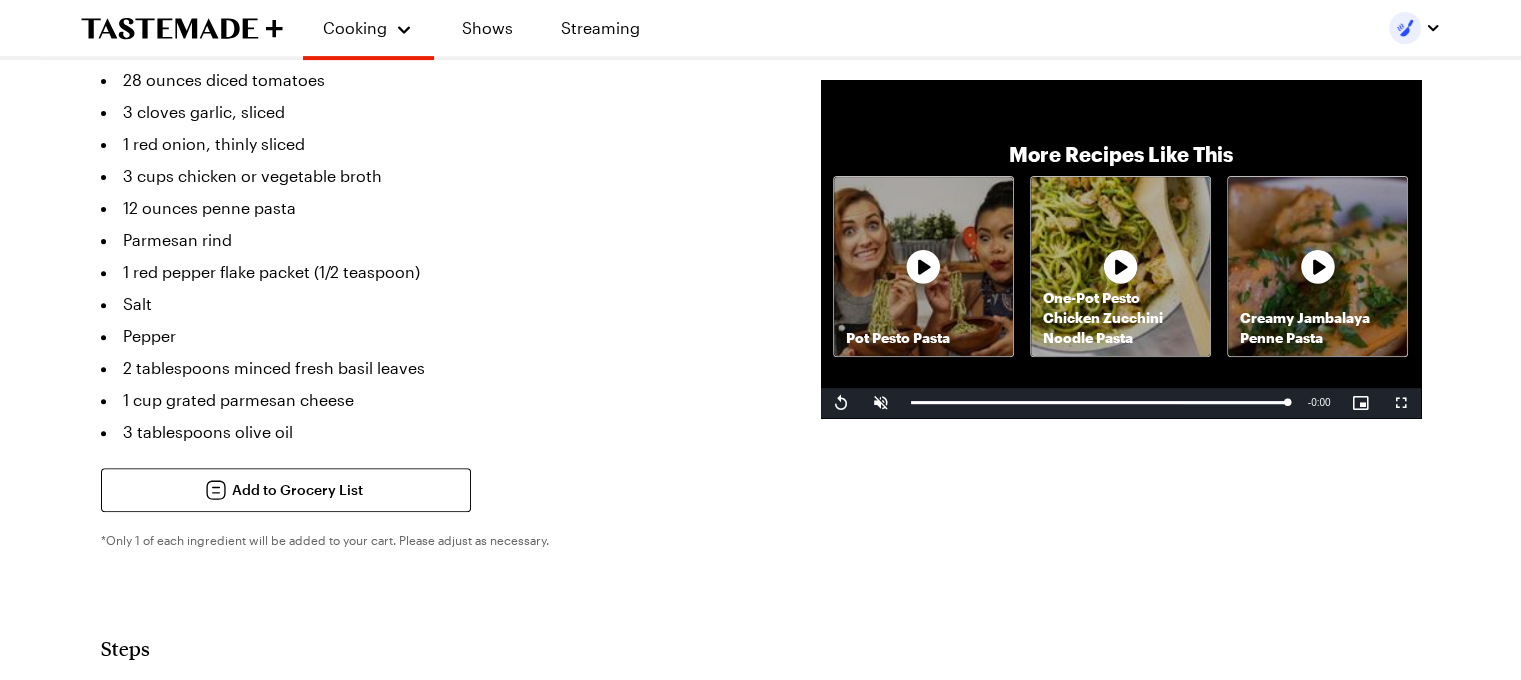 scroll, scrollTop: 711, scrollLeft: 0, axis: vertical 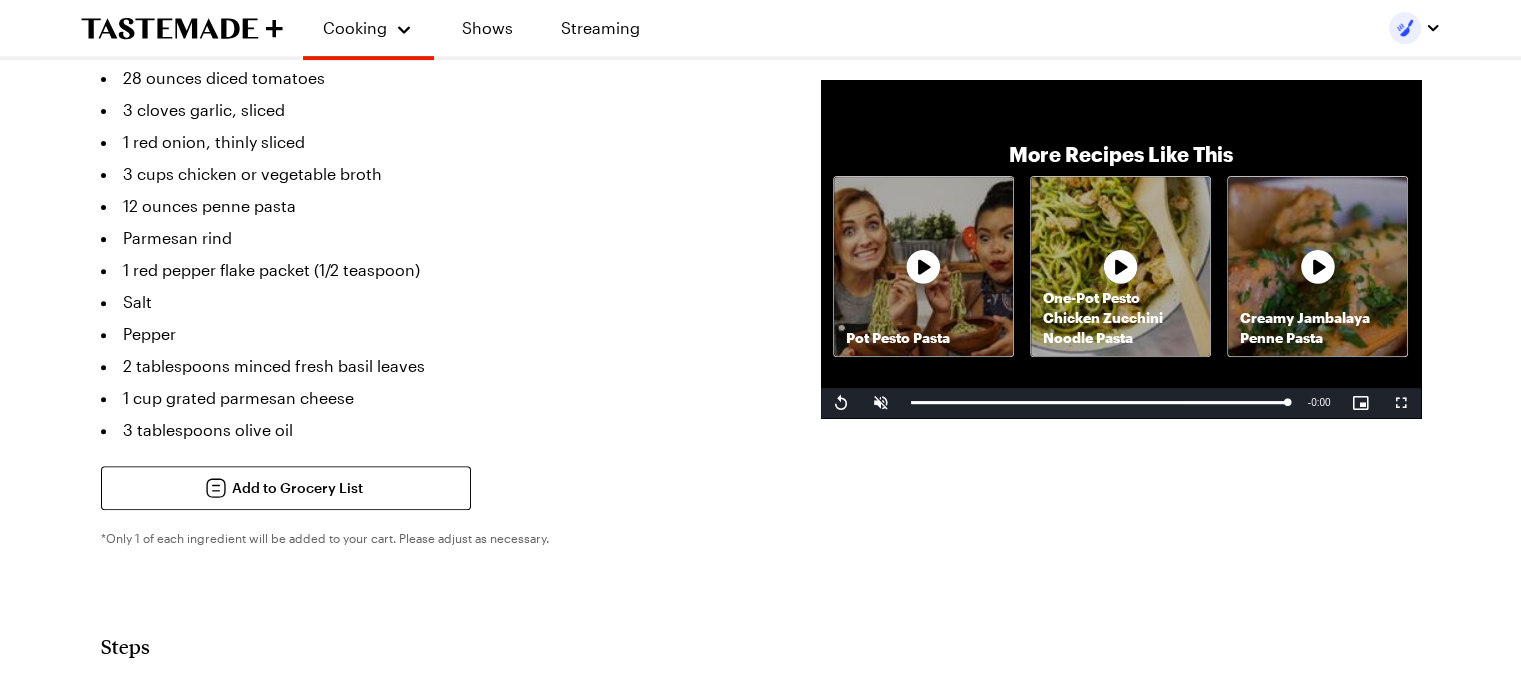 click on "More Recipes Like This" at bounding box center [1121, 154] 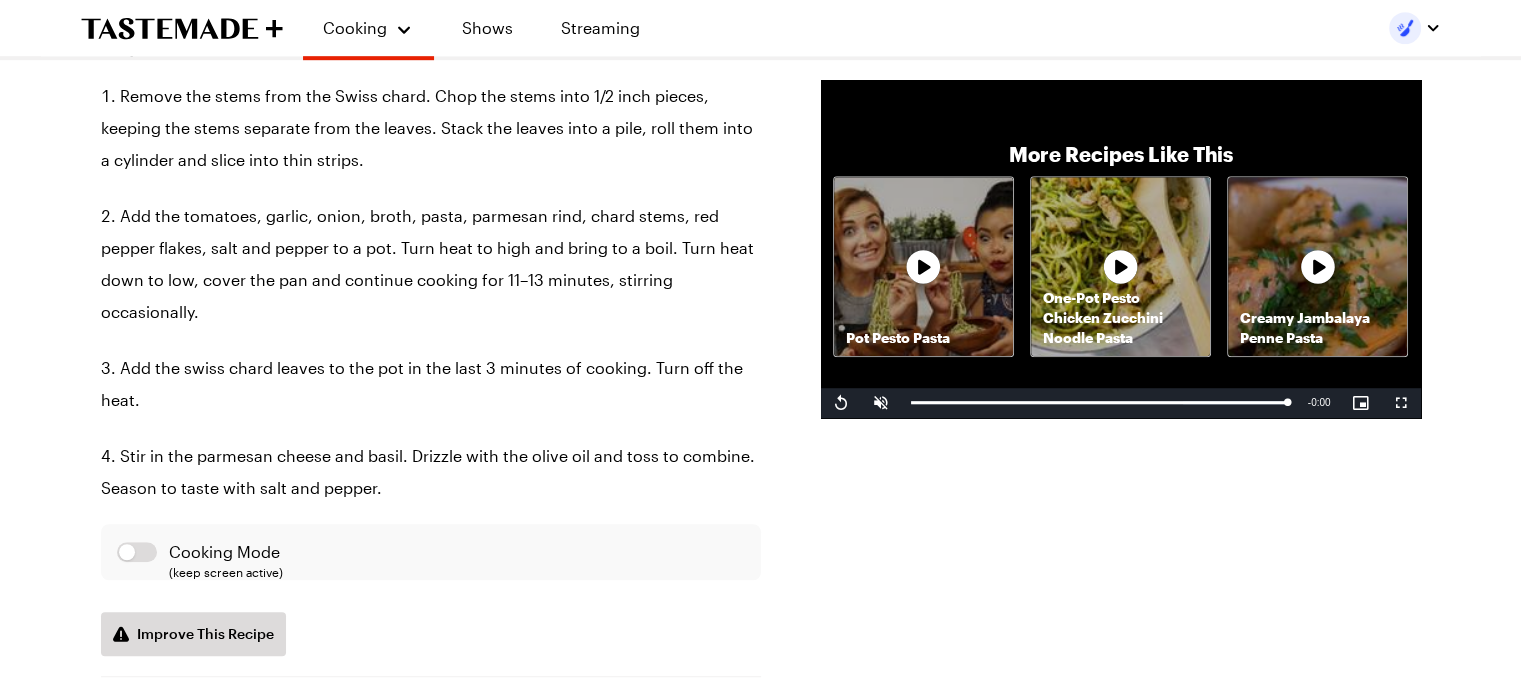 scroll, scrollTop: 1304, scrollLeft: 0, axis: vertical 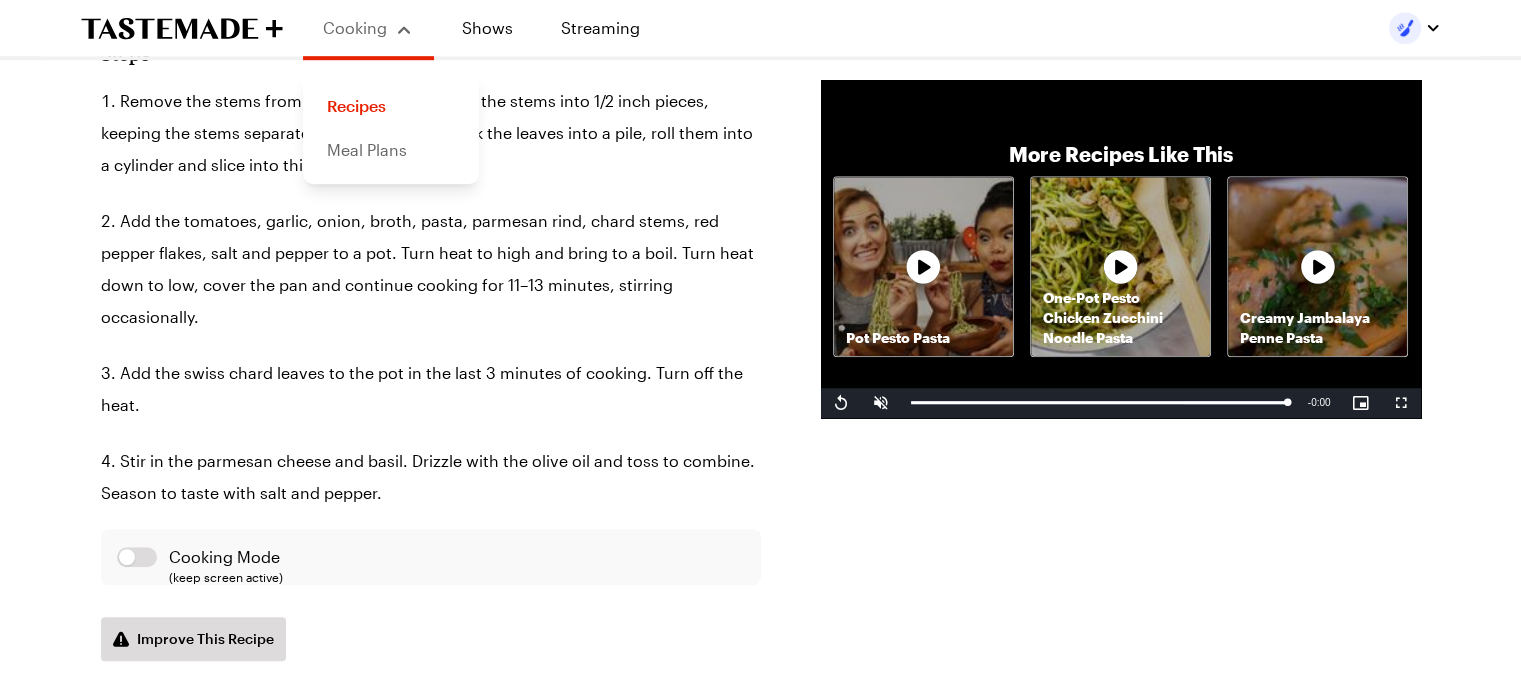click on "Meal Plans" at bounding box center (391, 150) 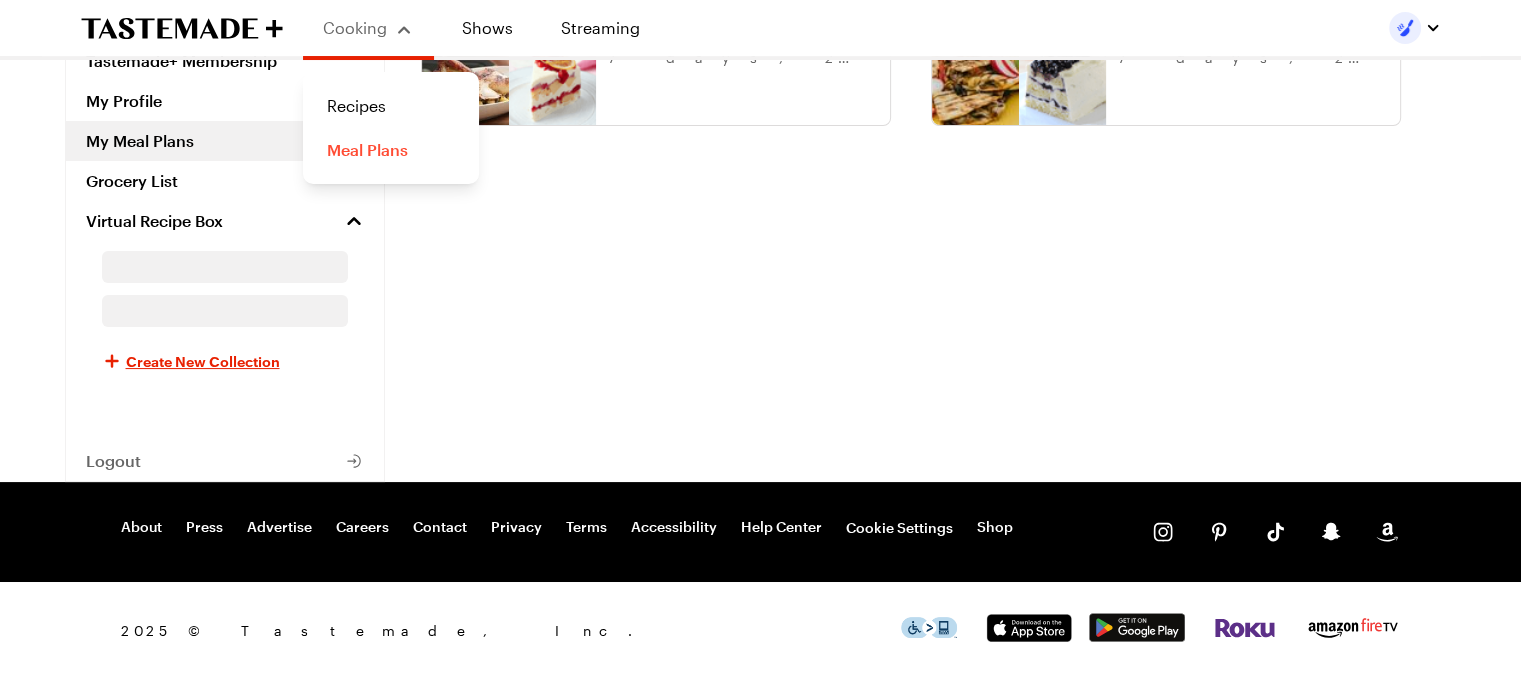 scroll, scrollTop: 0, scrollLeft: 0, axis: both 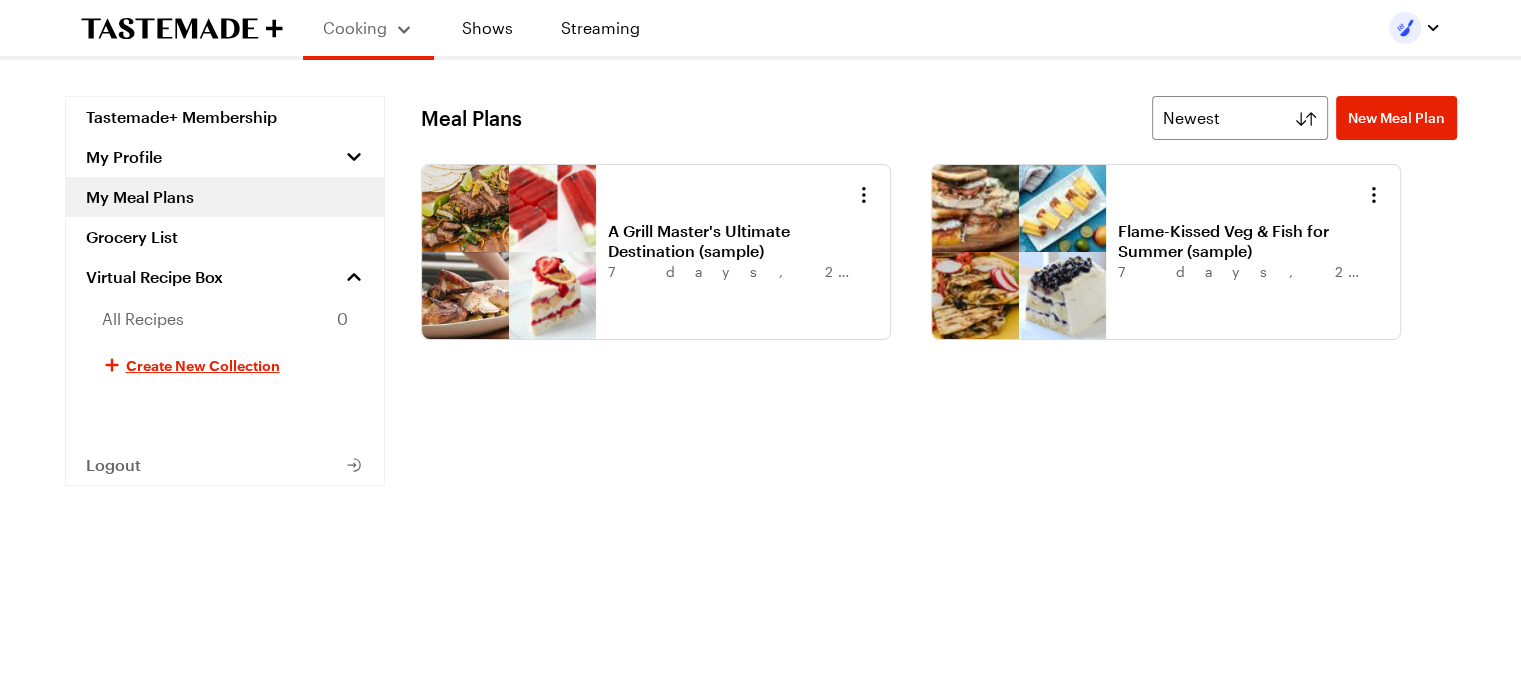 click on "My Meal Plans" at bounding box center (225, 197) 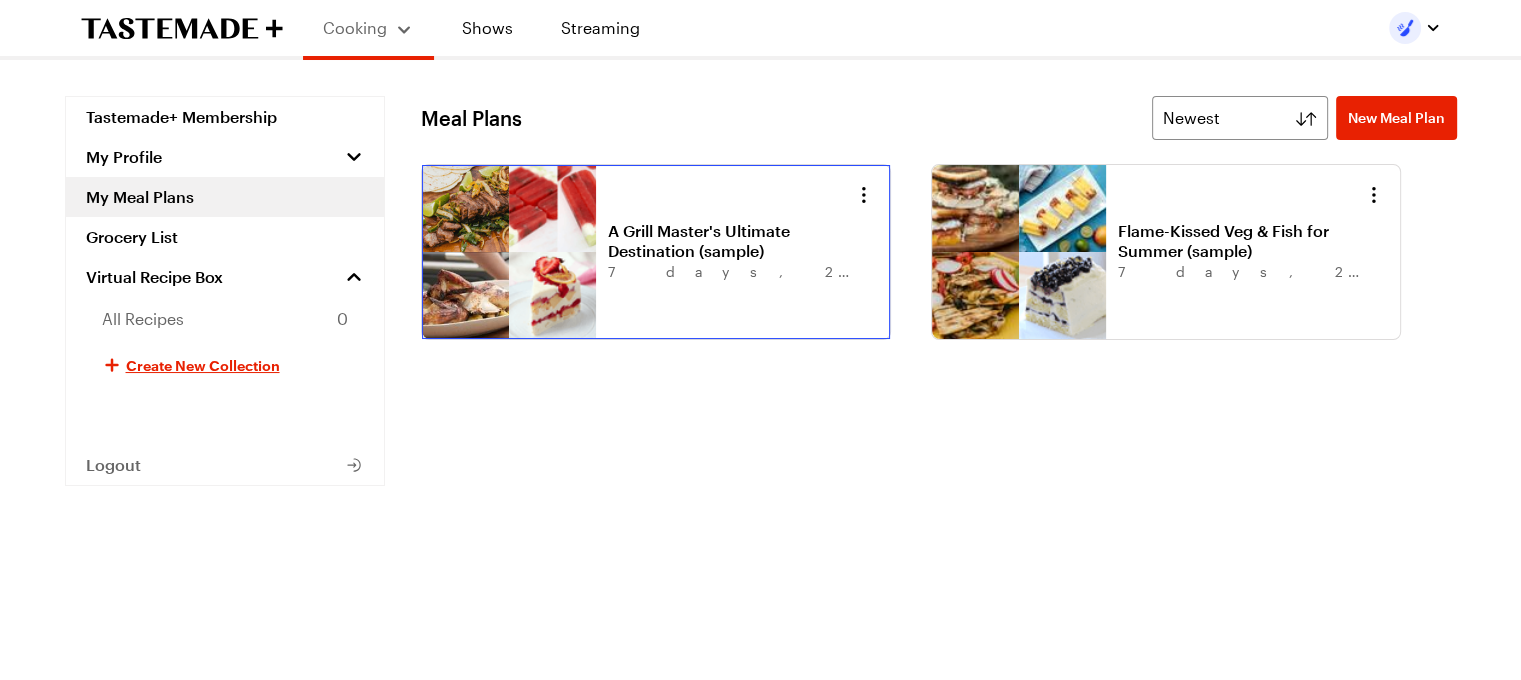 click on "A Grill Master's Ultimate Destination (sample)" at bounding box center [732, 241] 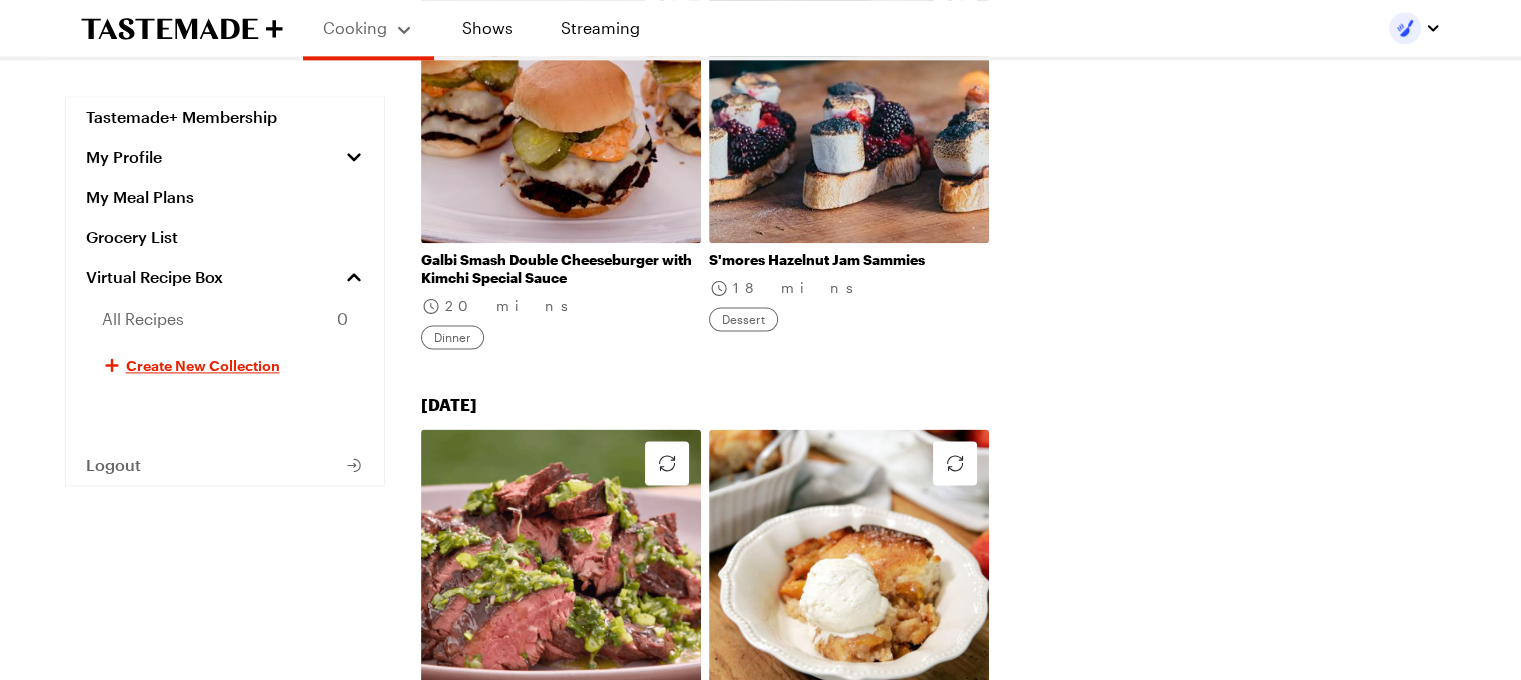 scroll, scrollTop: 2674, scrollLeft: 0, axis: vertical 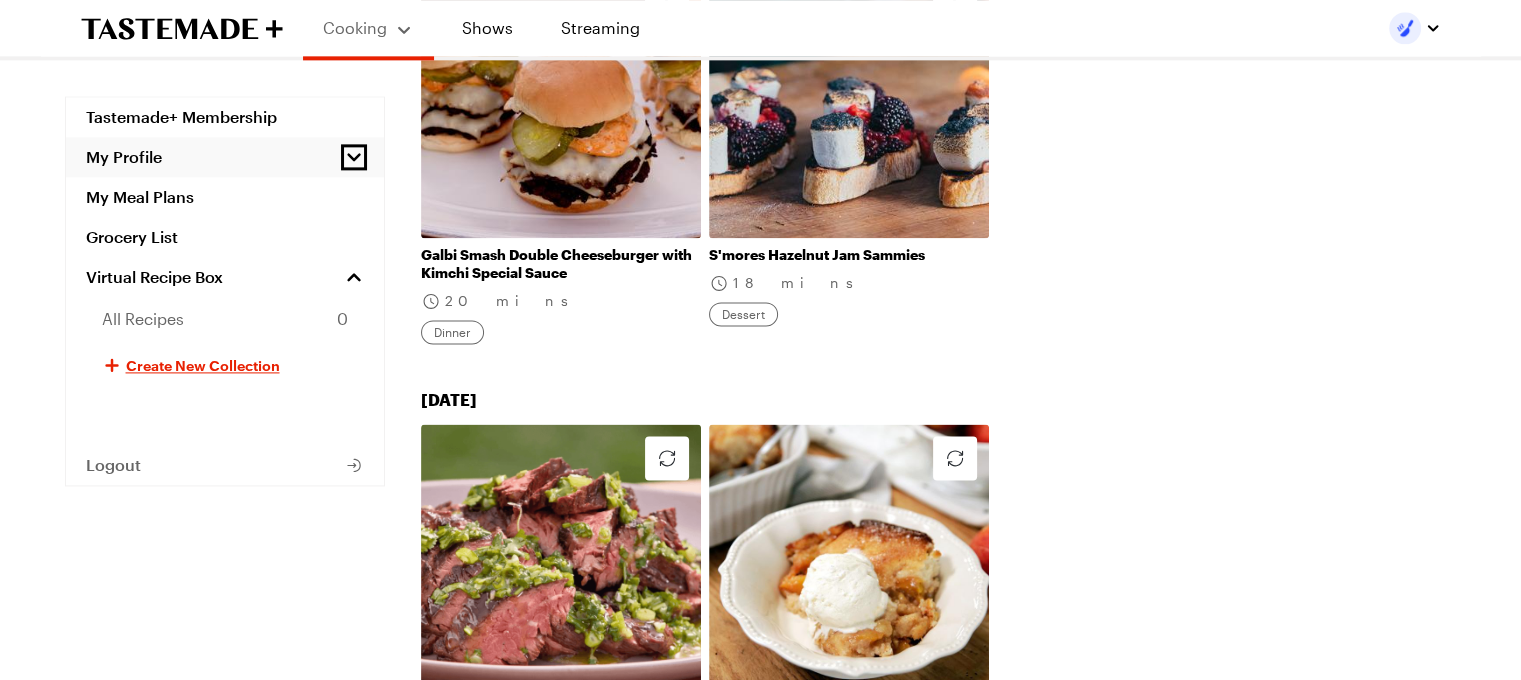 click 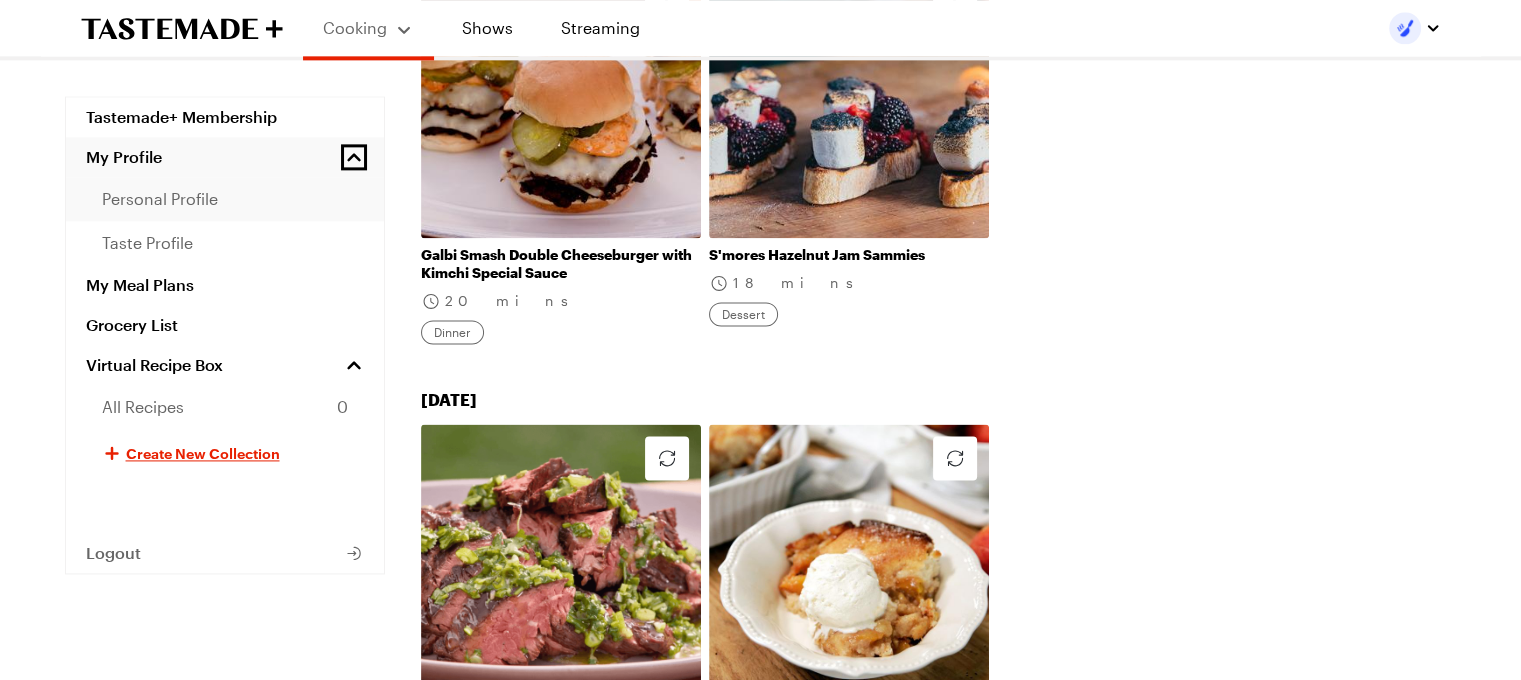 click on "personal profile" at bounding box center (160, 199) 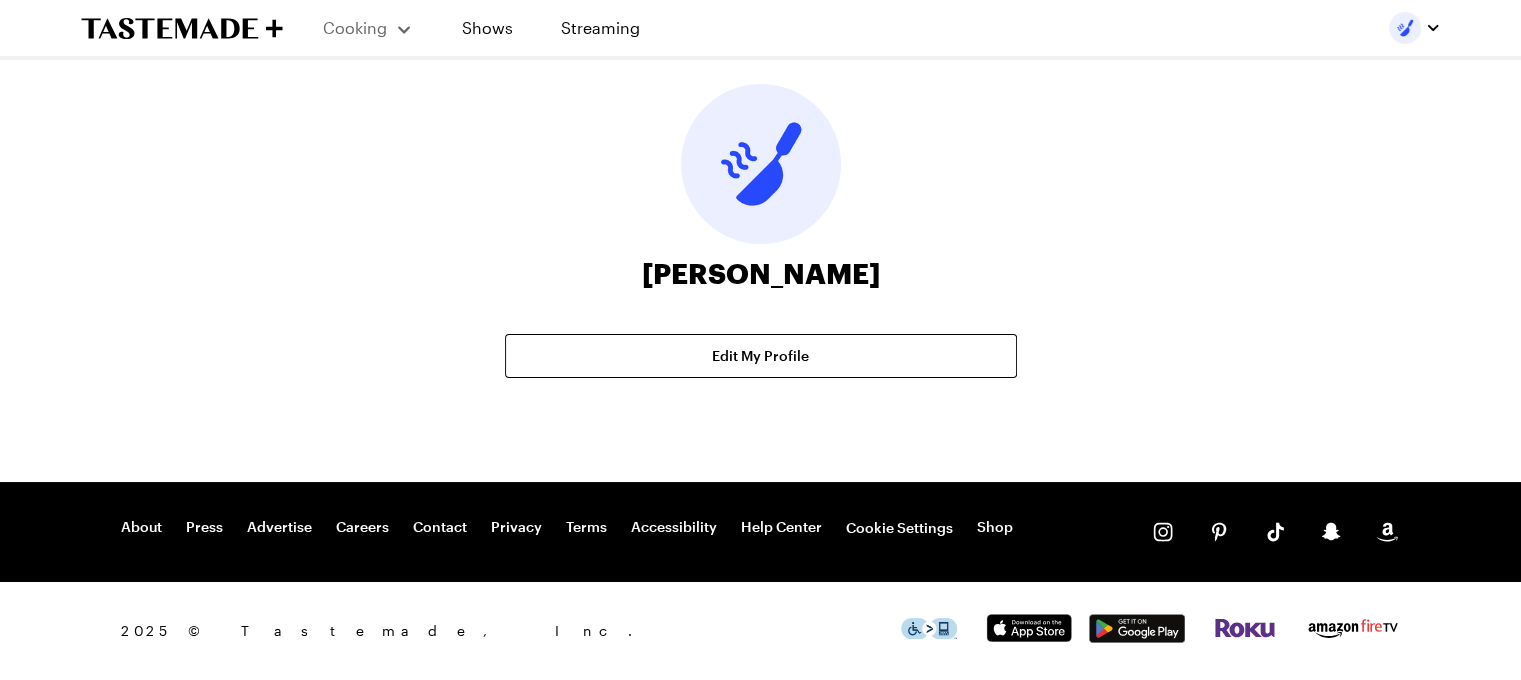 scroll, scrollTop: 0, scrollLeft: 0, axis: both 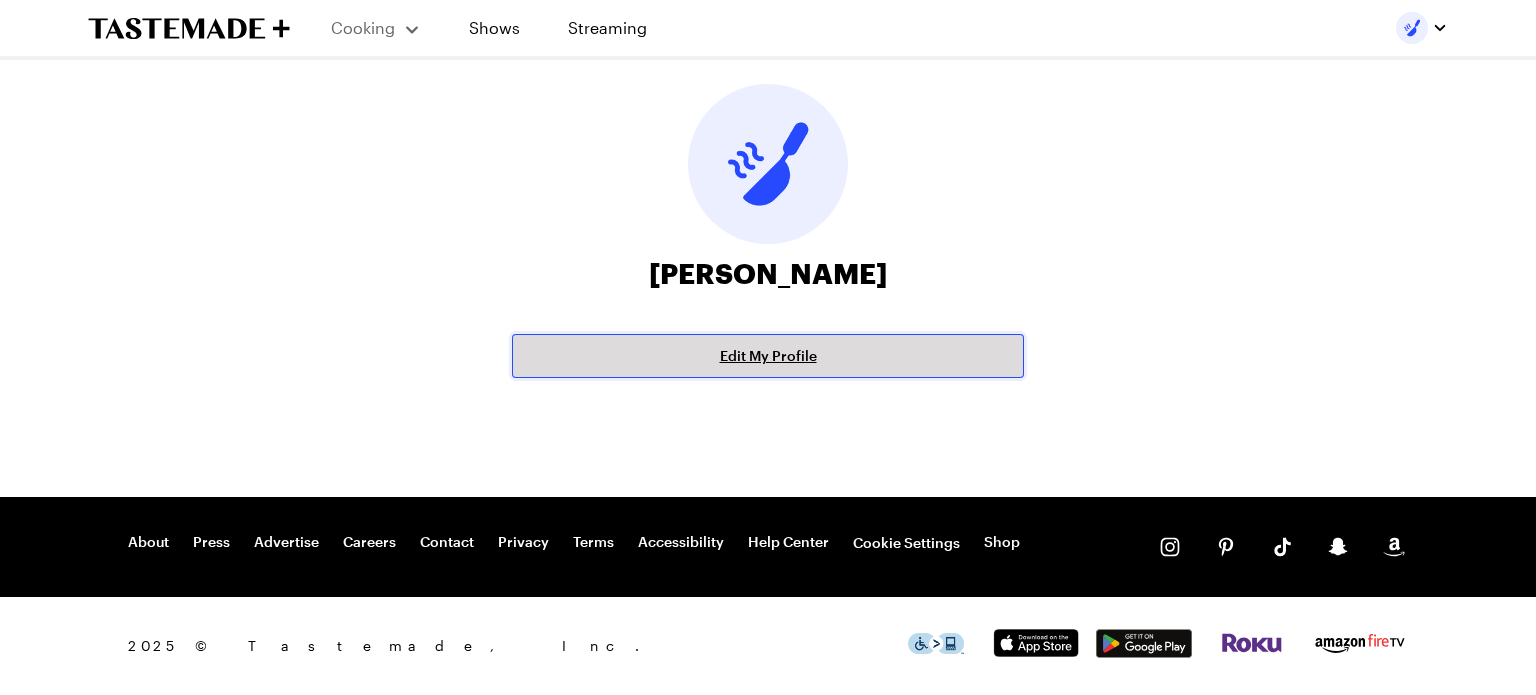 click on "Edit My Profile" at bounding box center (768, 356) 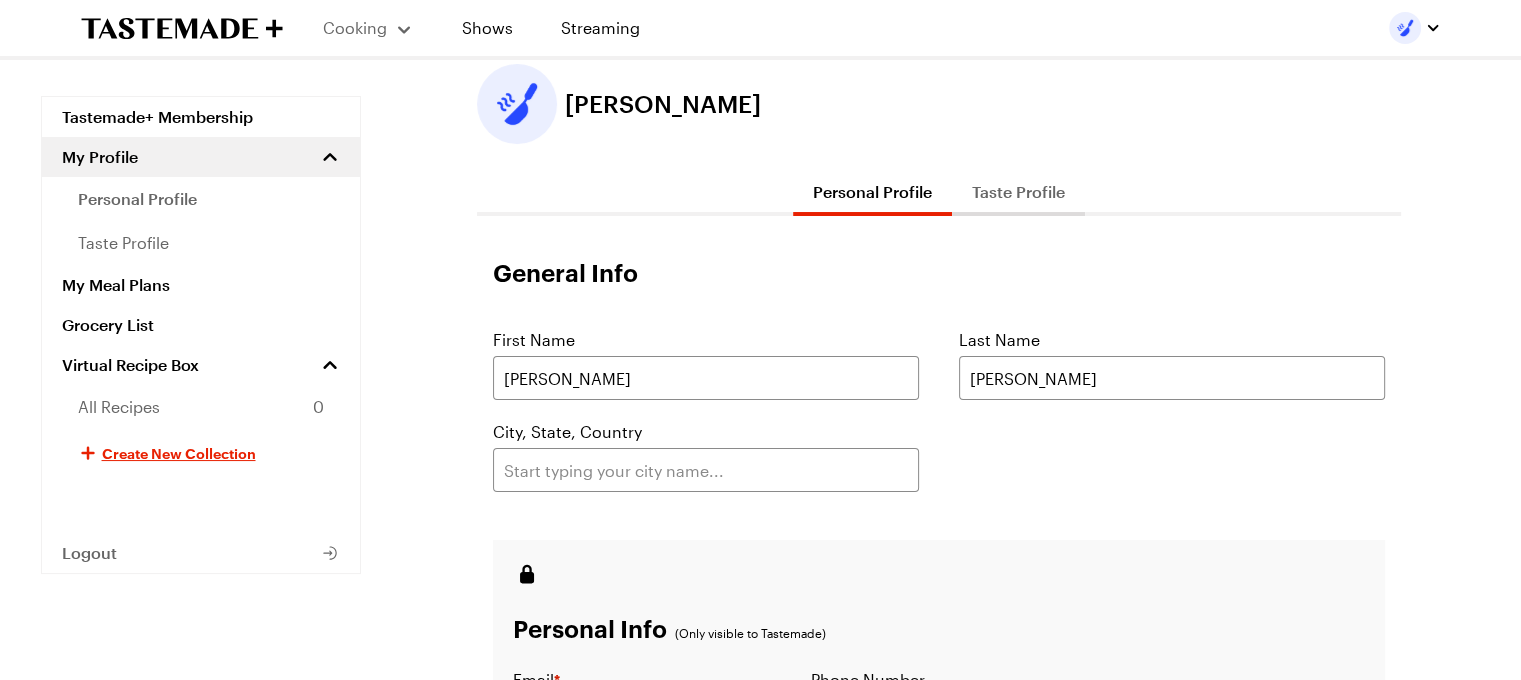 scroll, scrollTop: 0, scrollLeft: 0, axis: both 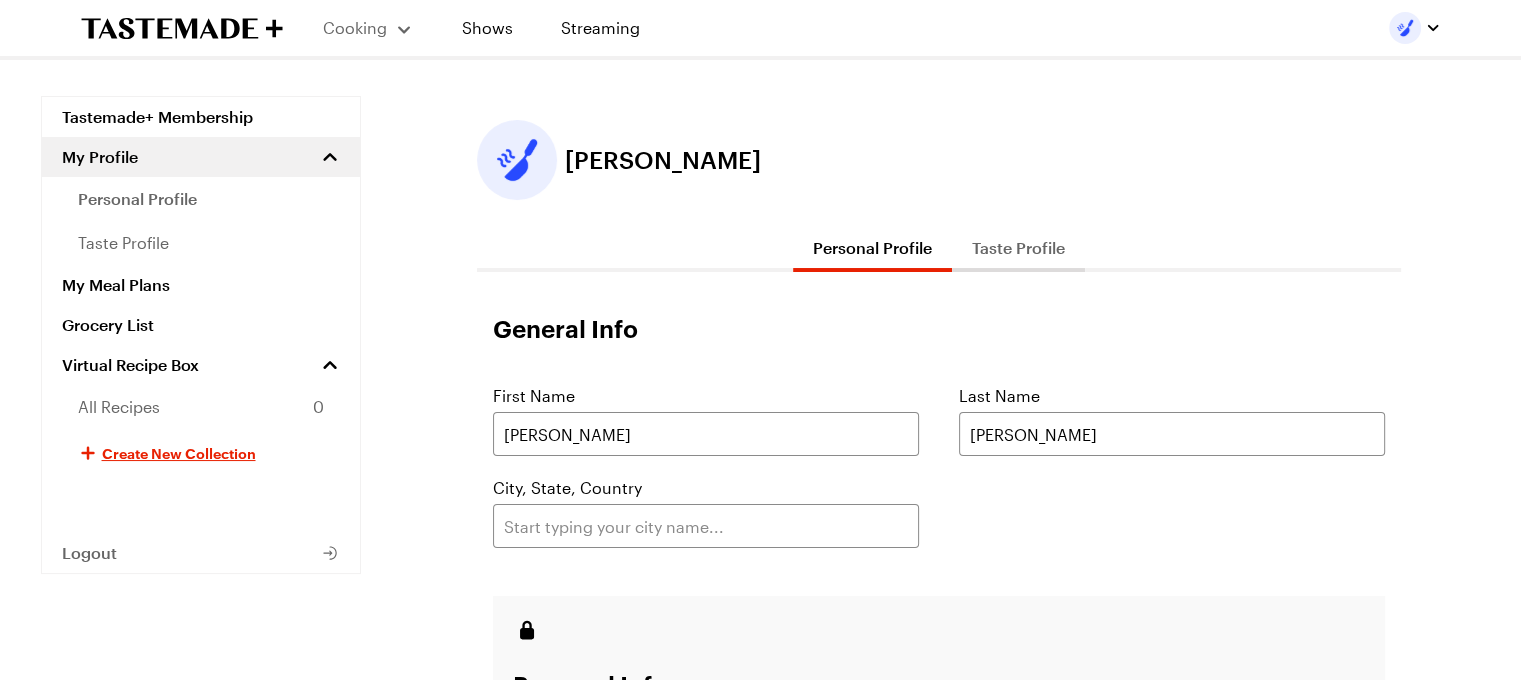 click on "Taste Profile" at bounding box center [1018, 248] 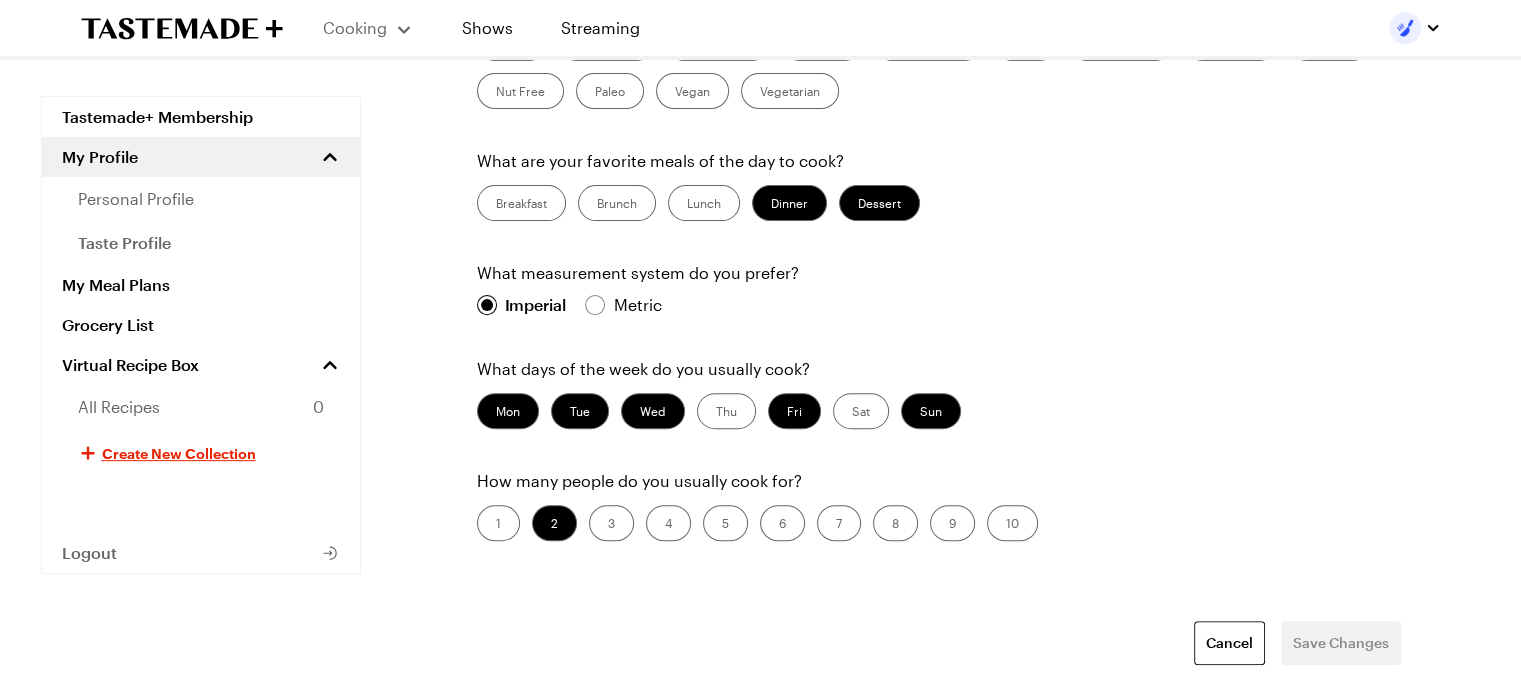 scroll, scrollTop: 721, scrollLeft: 0, axis: vertical 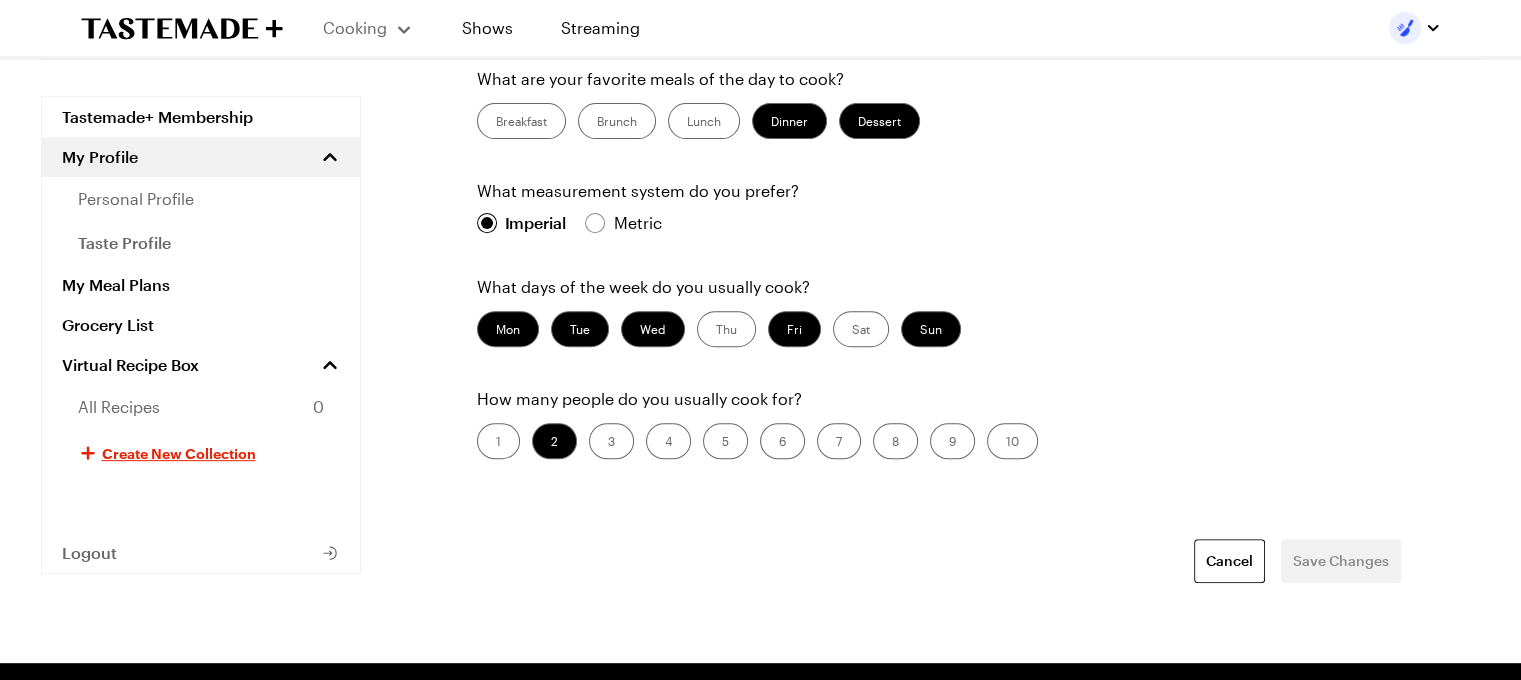 click on "Breakfast" at bounding box center (521, 121) 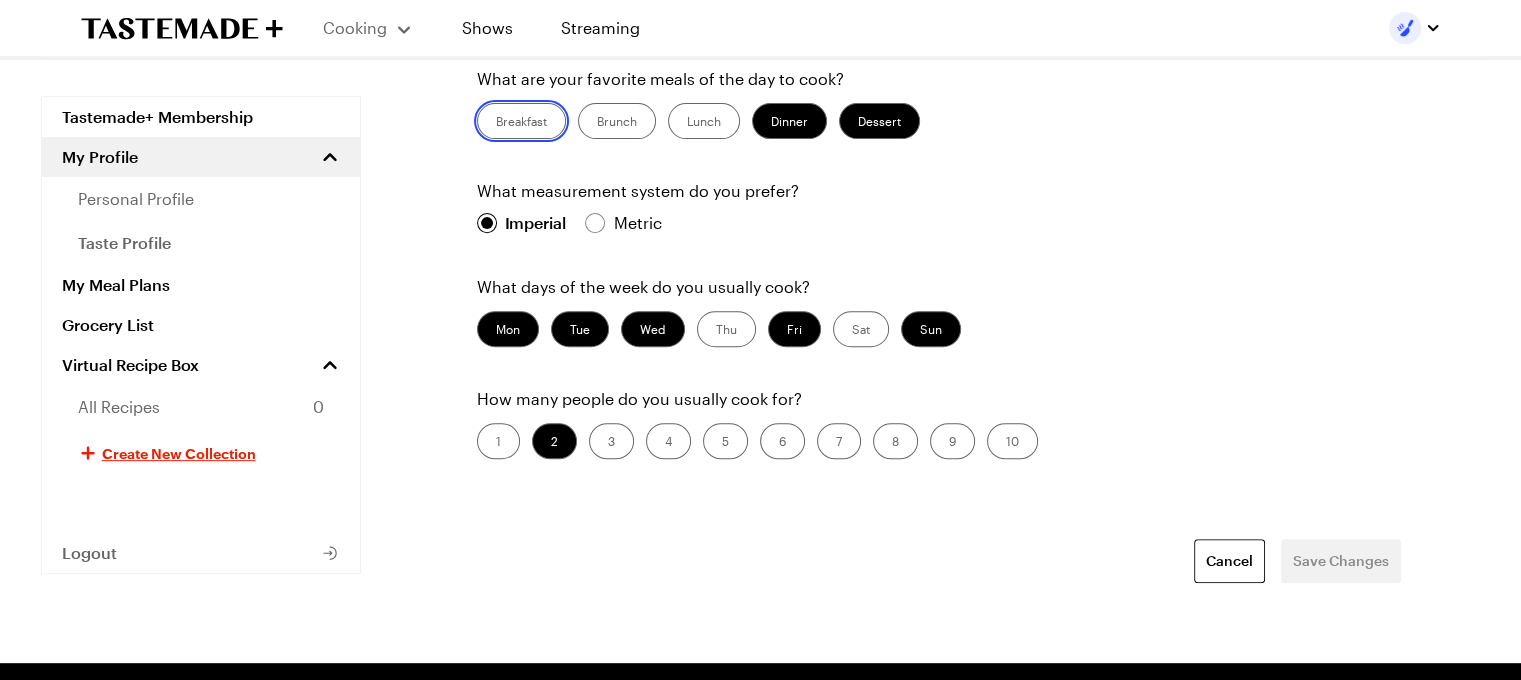 click on "Breakfast" at bounding box center (496, 123) 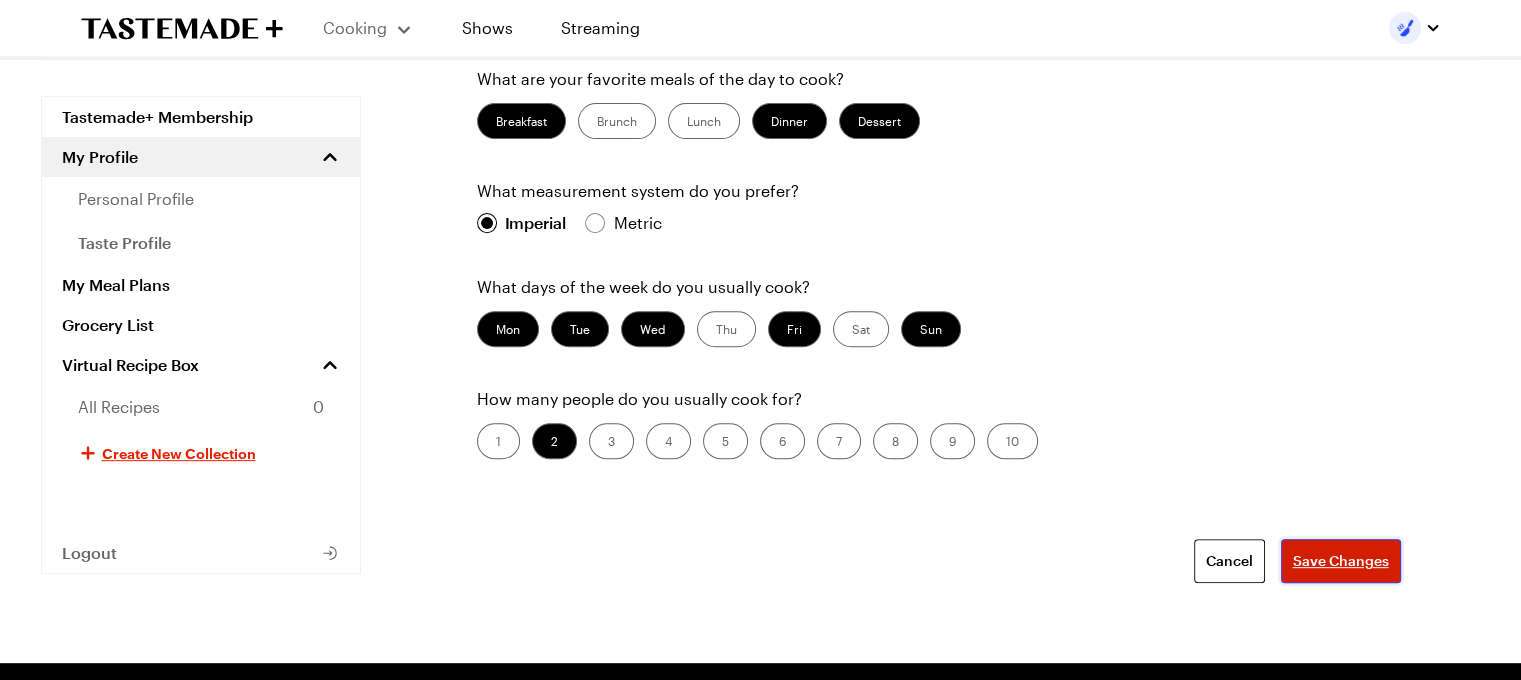 click on "Save Changes" at bounding box center (1341, 561) 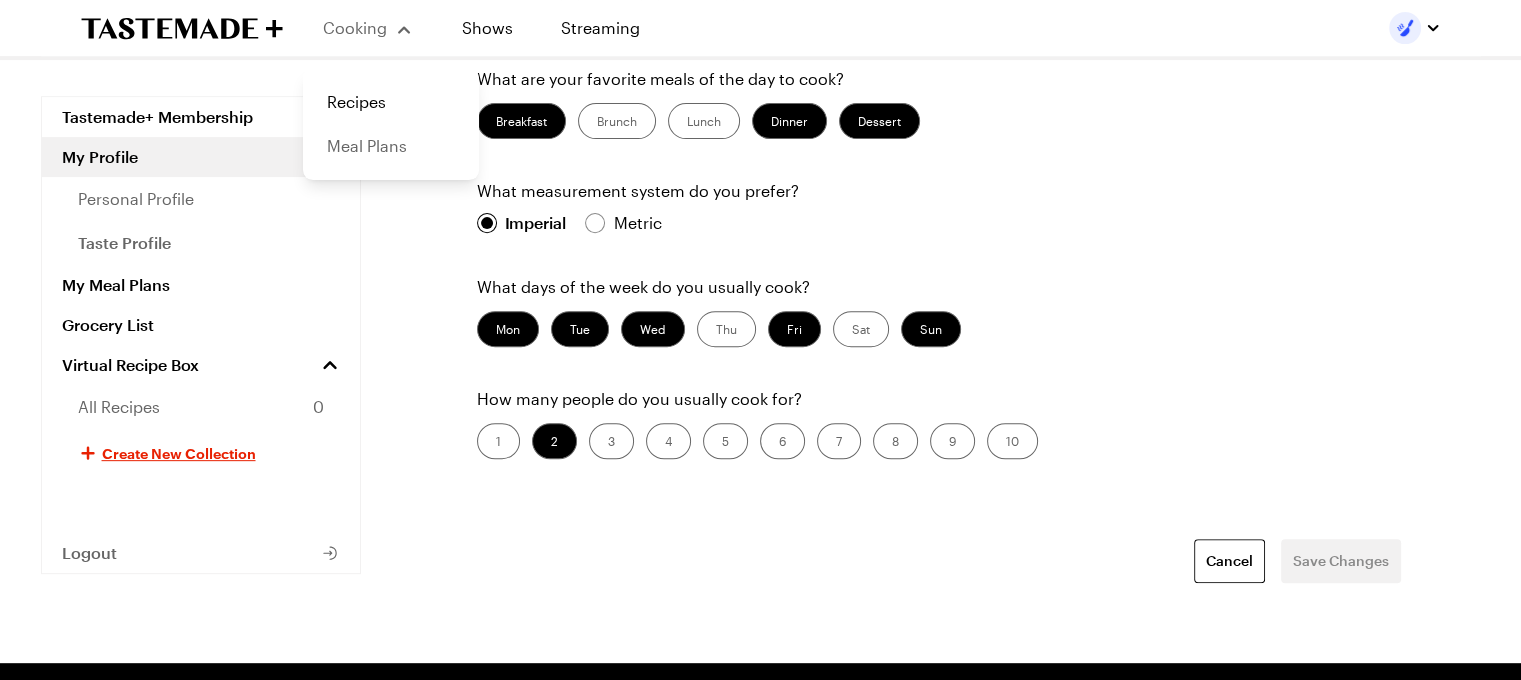 click on "Meal Plans" at bounding box center (391, 146) 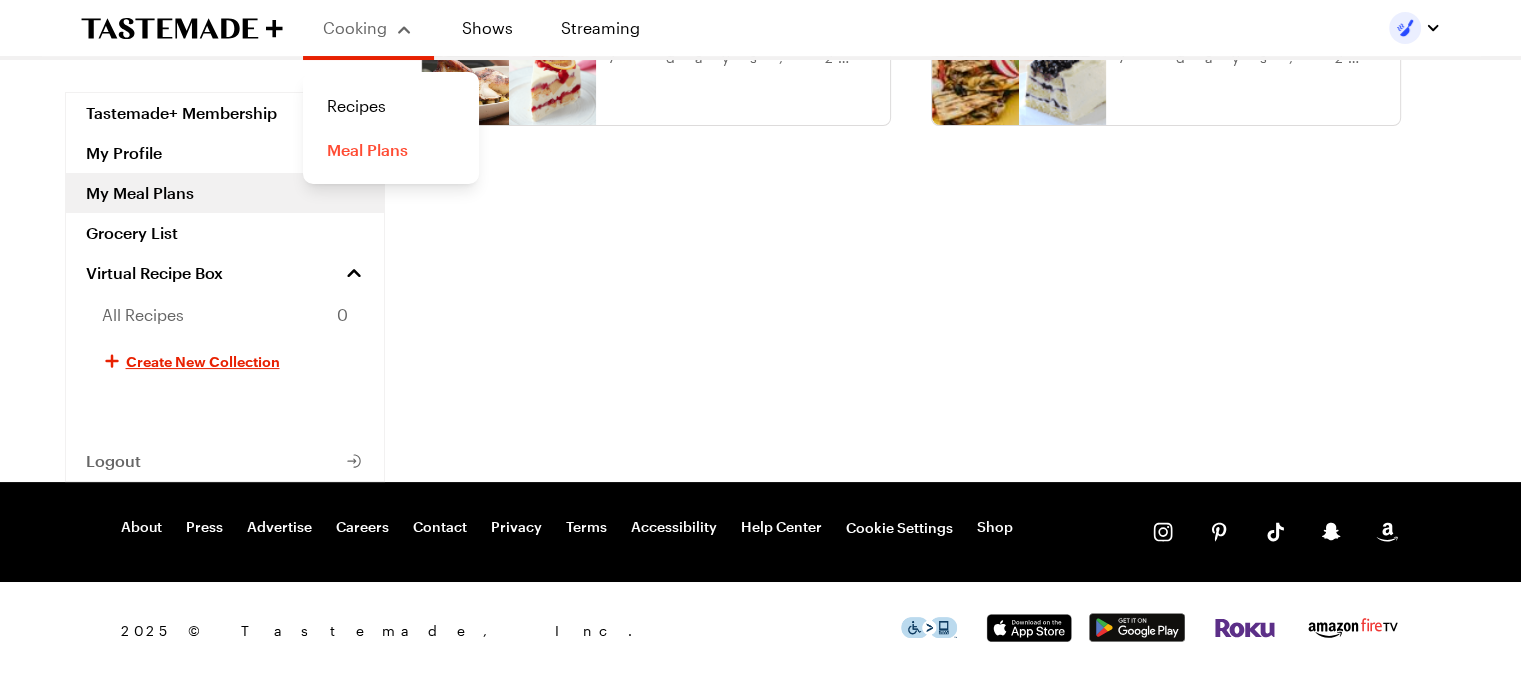 scroll, scrollTop: 0, scrollLeft: 0, axis: both 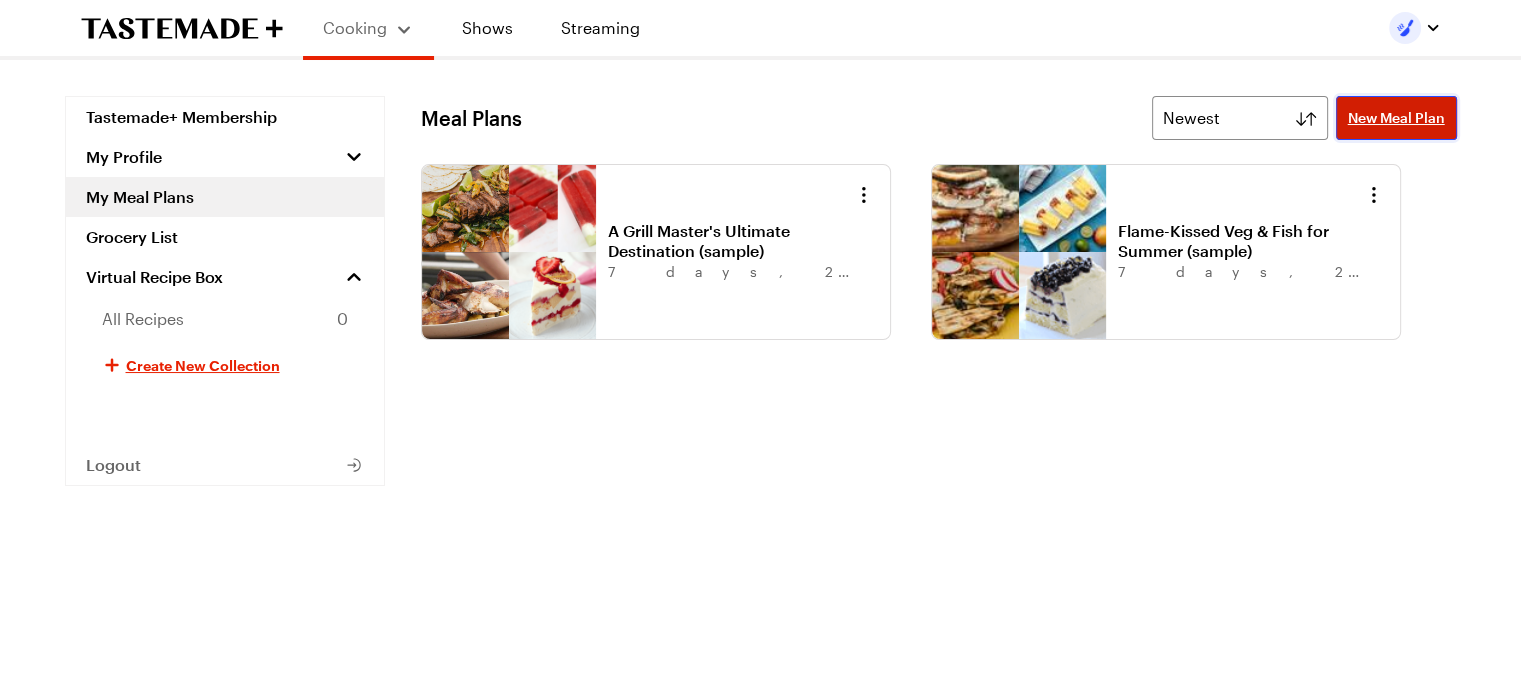 click on "New Meal Plan" at bounding box center [1396, 118] 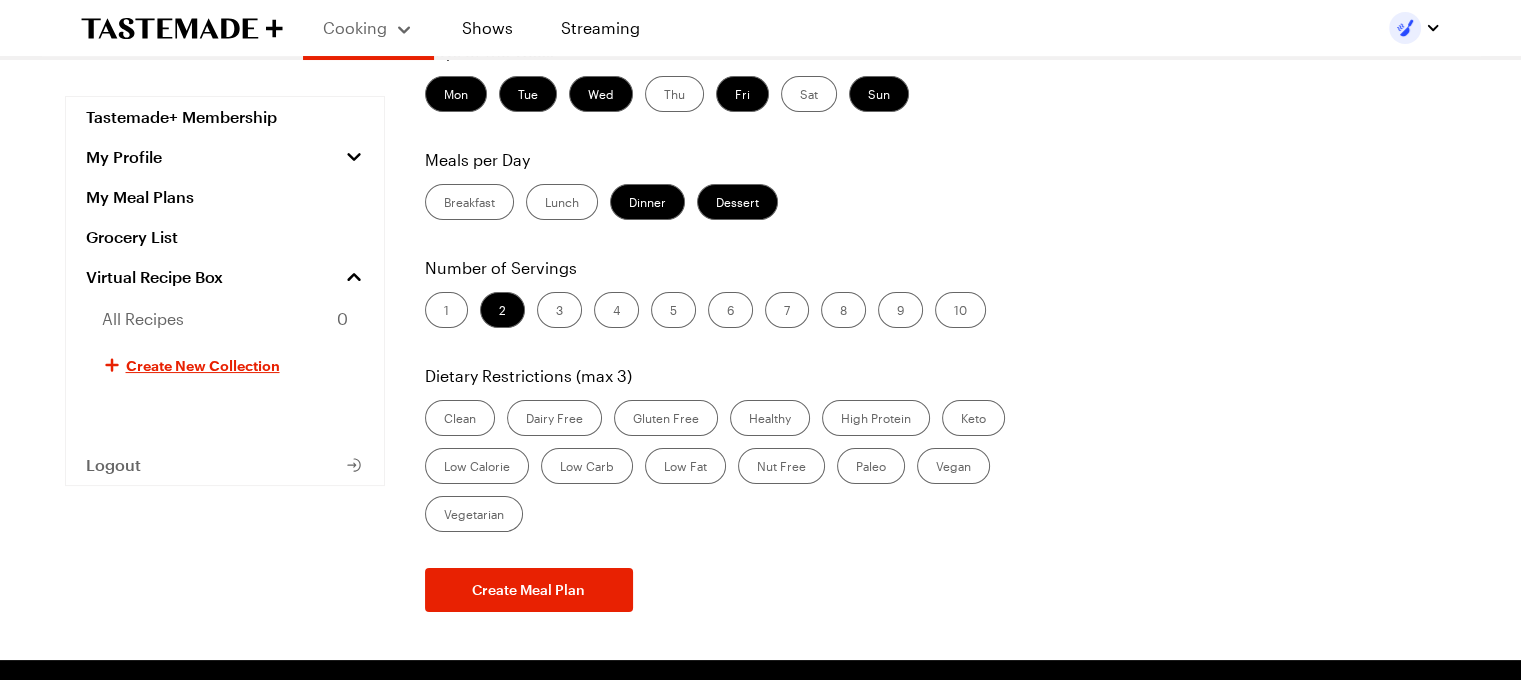 scroll, scrollTop: 158, scrollLeft: 0, axis: vertical 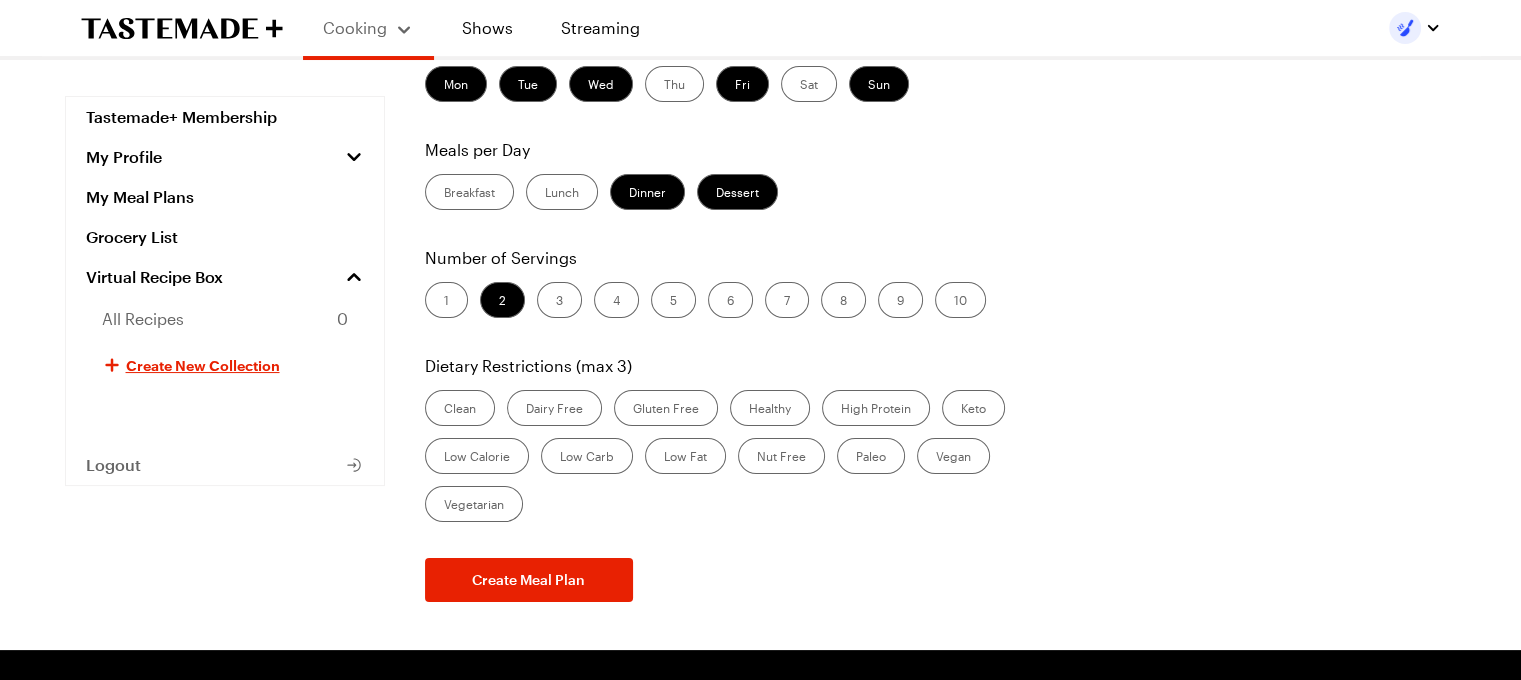 click on "High Protein" at bounding box center [876, 408] 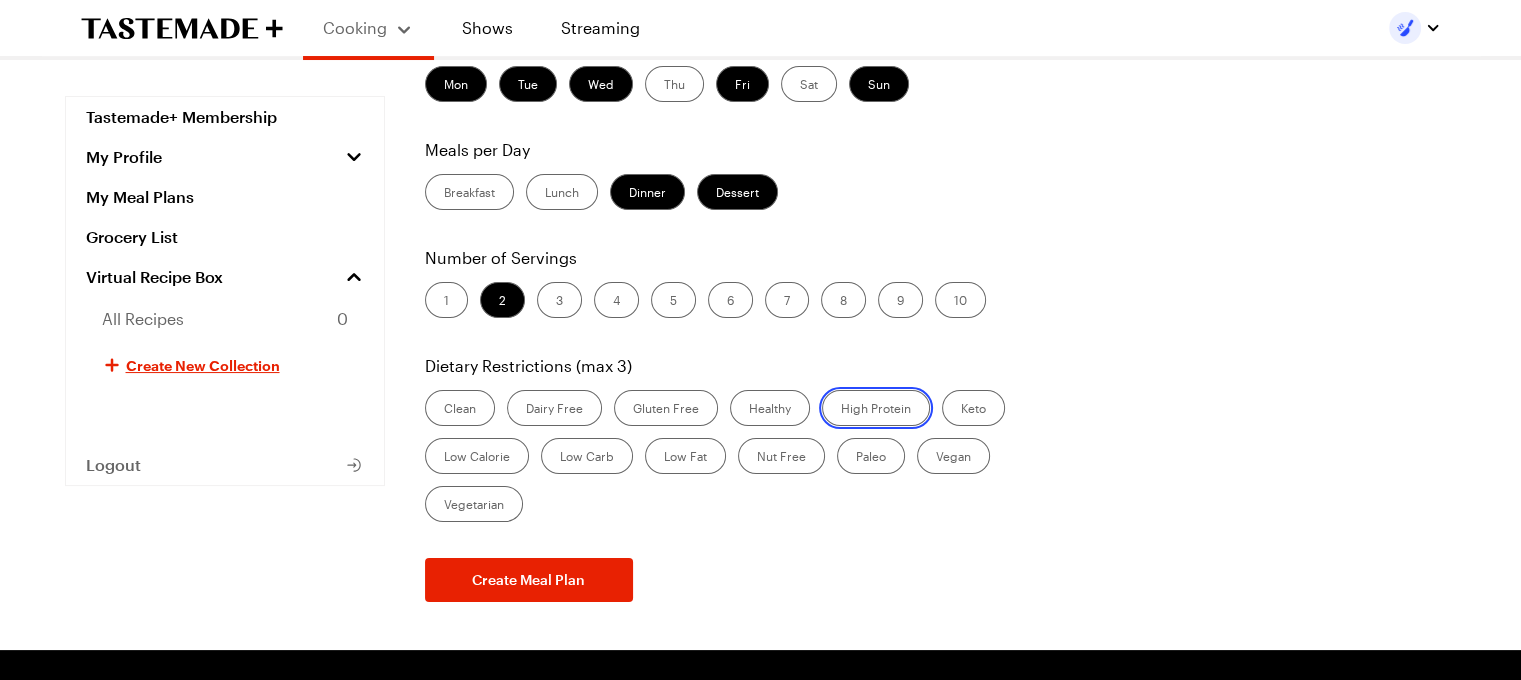 click on "High Protein" at bounding box center [841, 410] 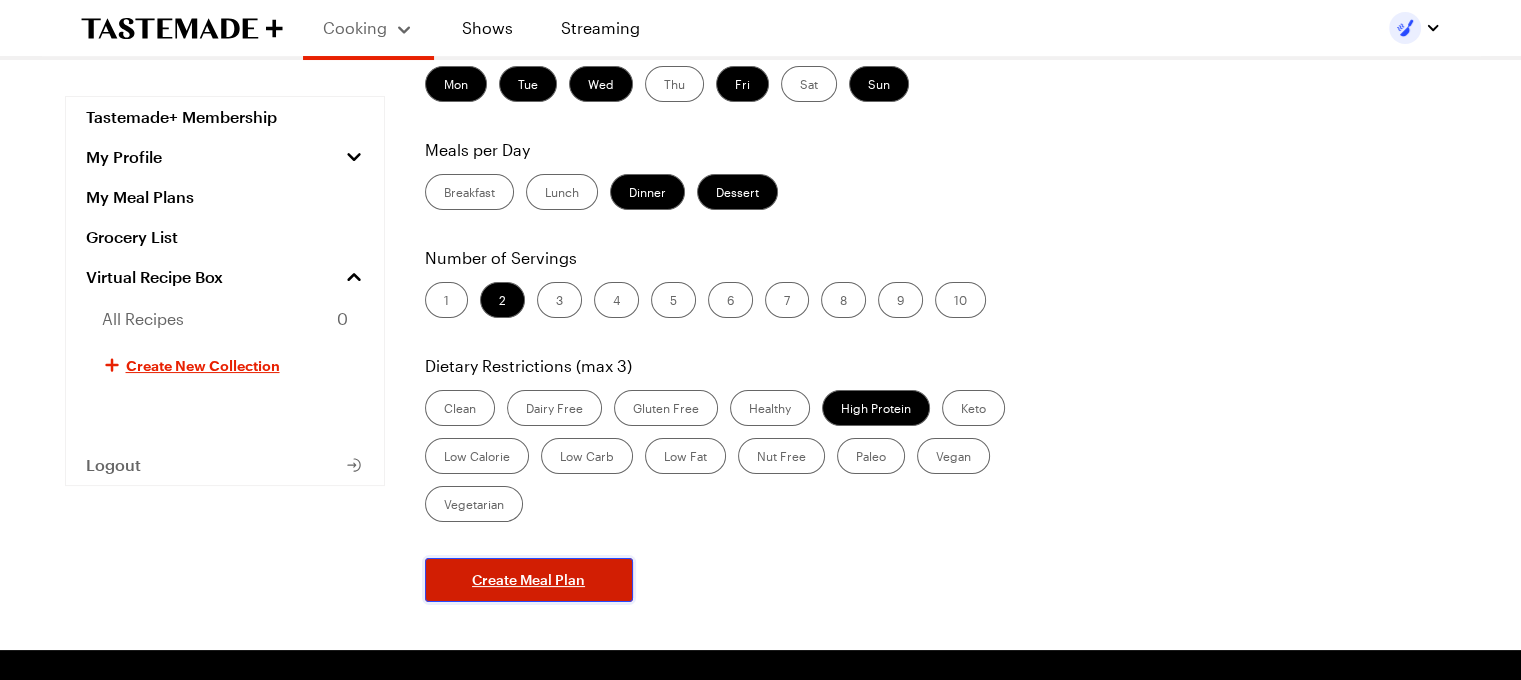 click on "Create Meal Plan" at bounding box center [528, 580] 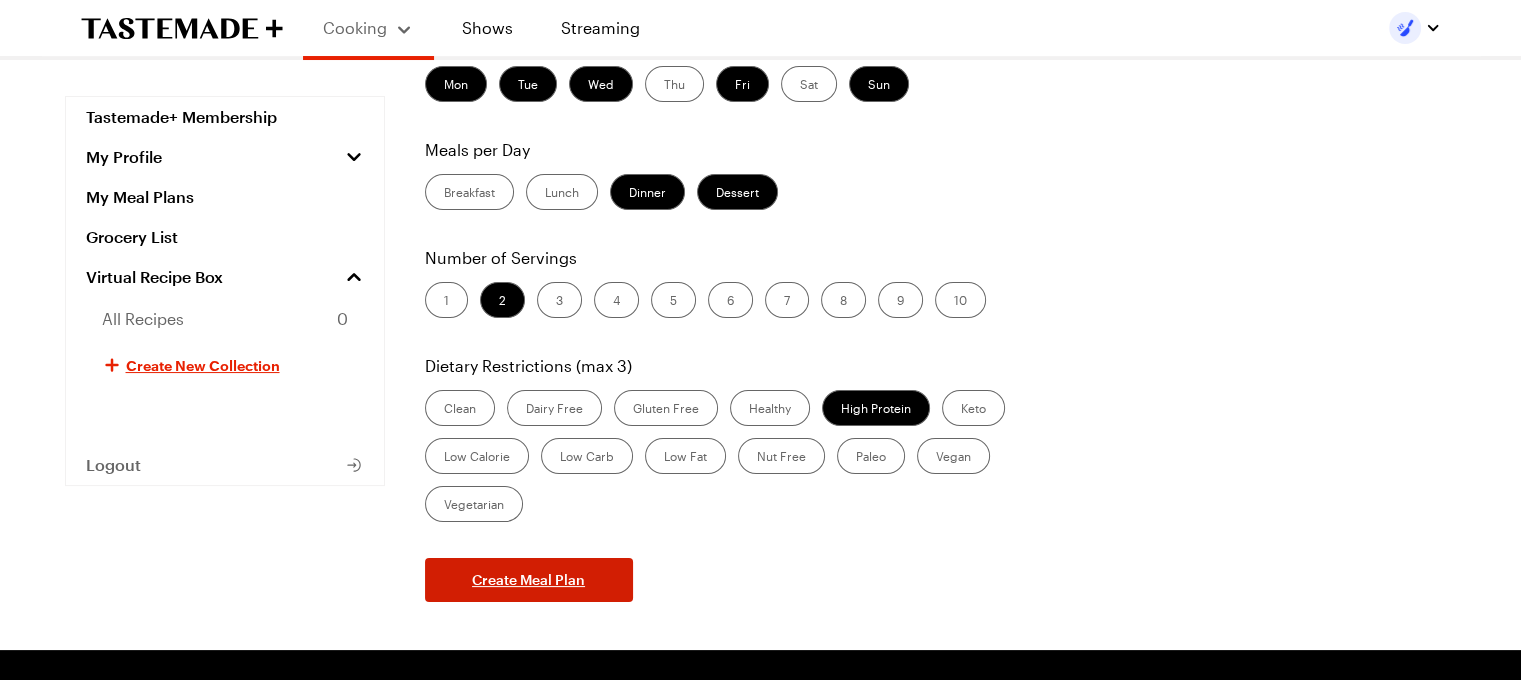 scroll, scrollTop: 0, scrollLeft: 0, axis: both 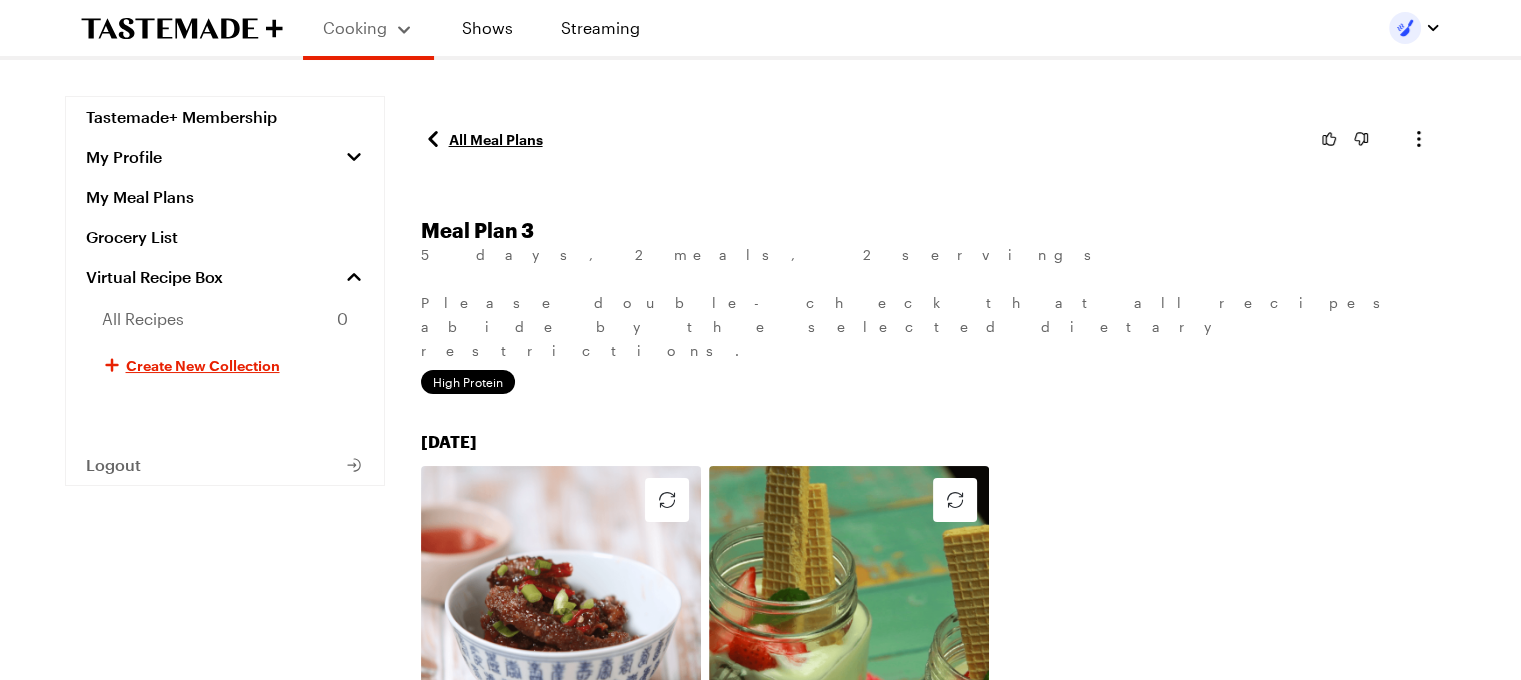 click on "Cooking" at bounding box center (368, 28) 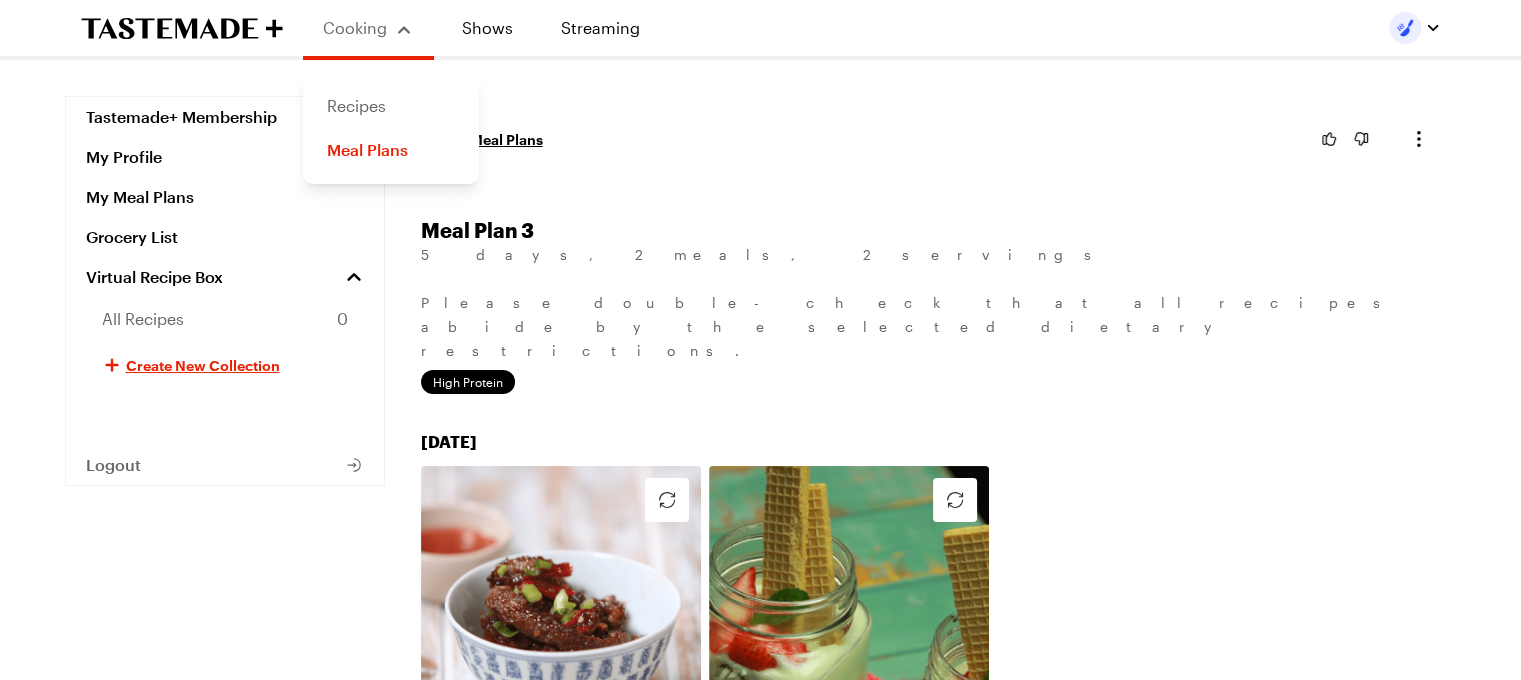 click on "Recipes" at bounding box center [391, 106] 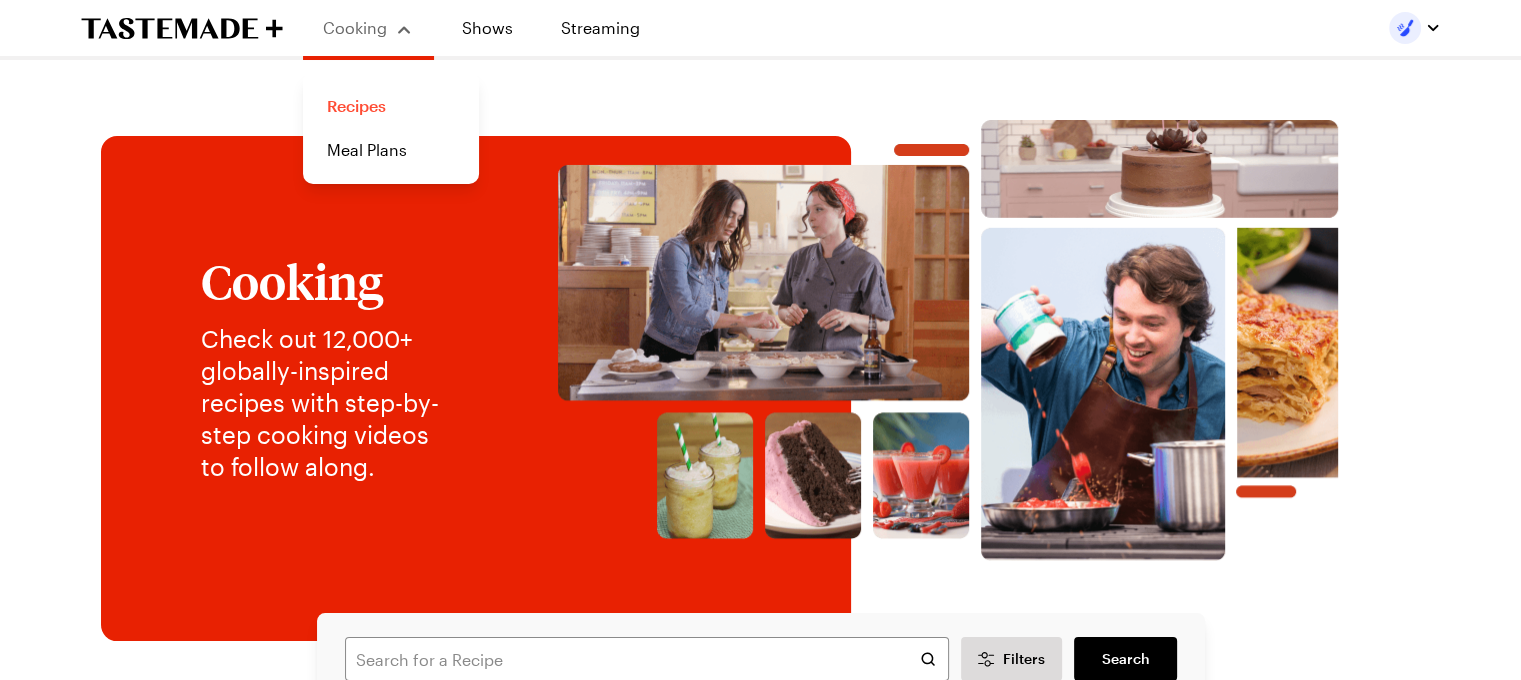 click on "Recipes" at bounding box center (391, 106) 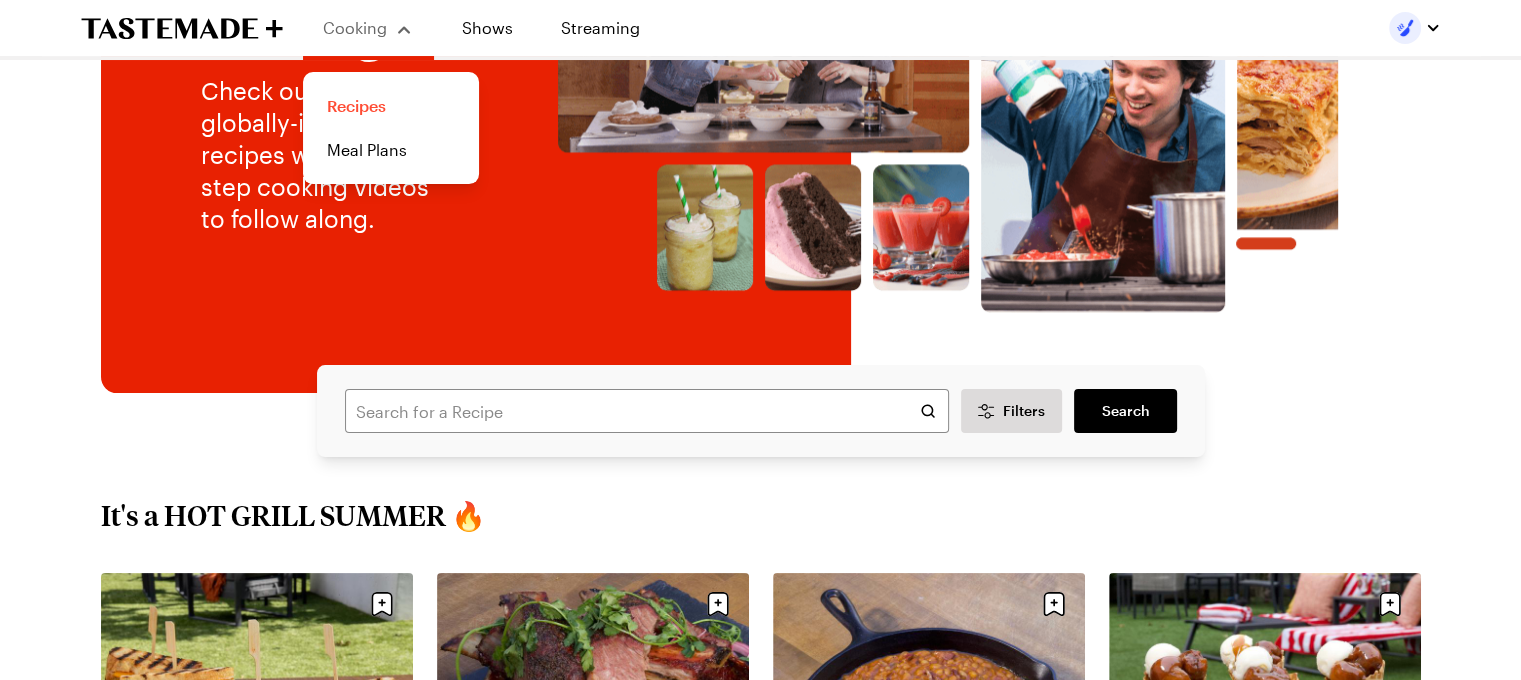 scroll, scrollTop: 249, scrollLeft: 0, axis: vertical 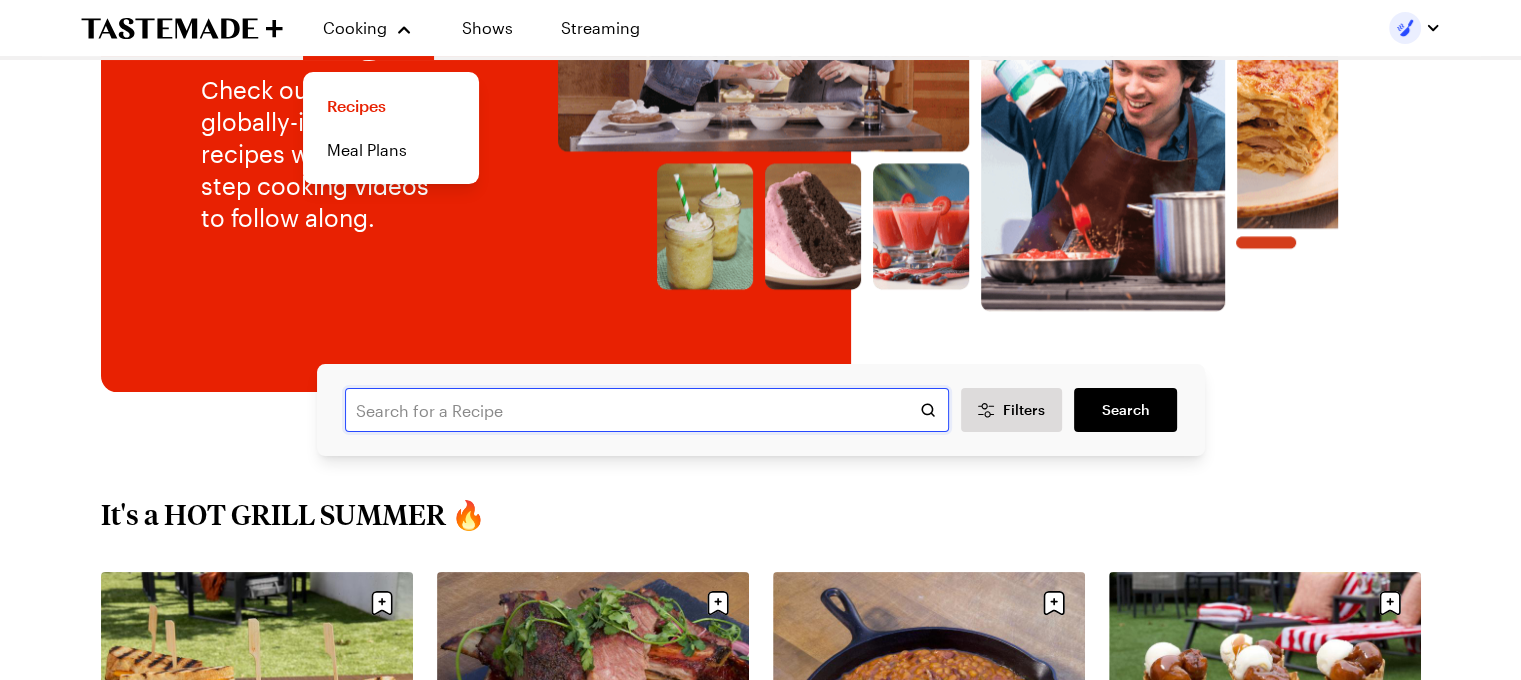 click at bounding box center (647, 410) 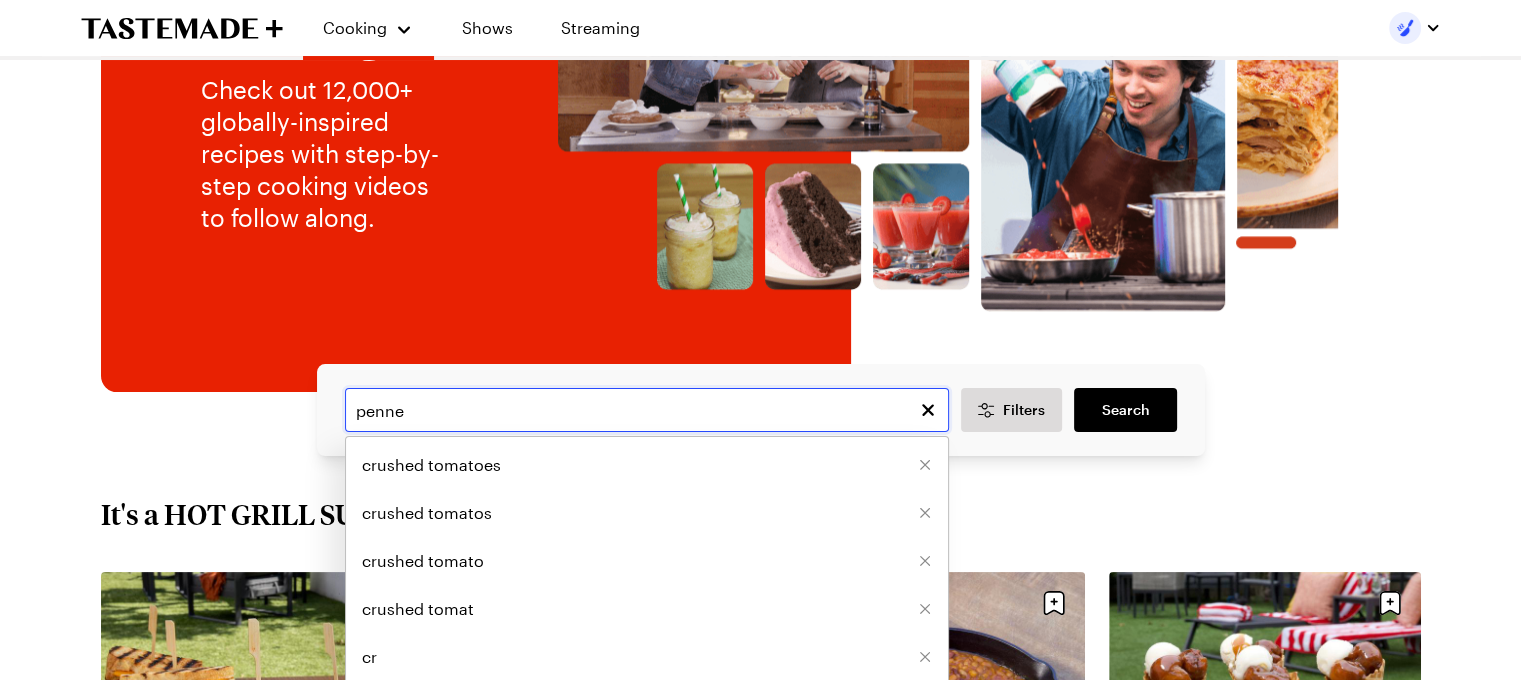 type on "penne" 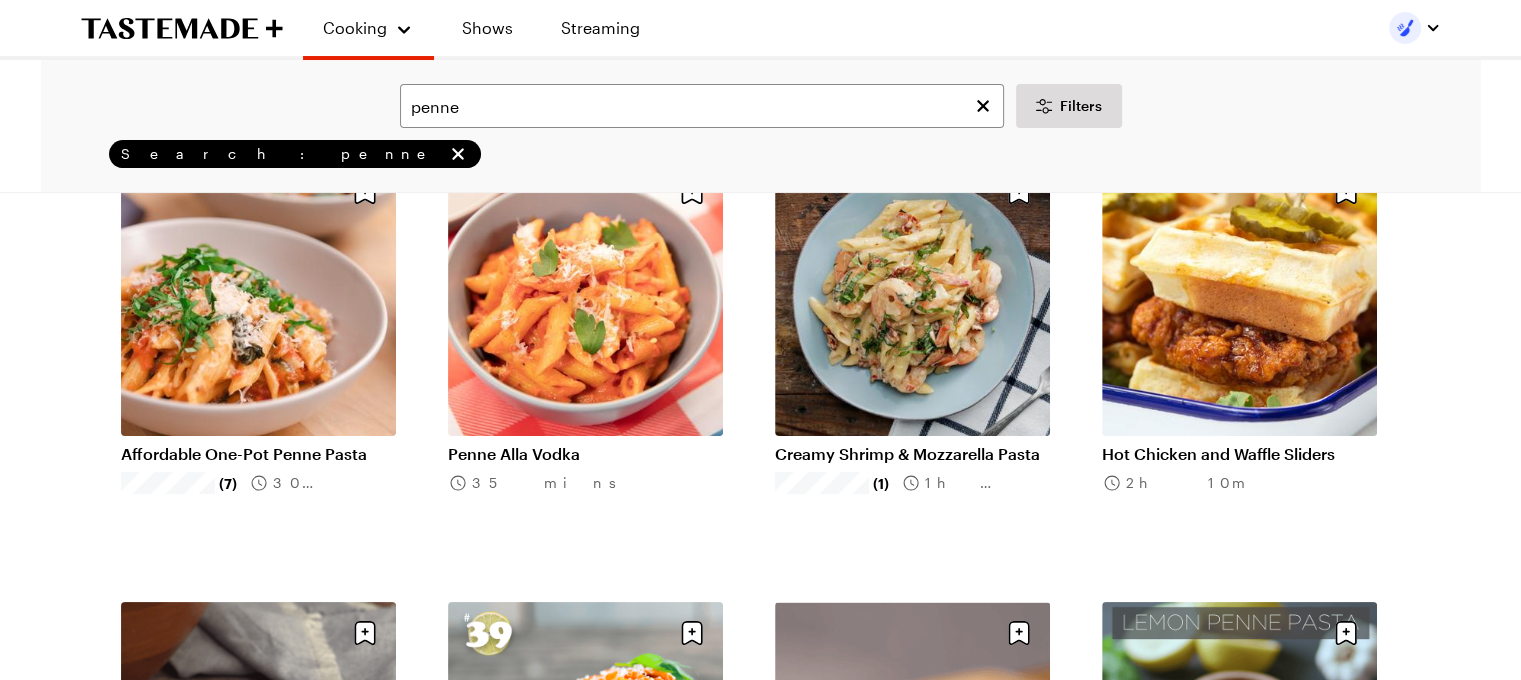 scroll, scrollTop: 170, scrollLeft: 0, axis: vertical 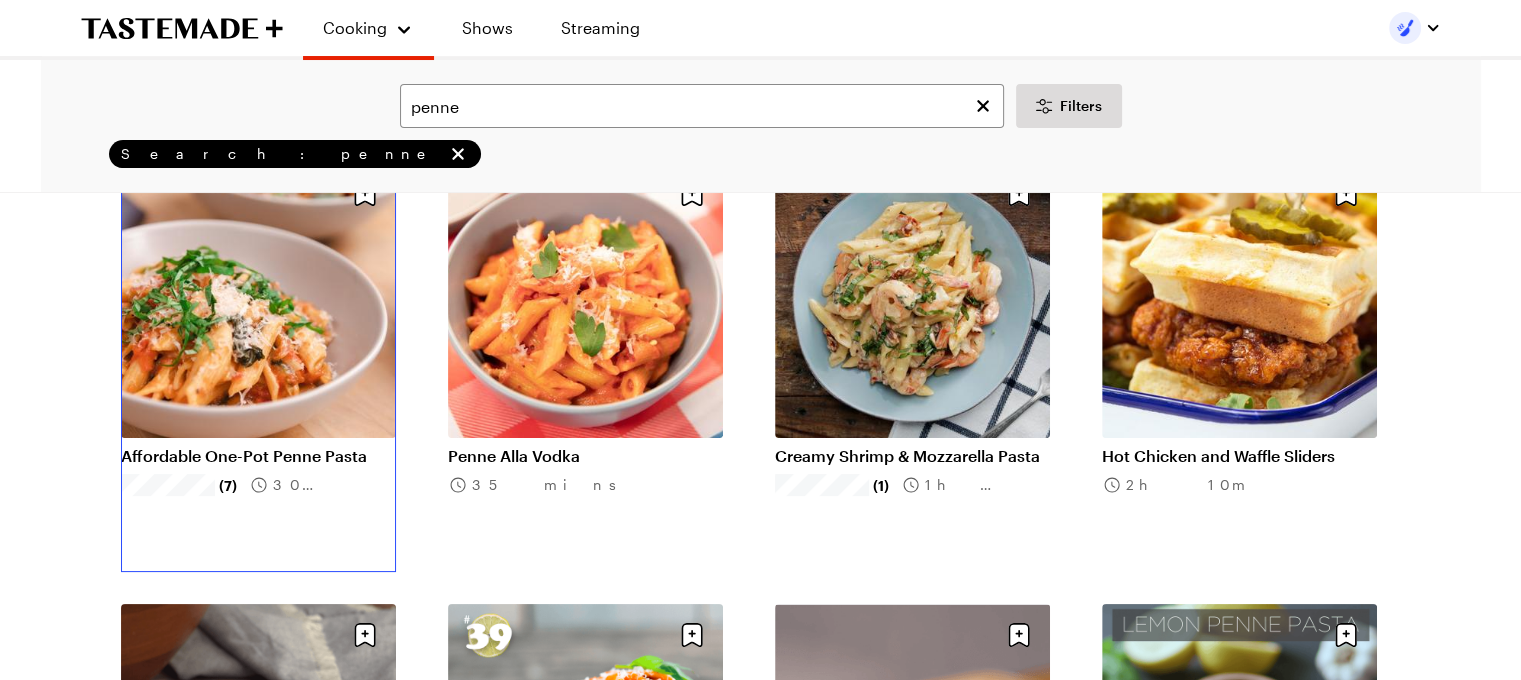 click on "Affordable One-Pot Penne Pasta" at bounding box center (258, 456) 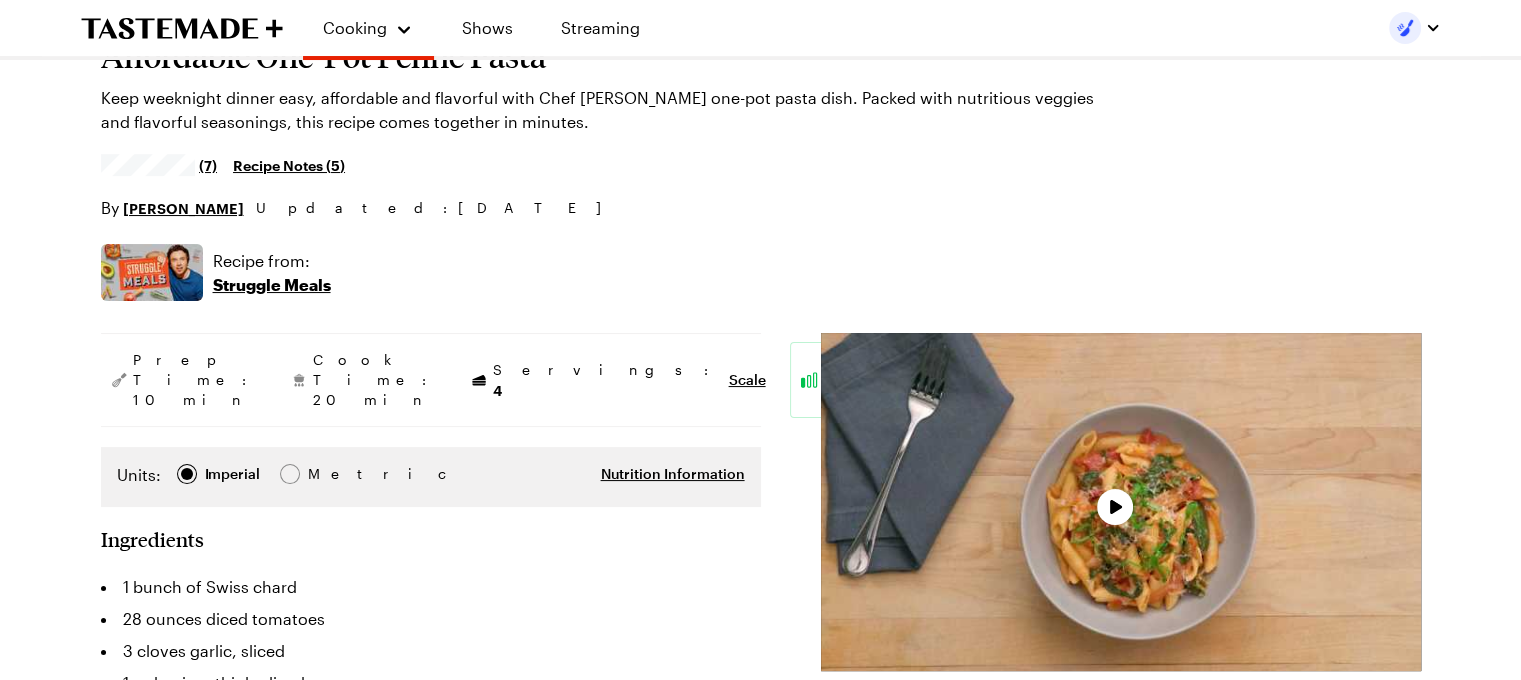 scroll, scrollTop: 0, scrollLeft: 0, axis: both 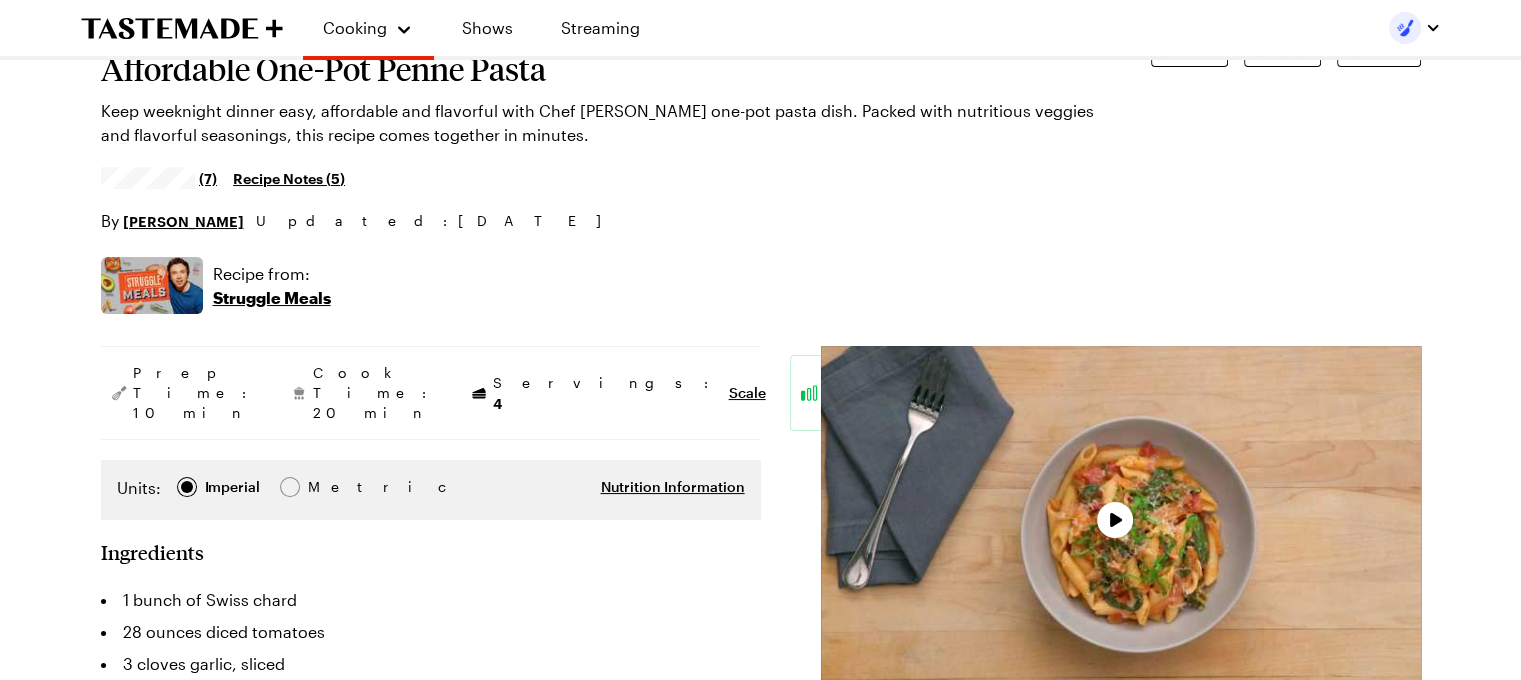 type on "x" 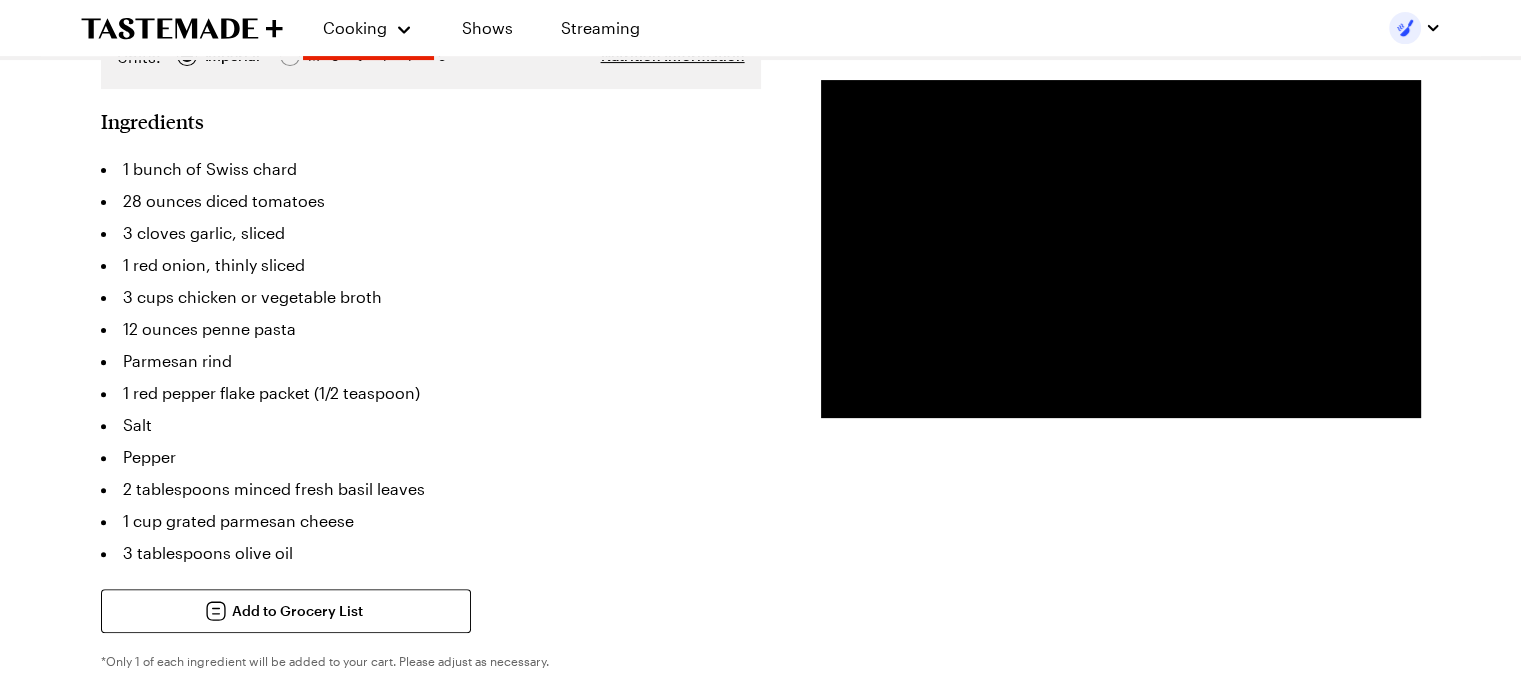 scroll, scrollTop: 593, scrollLeft: 0, axis: vertical 